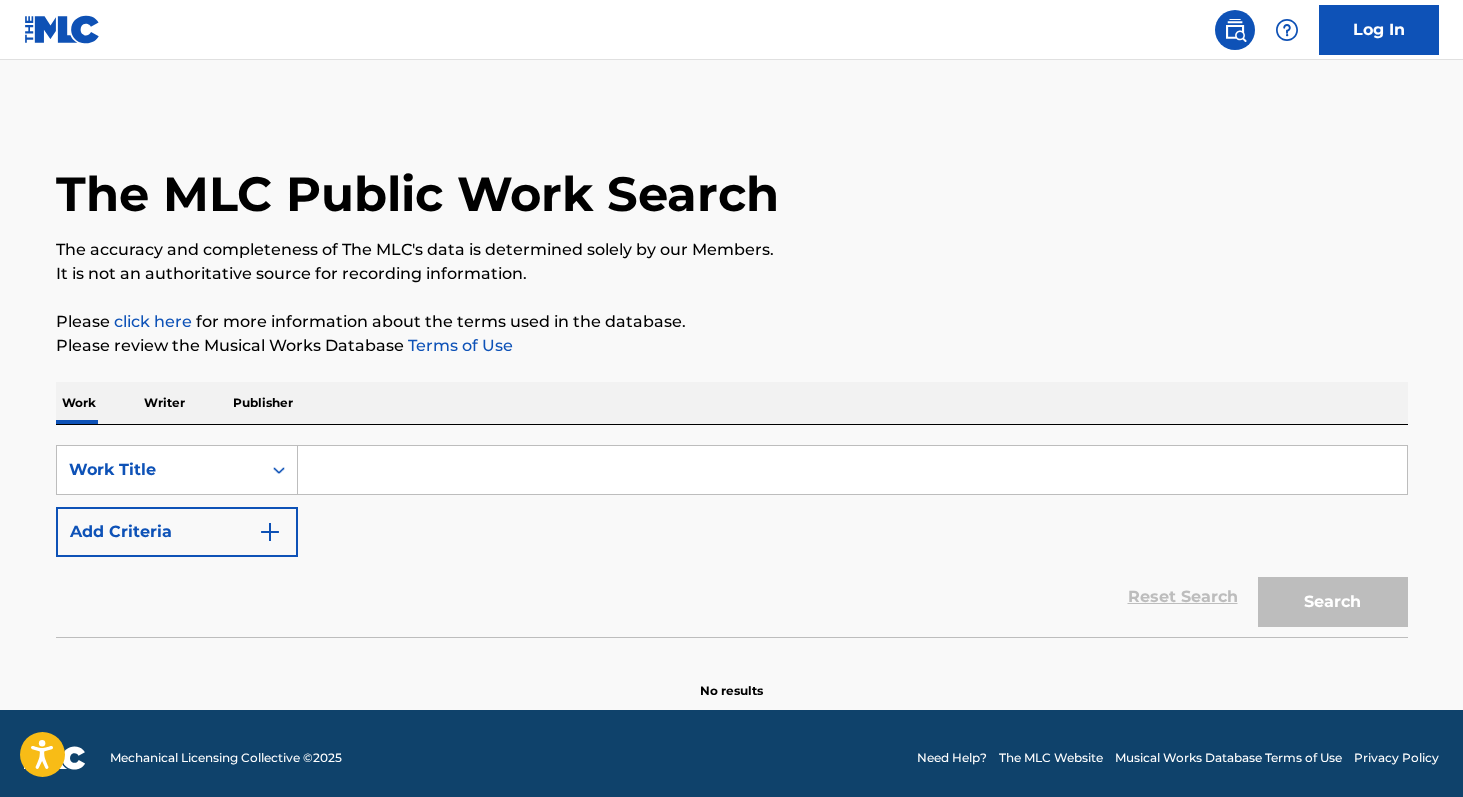 scroll, scrollTop: 0, scrollLeft: 0, axis: both 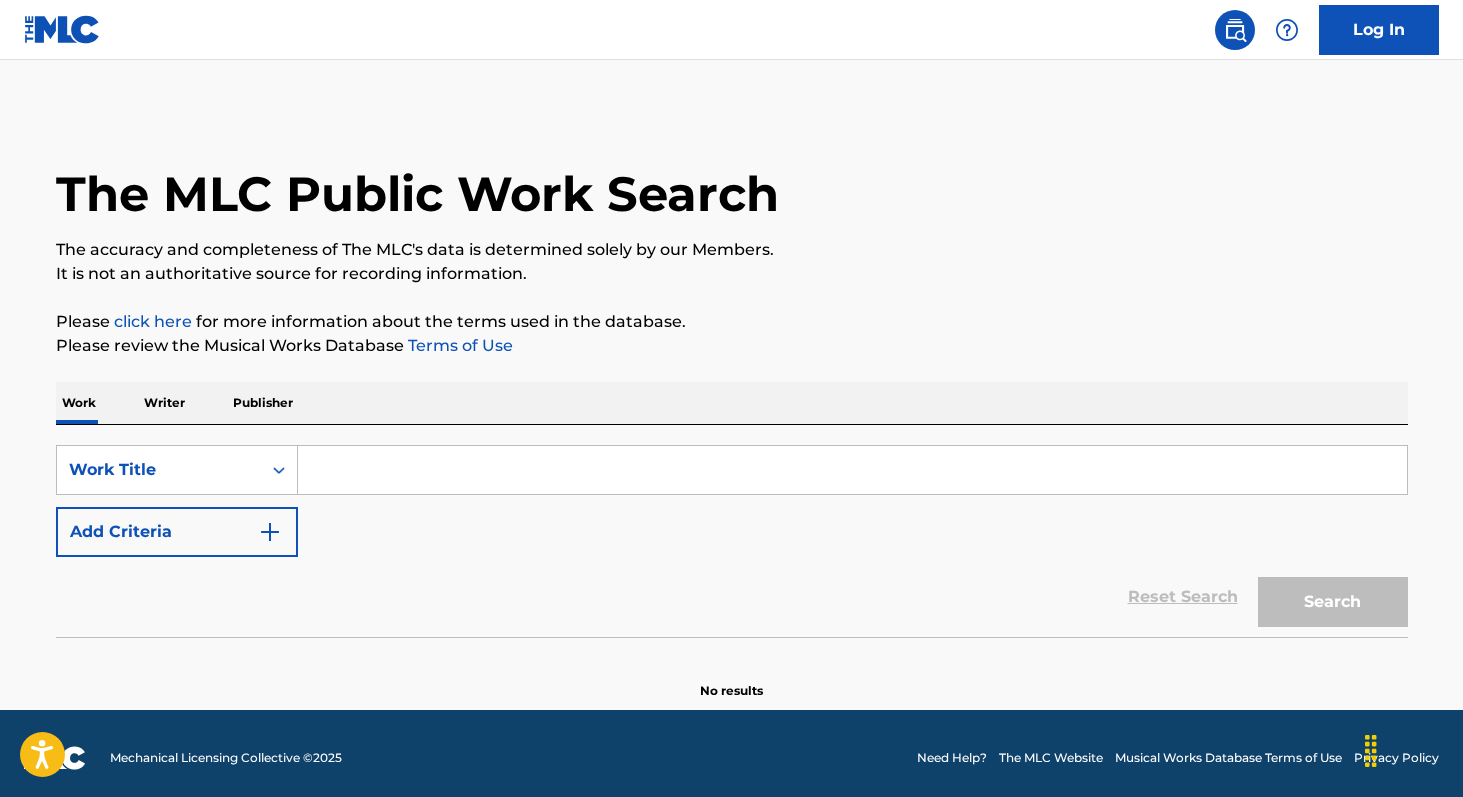 click at bounding box center (852, 470) 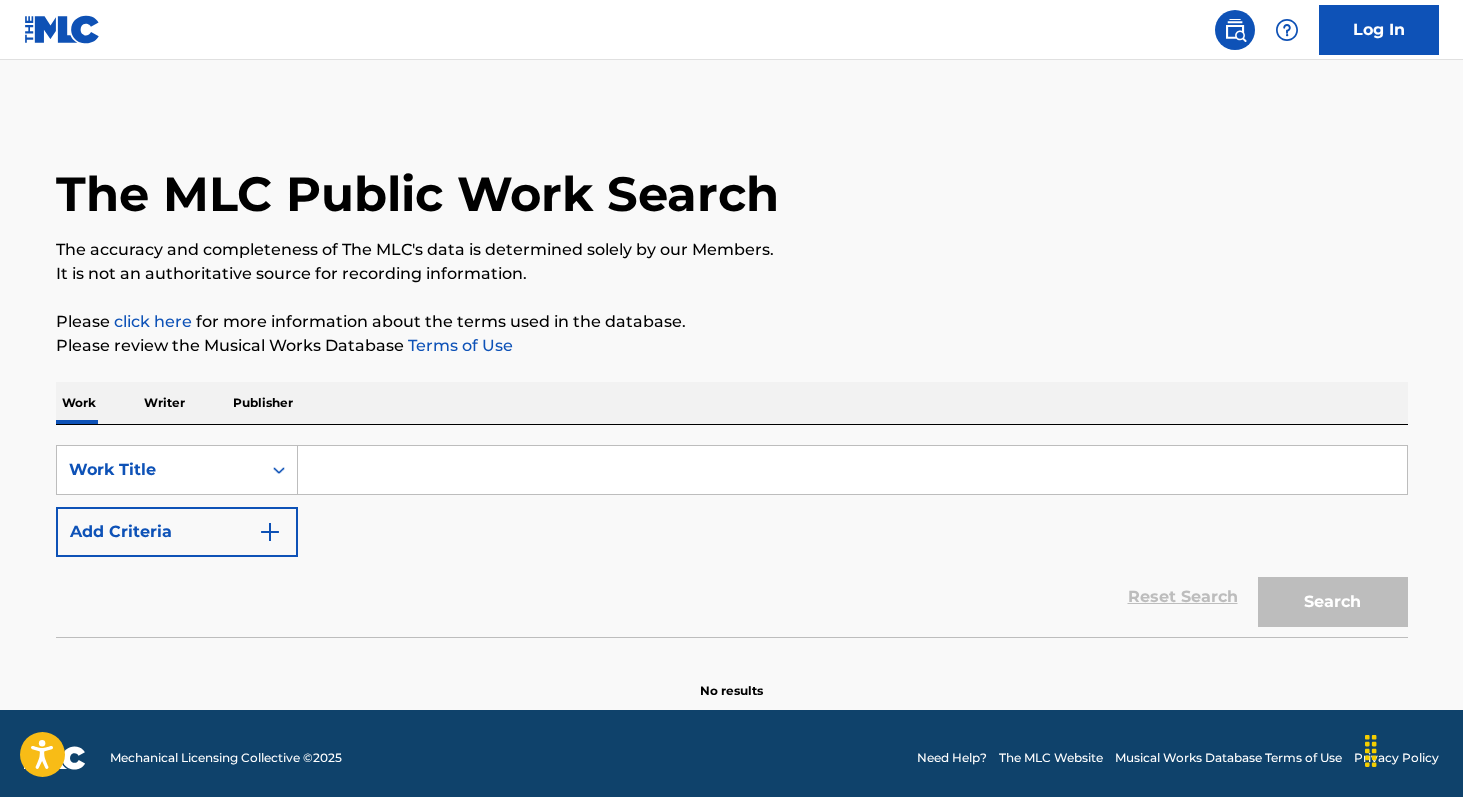 paste on "Odisseia" 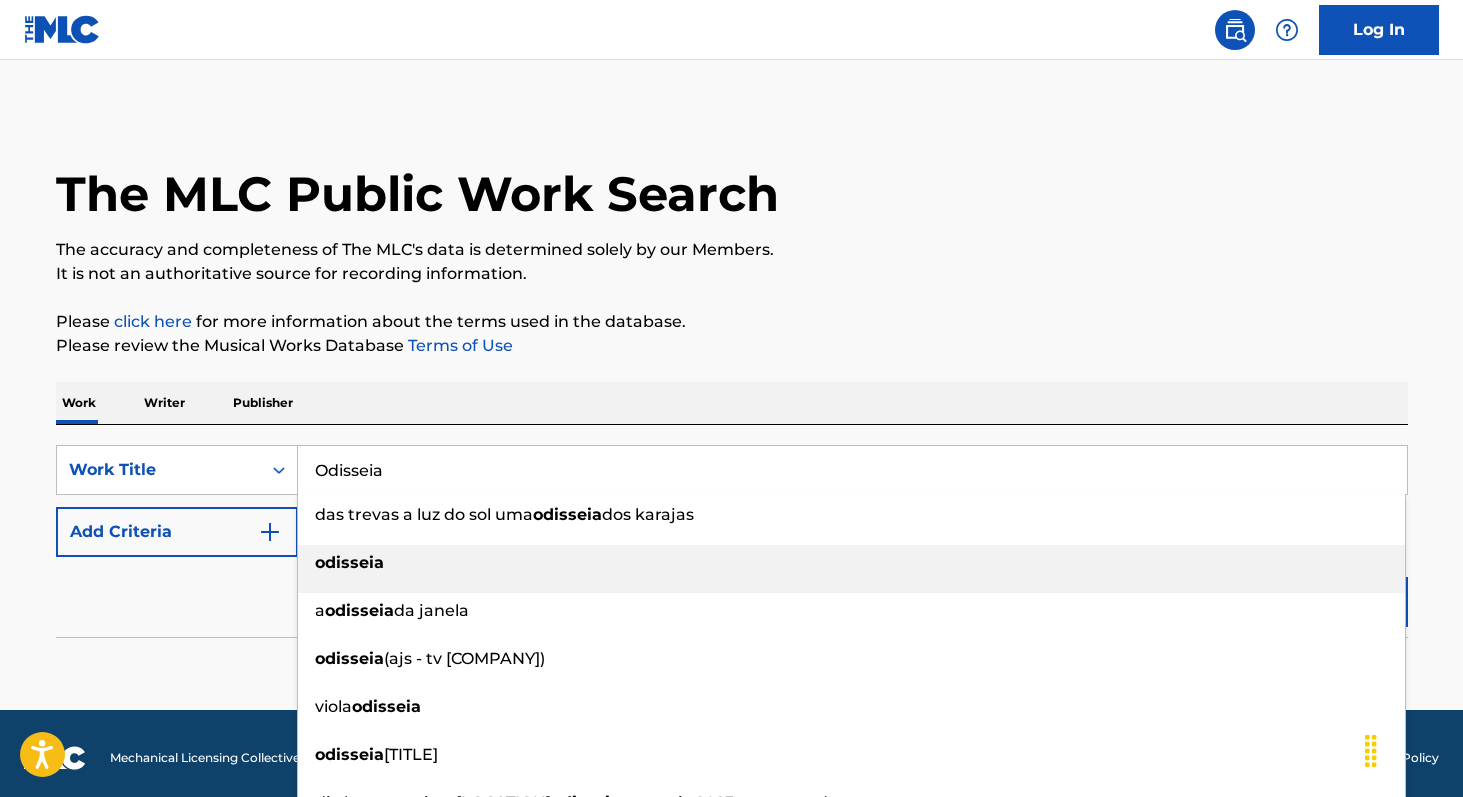 type on "Odisseia" 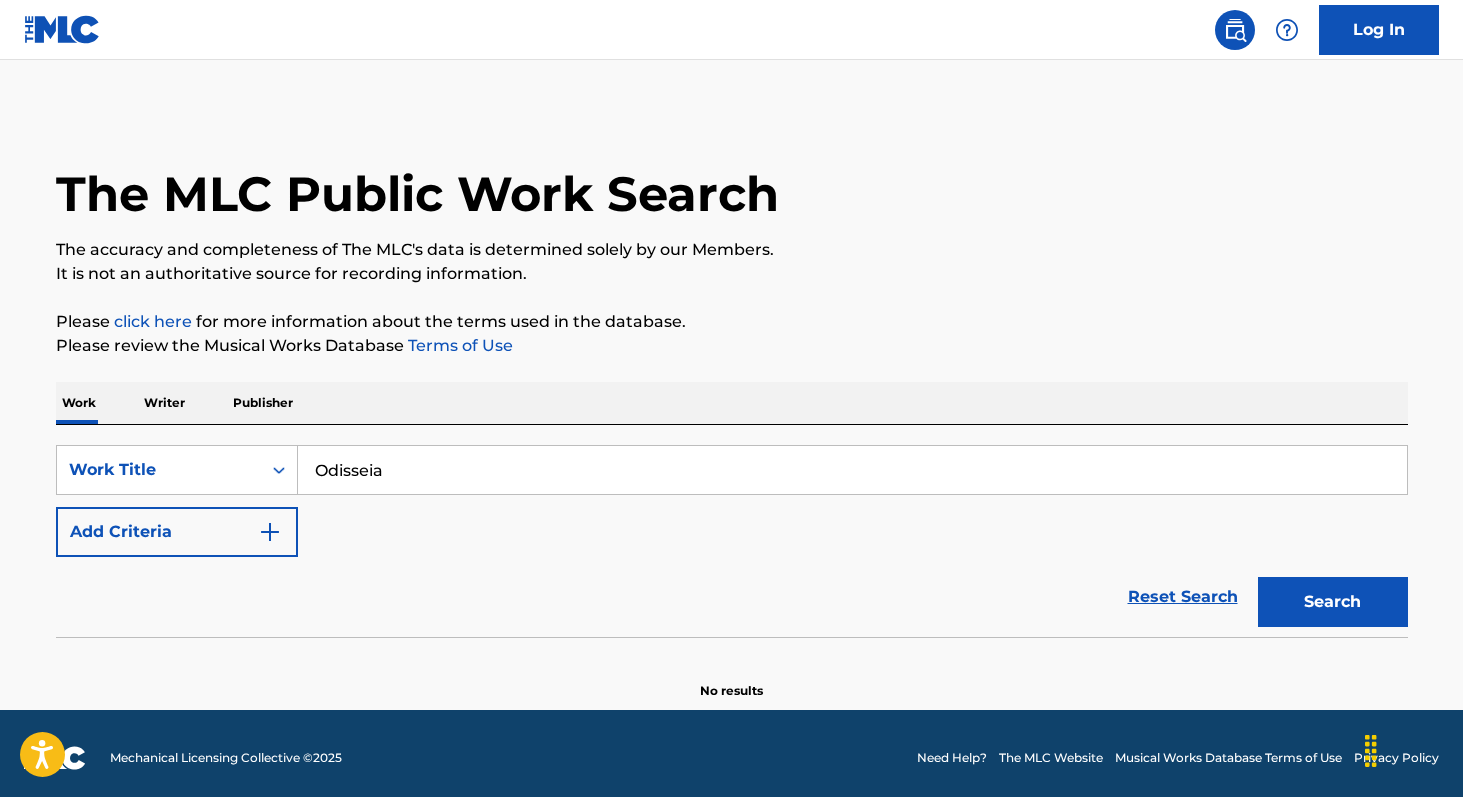 click on "Search" at bounding box center [1333, 602] 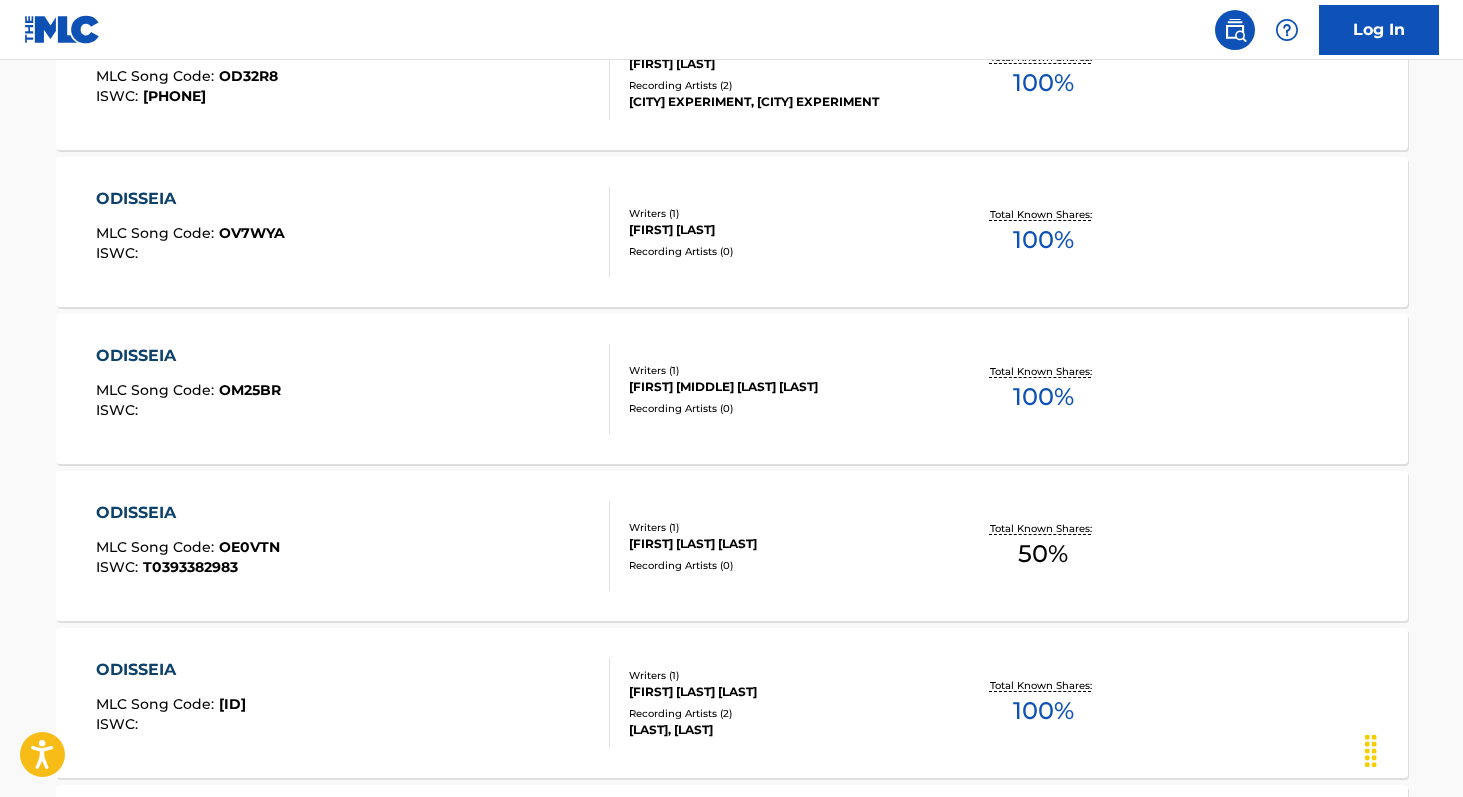 scroll, scrollTop: 0, scrollLeft: 0, axis: both 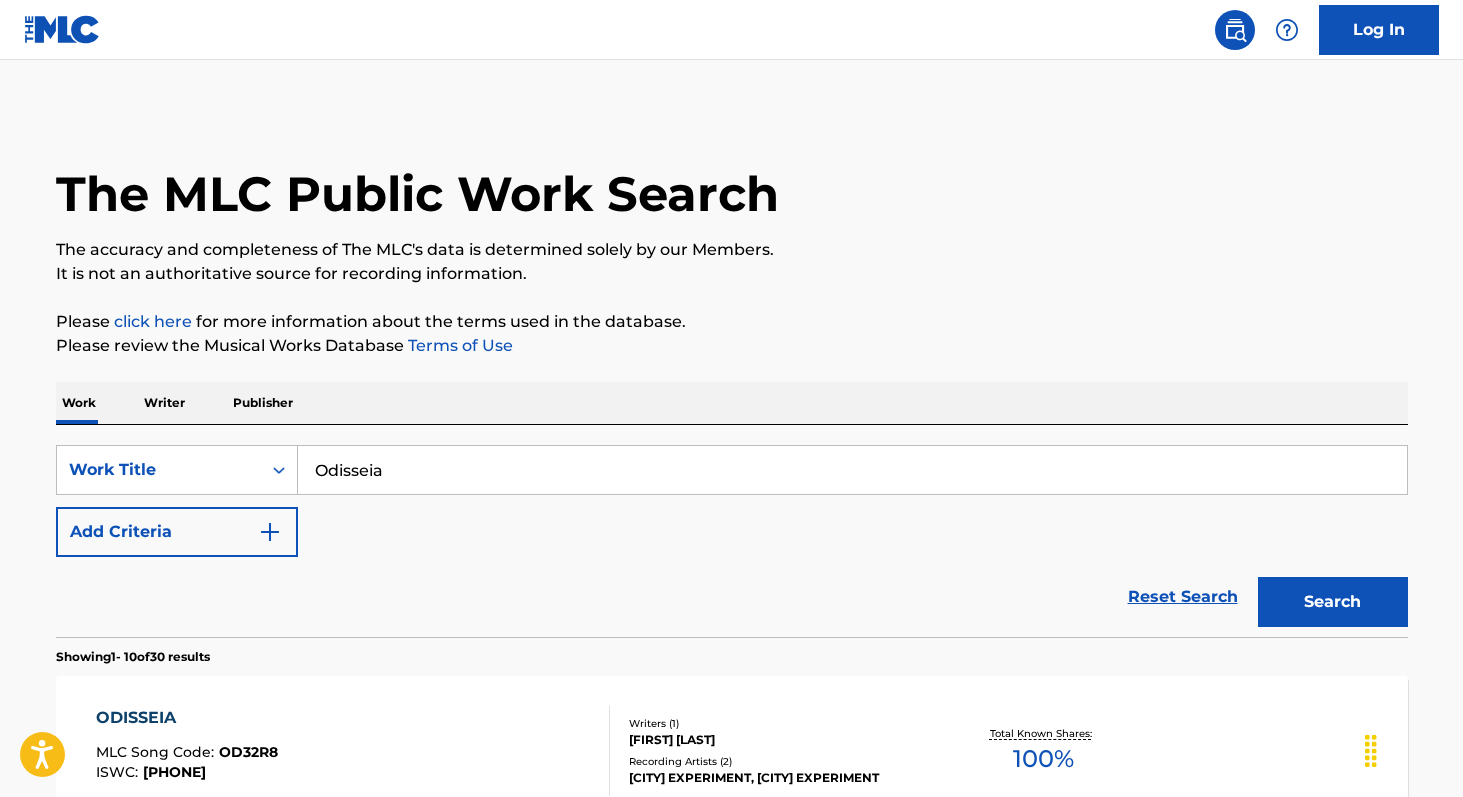 click on "Add Criteria" at bounding box center [177, 532] 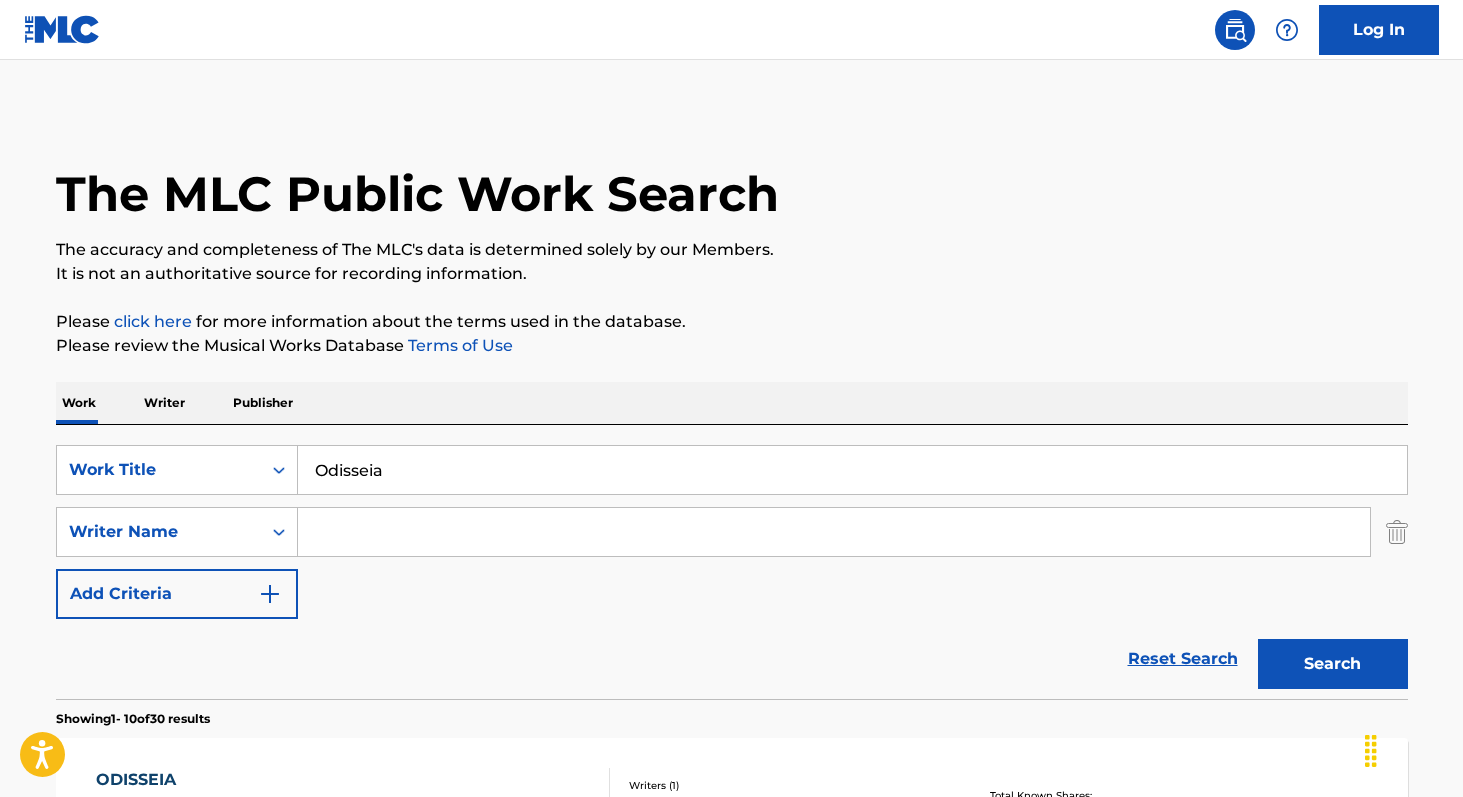 click at bounding box center [834, 532] 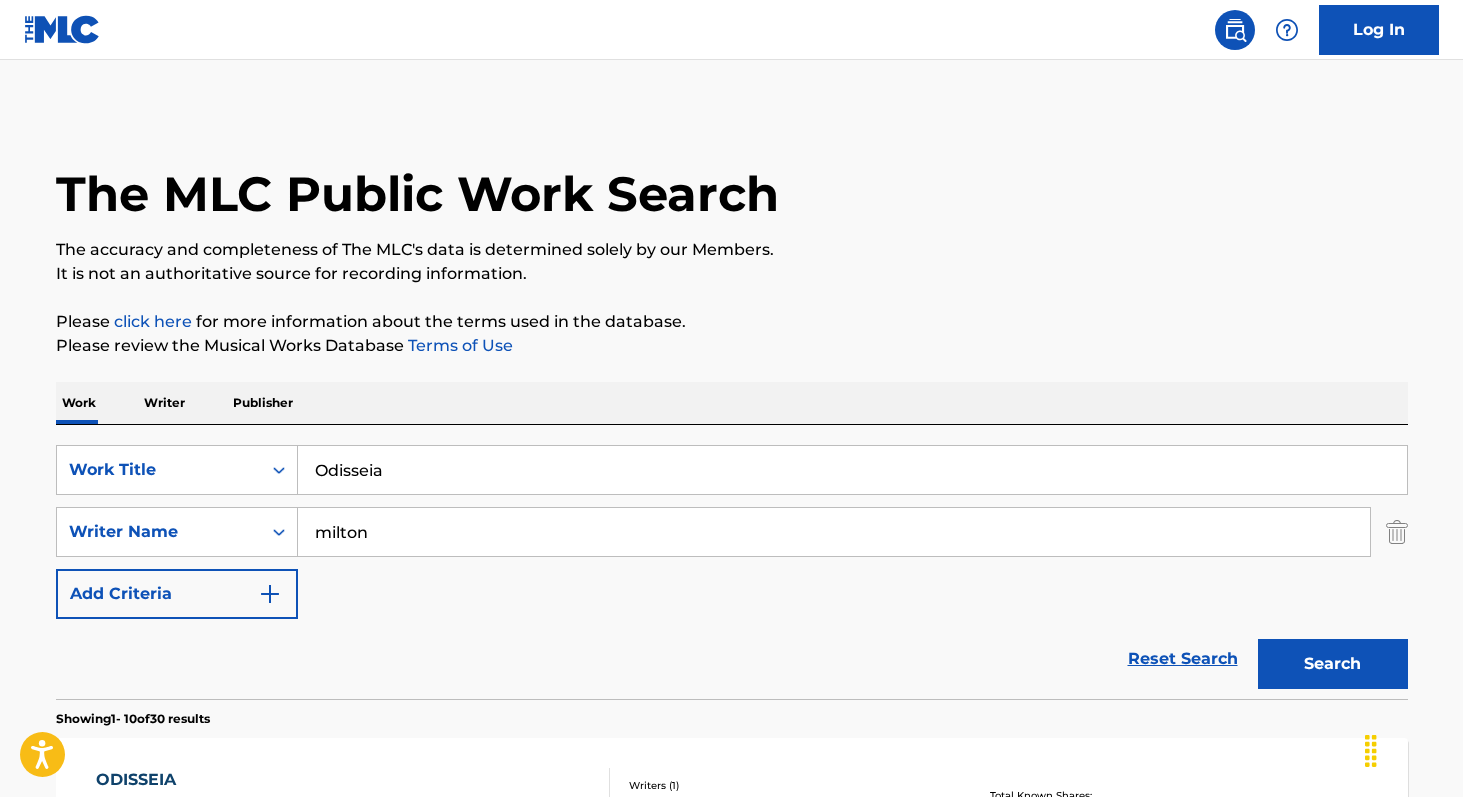 click on "Search" at bounding box center [1333, 664] 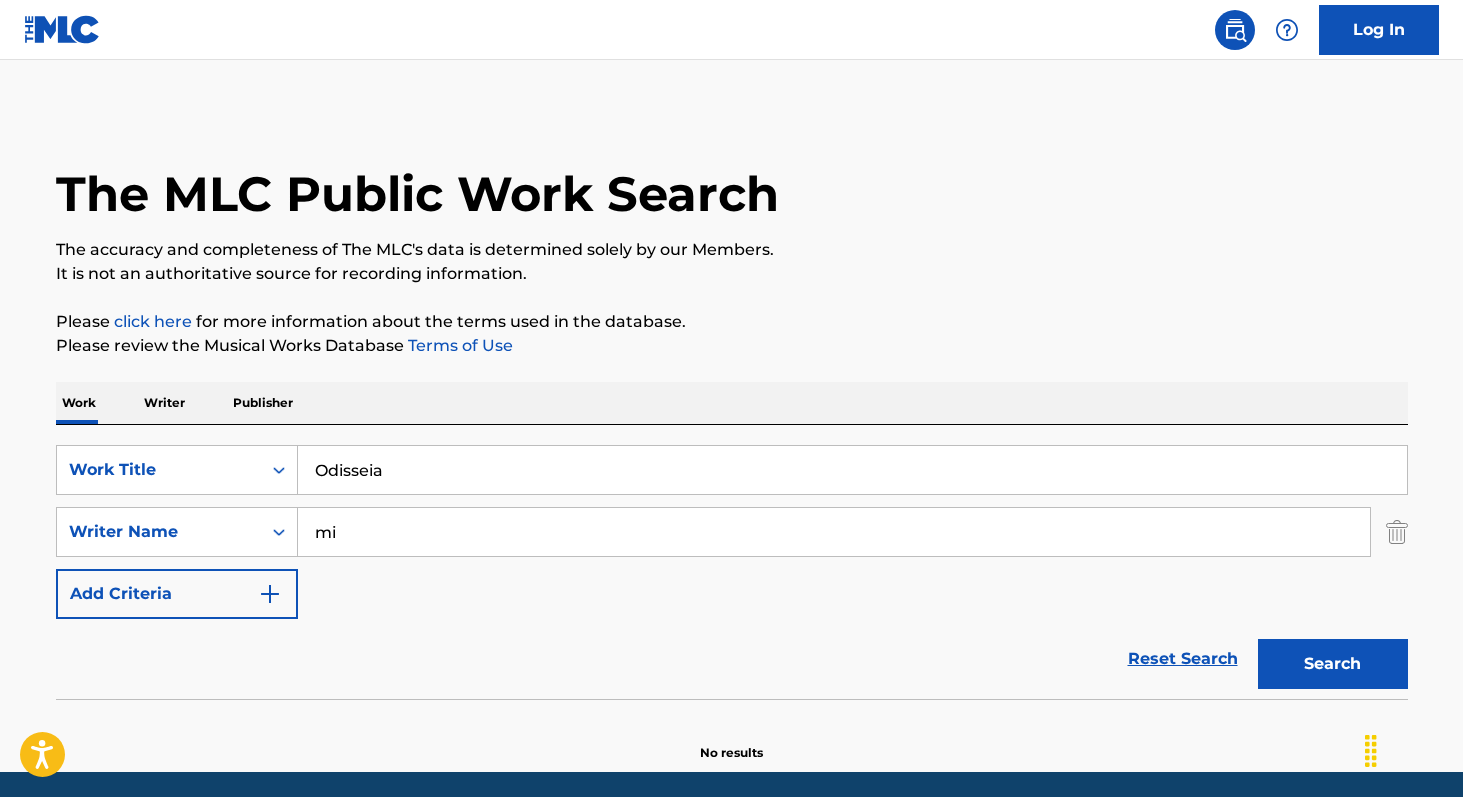 type on "m" 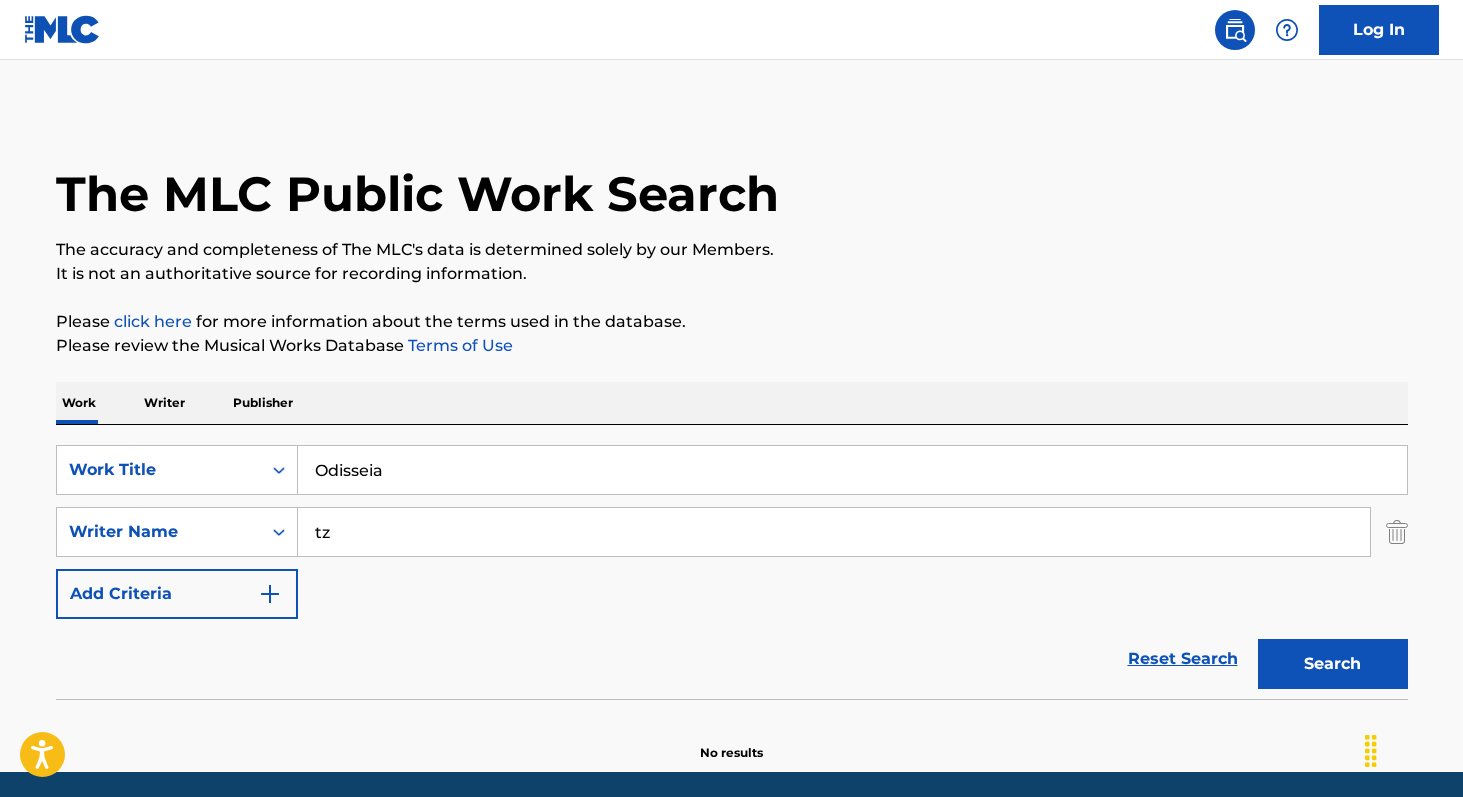 click on "Search" at bounding box center (1333, 664) 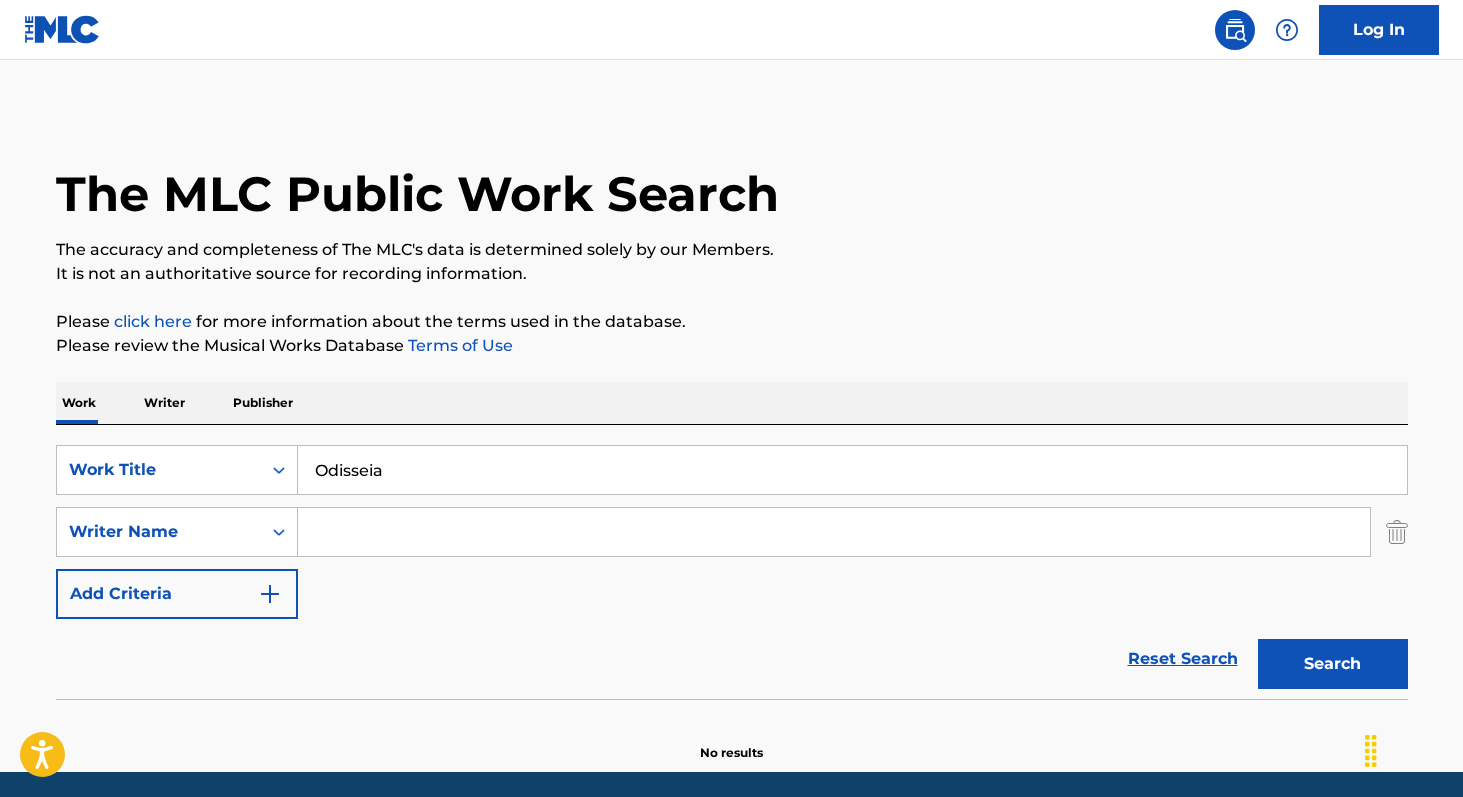 paste on "[FIRST] [LAST] [LAST]," 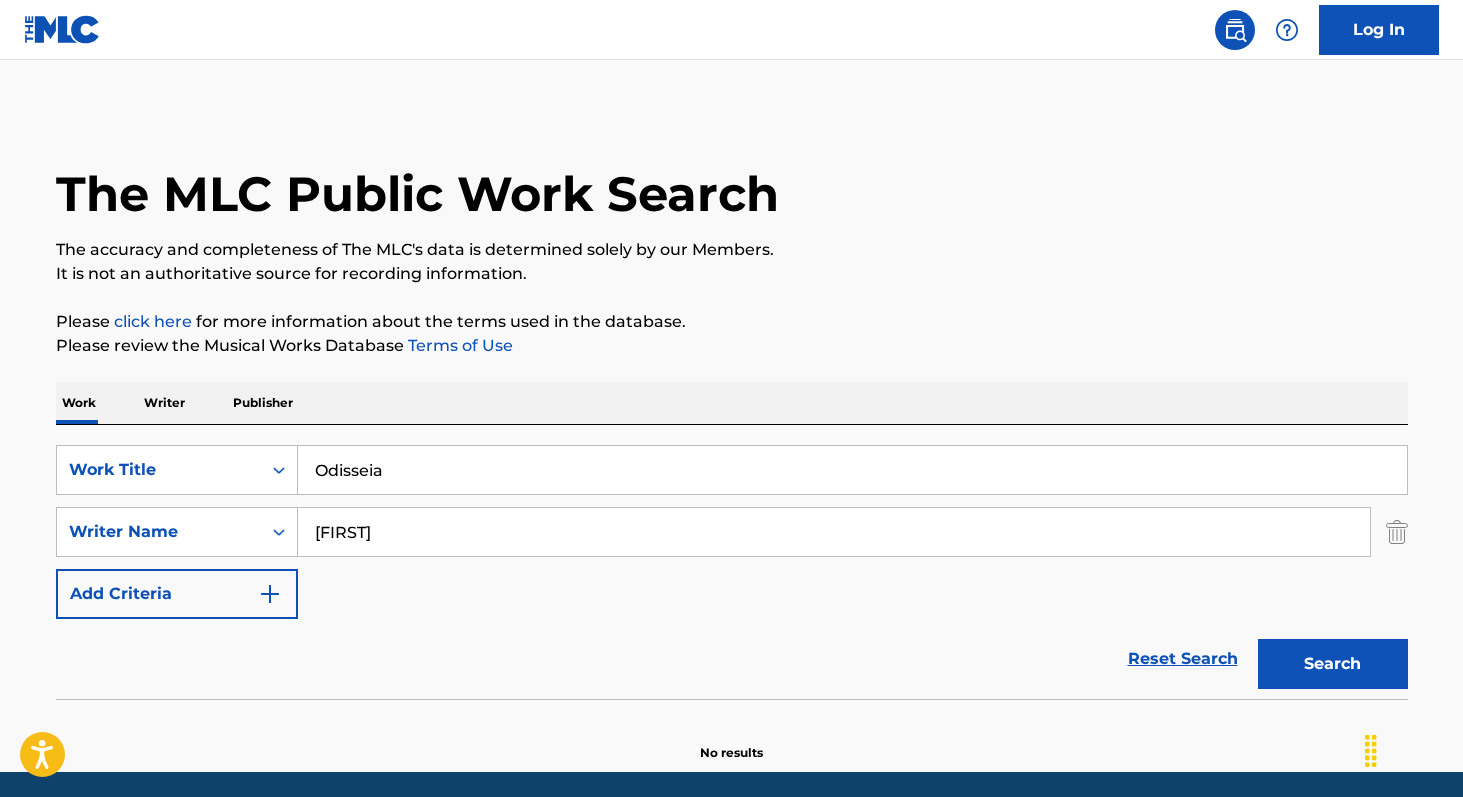 click on "Search" at bounding box center (1333, 664) 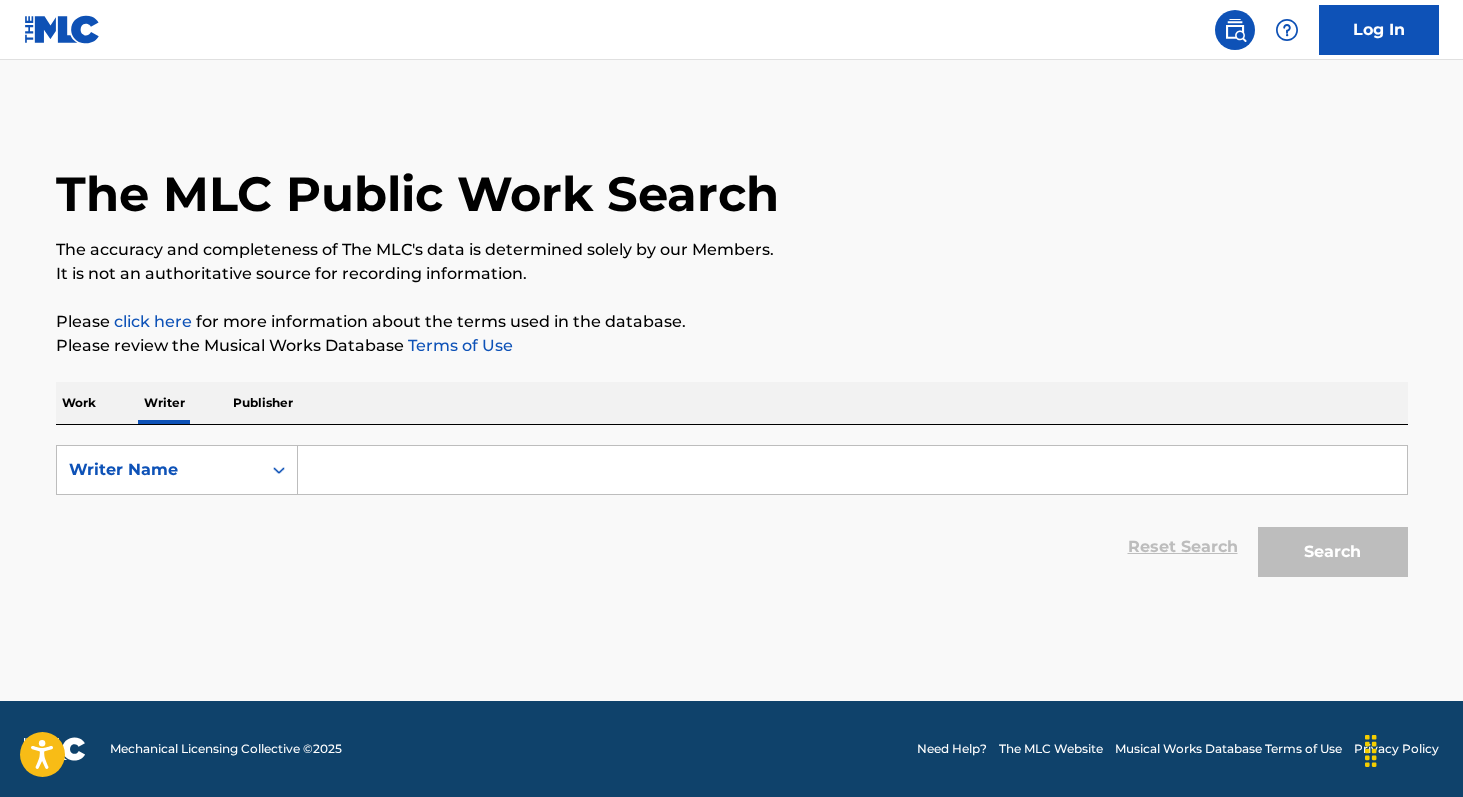 click at bounding box center [852, 470] 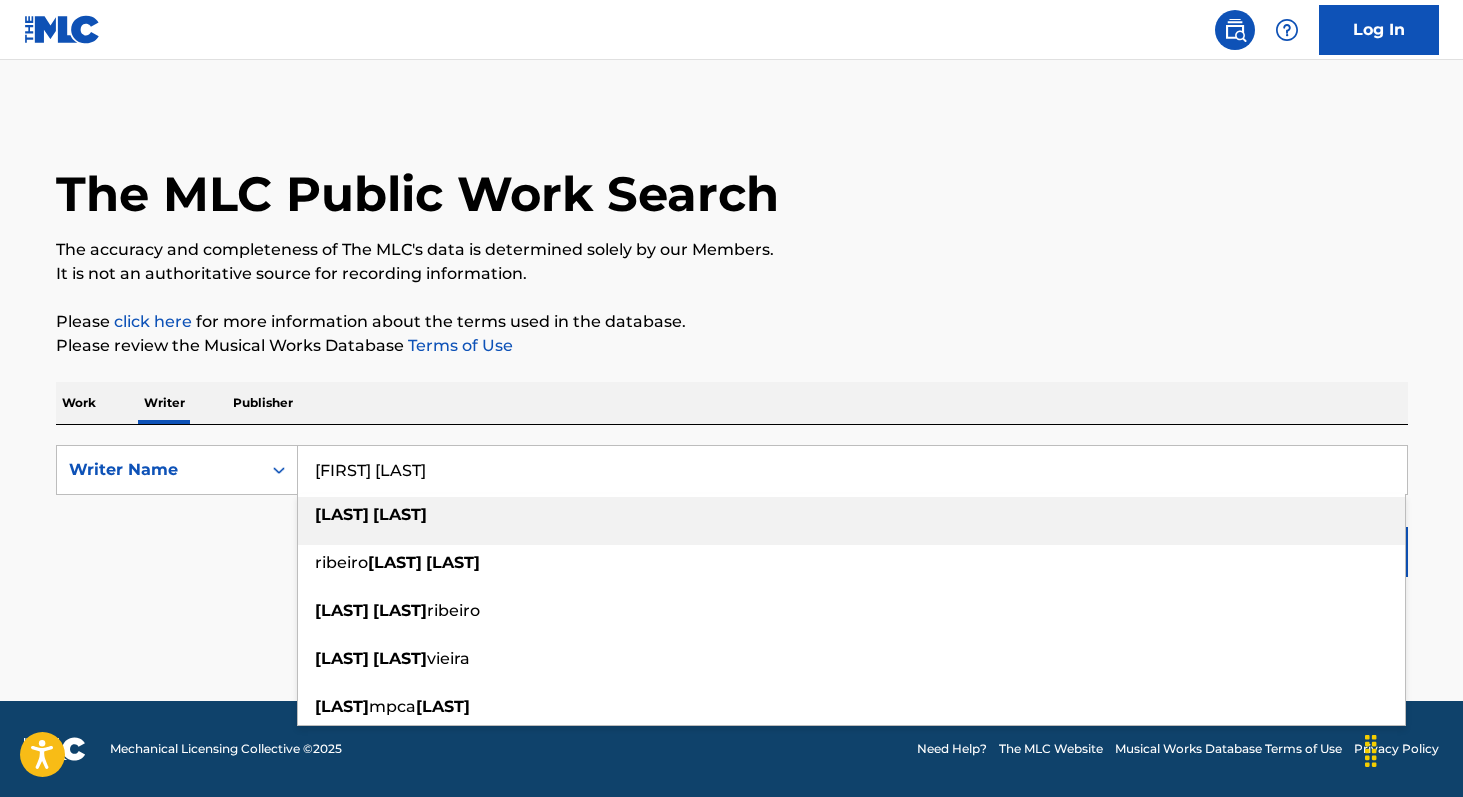 click on "[LAST]   [LAST]" at bounding box center (851, 515) 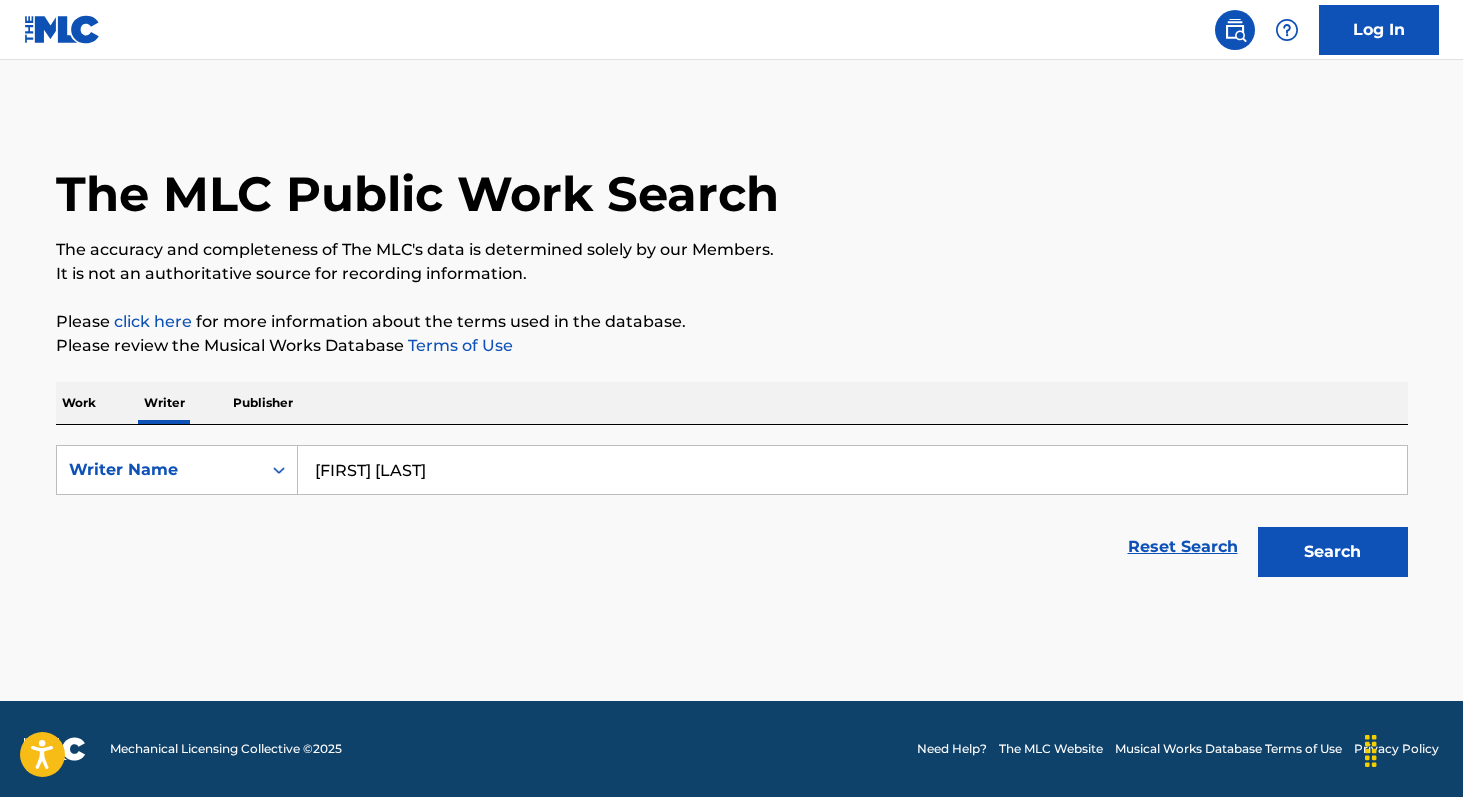 click on "Search" at bounding box center [1333, 552] 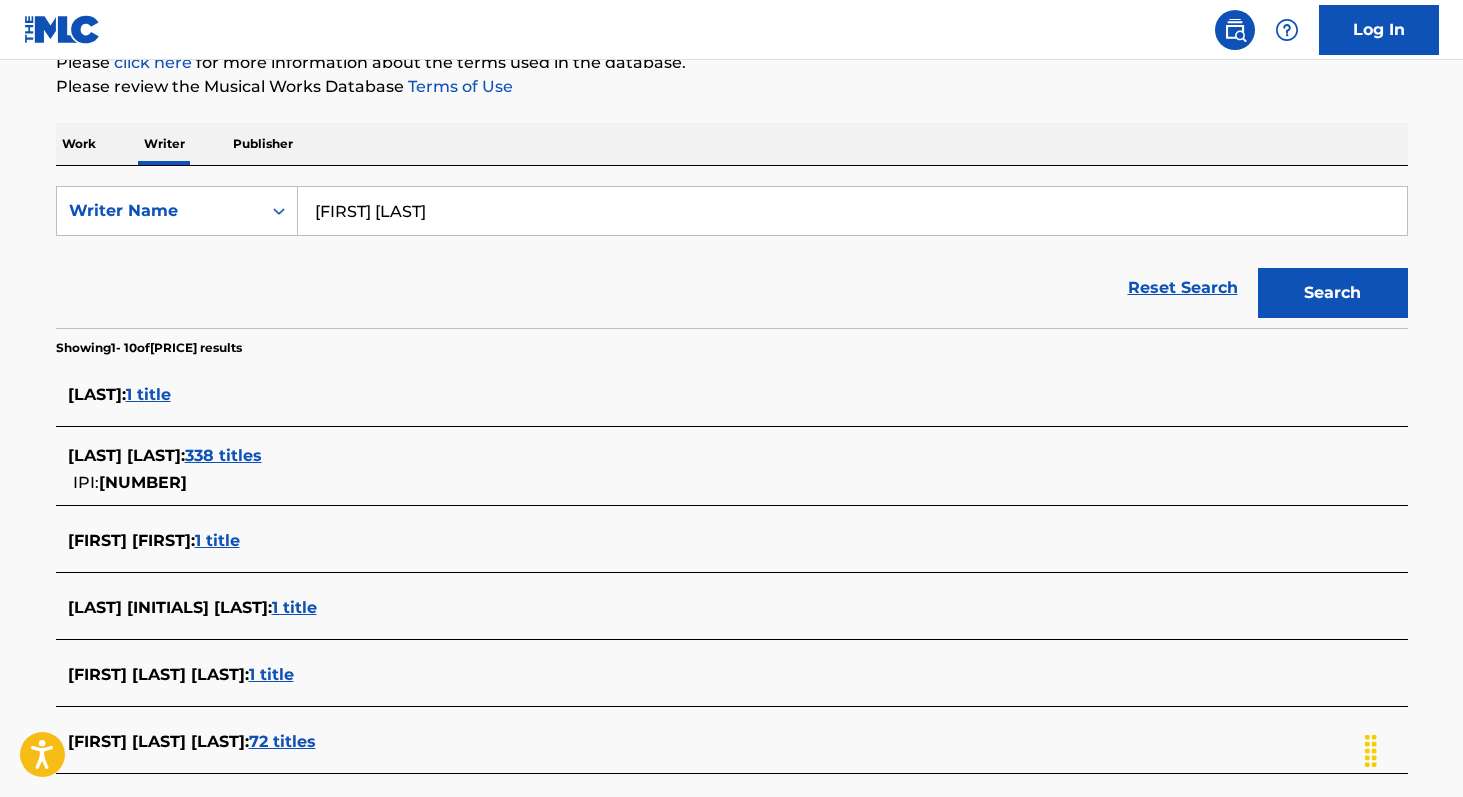 scroll, scrollTop: 273, scrollLeft: 0, axis: vertical 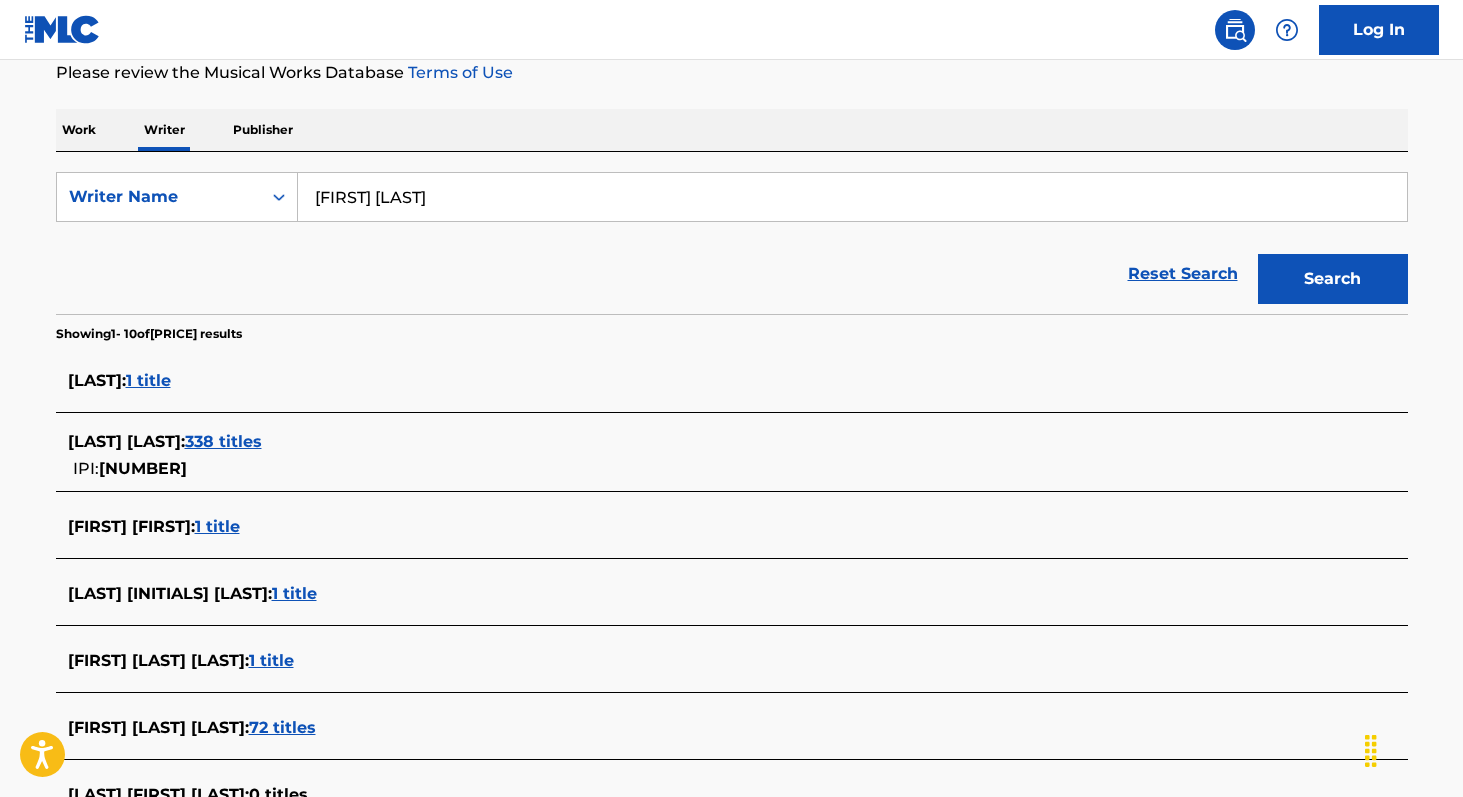 click on "338 titles" at bounding box center [223, 441] 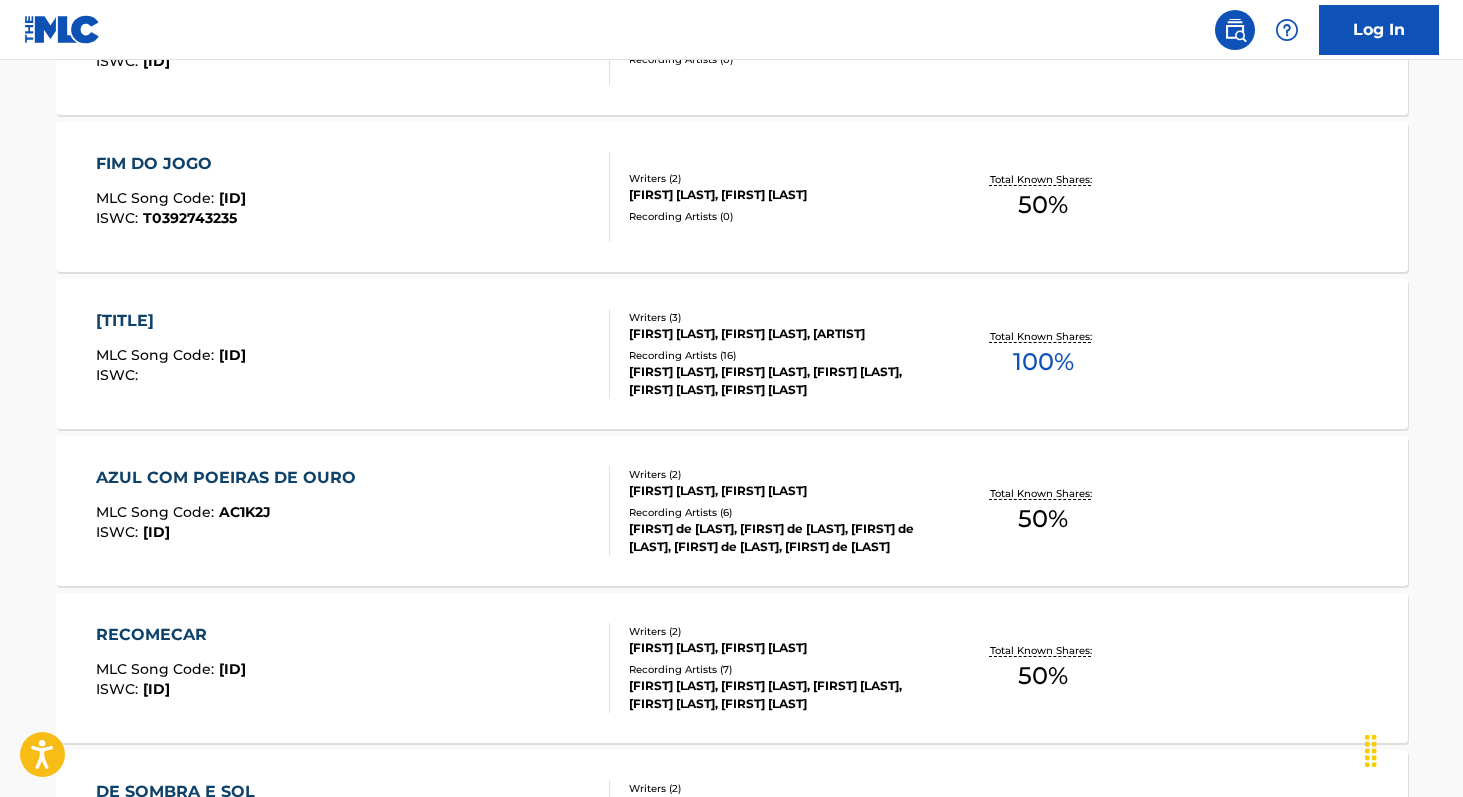 scroll, scrollTop: 1333, scrollLeft: 0, axis: vertical 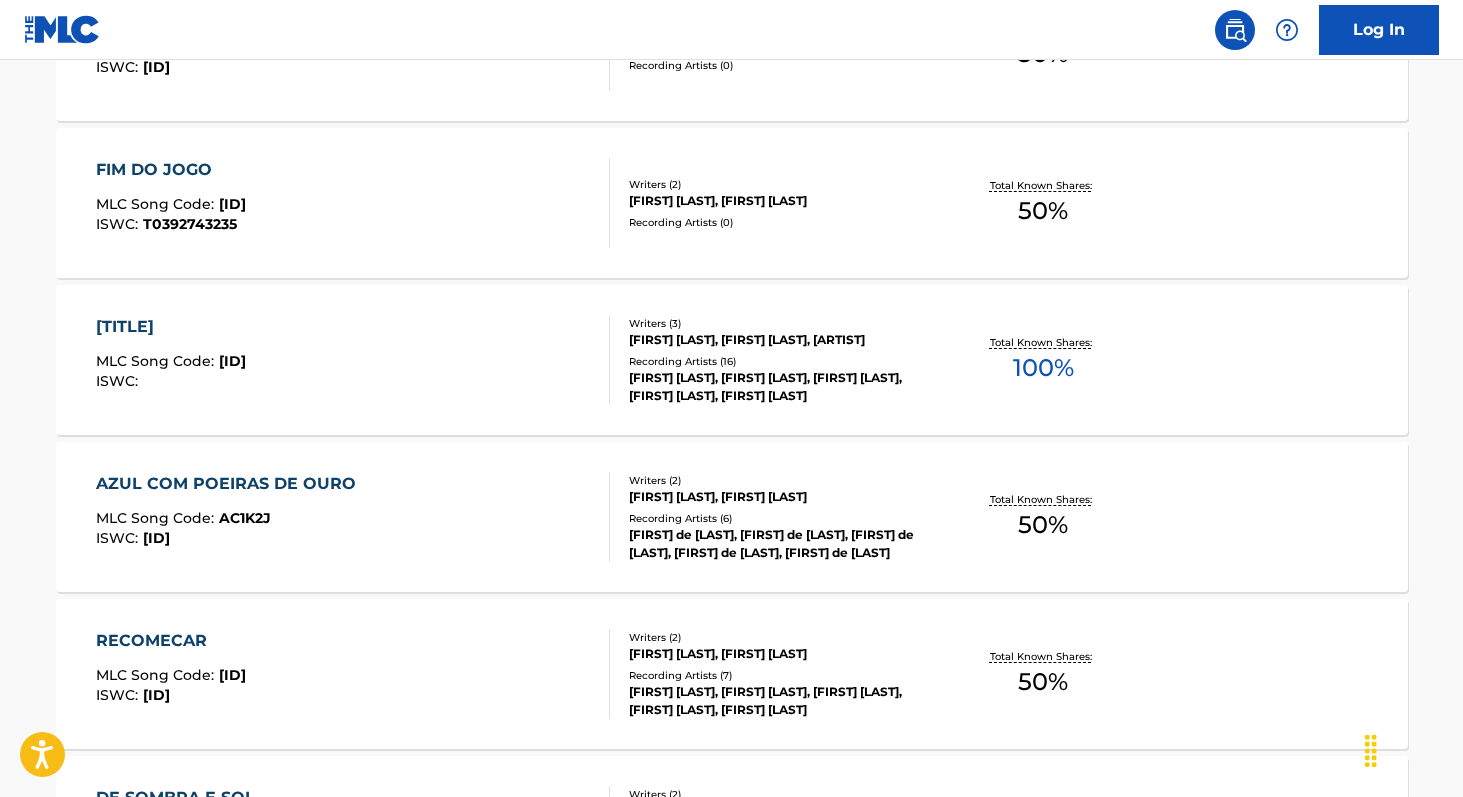 click on "100 %" at bounding box center (1043, 368) 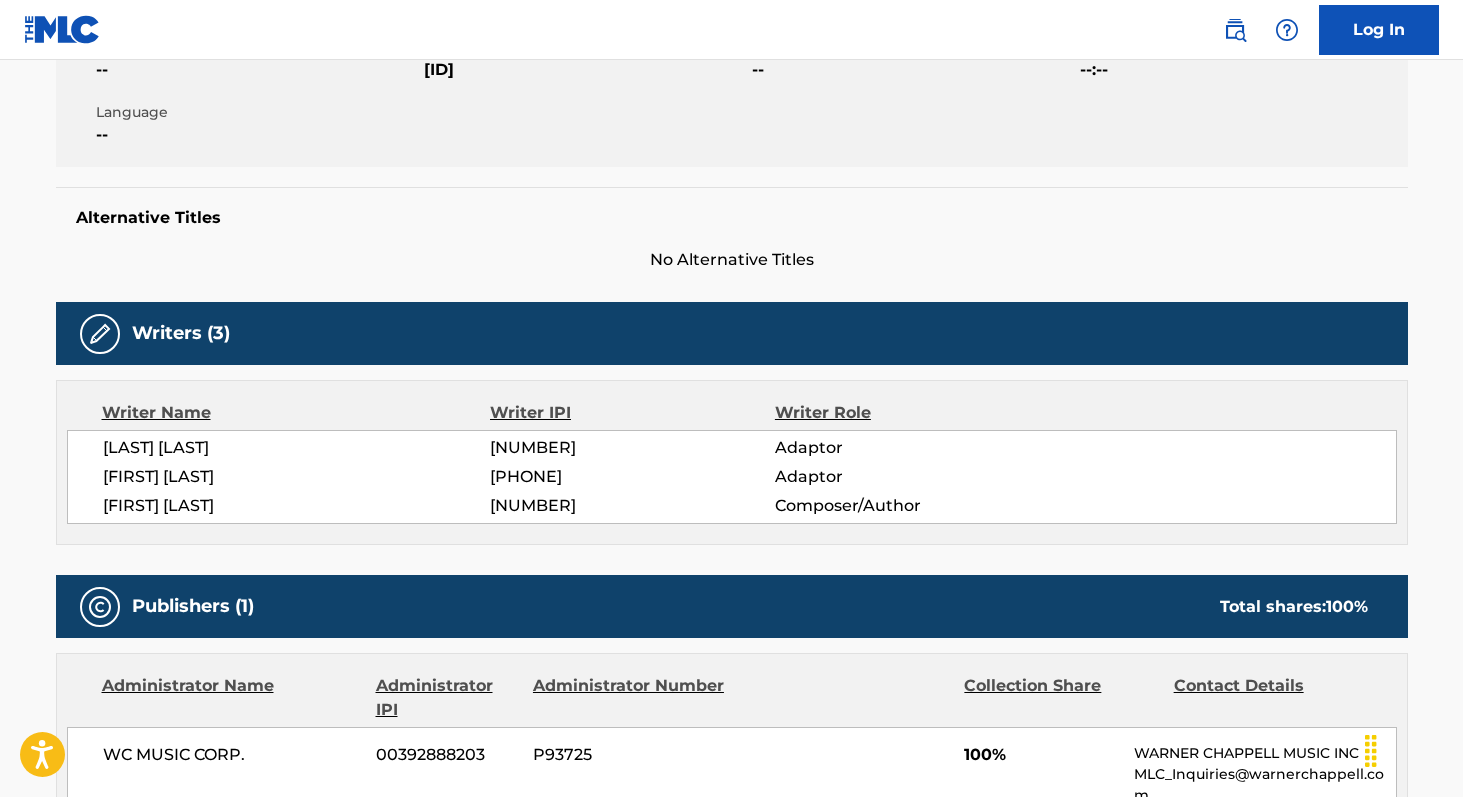 scroll, scrollTop: 406, scrollLeft: 0, axis: vertical 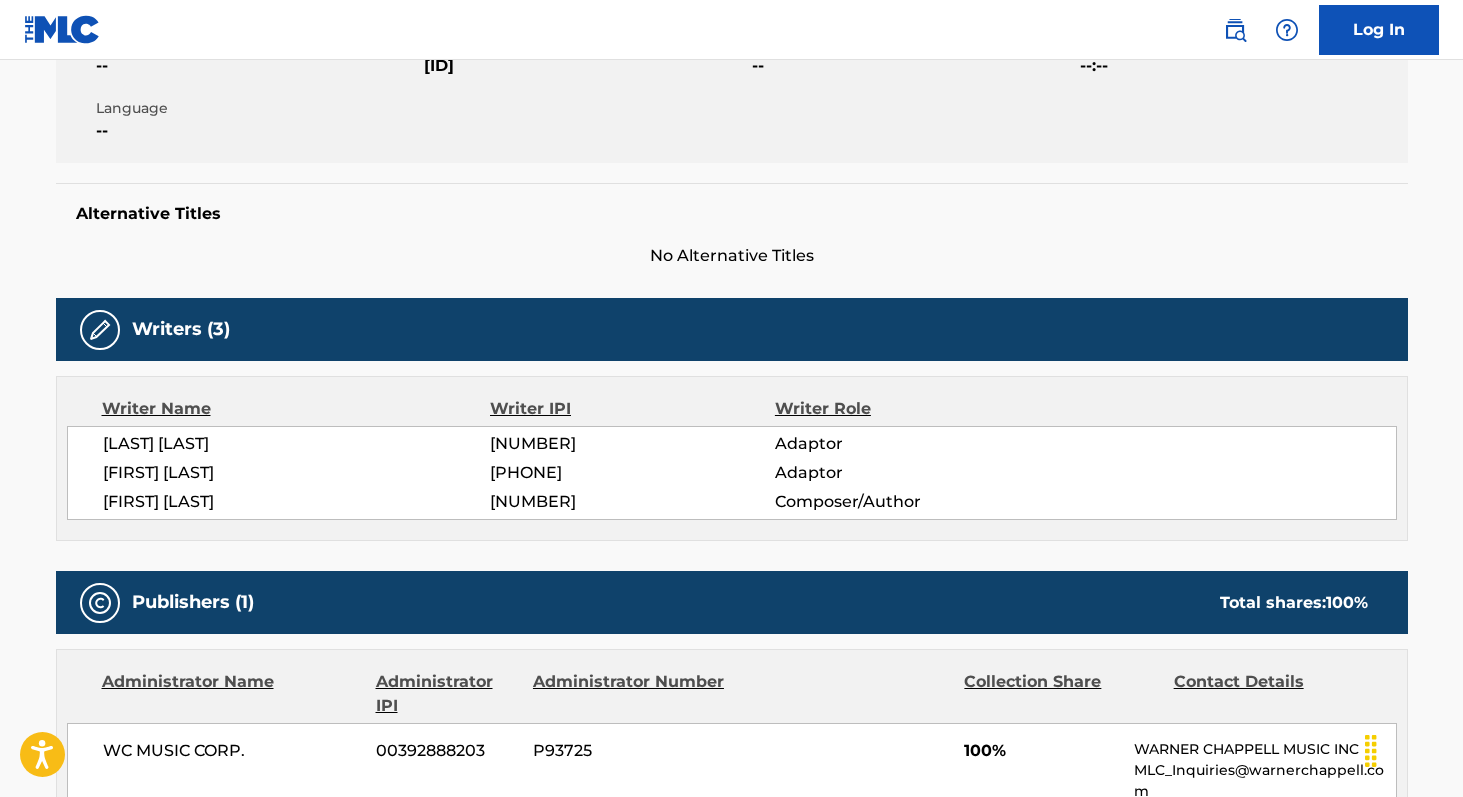click on "[NUMBER]" at bounding box center [632, 444] 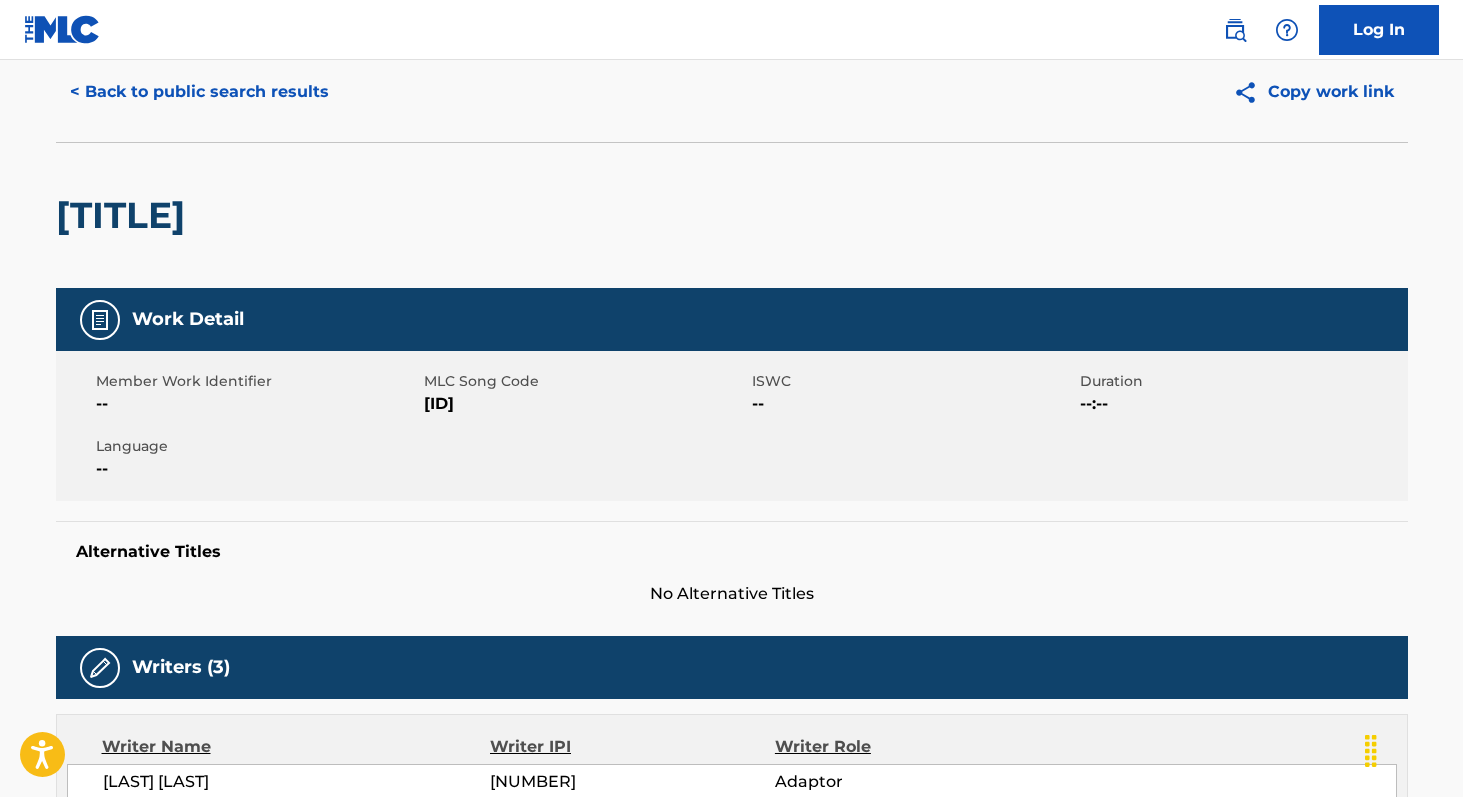 scroll, scrollTop: 0, scrollLeft: 0, axis: both 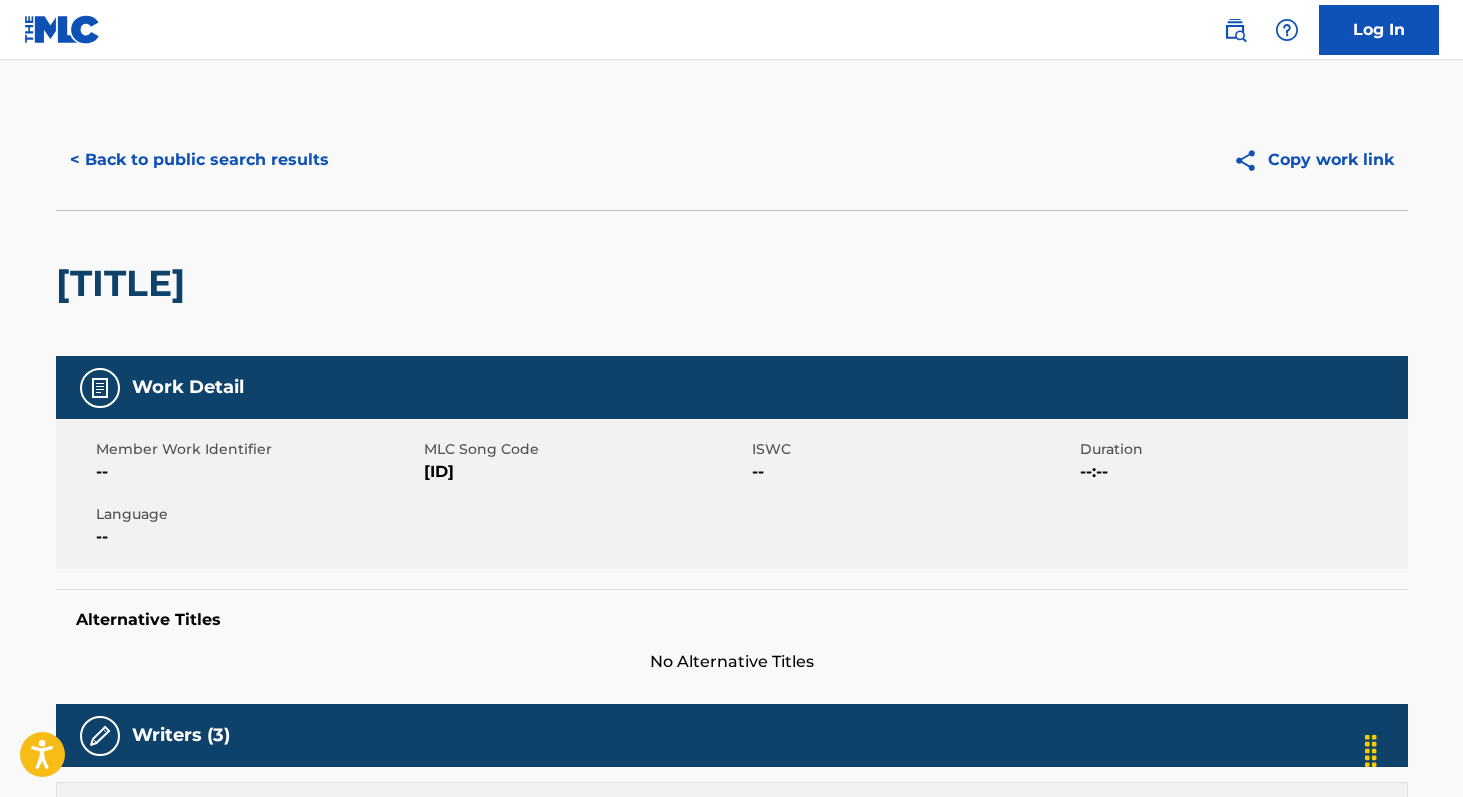 click on "[ID]" at bounding box center [585, 472] 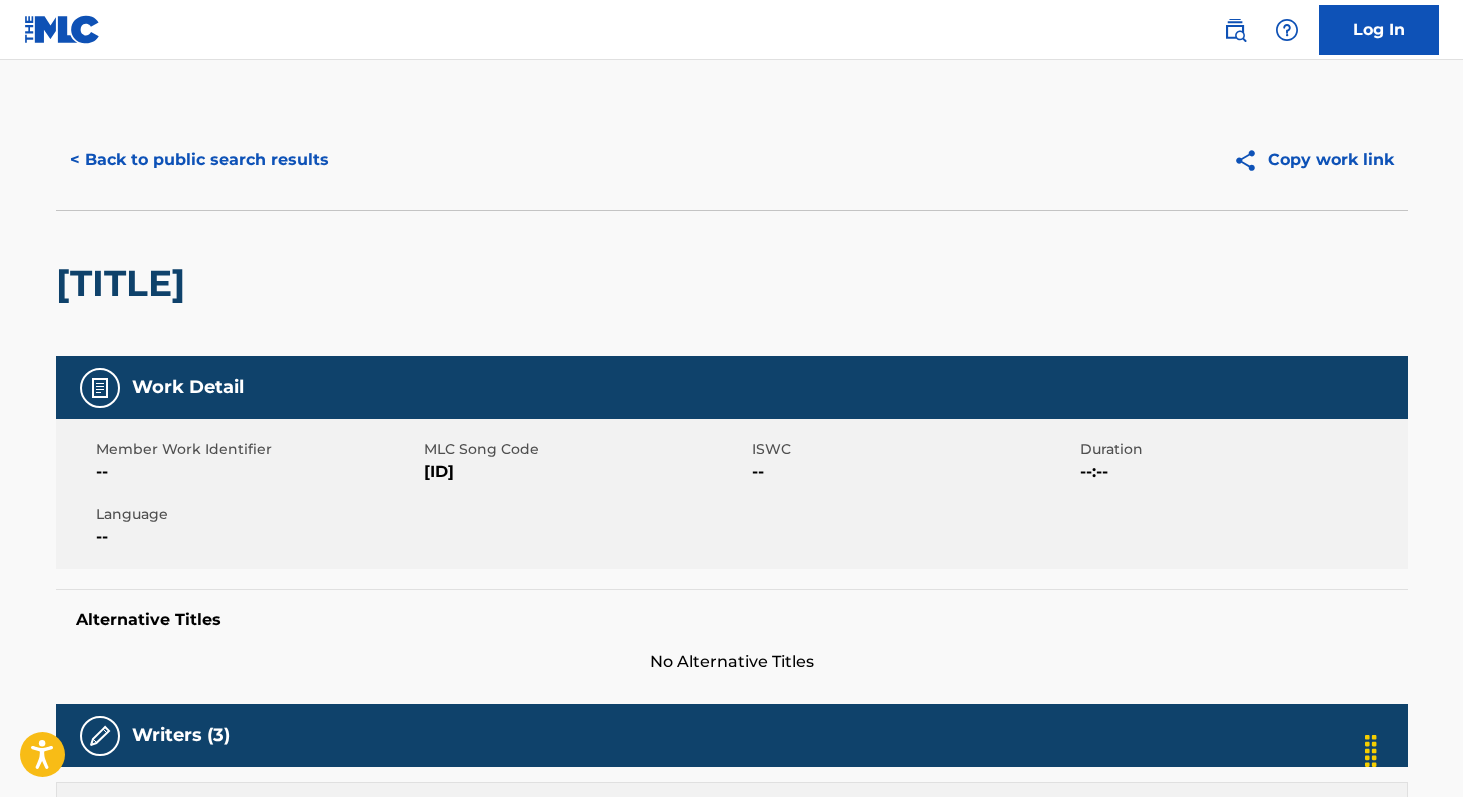 copy on "[ID]" 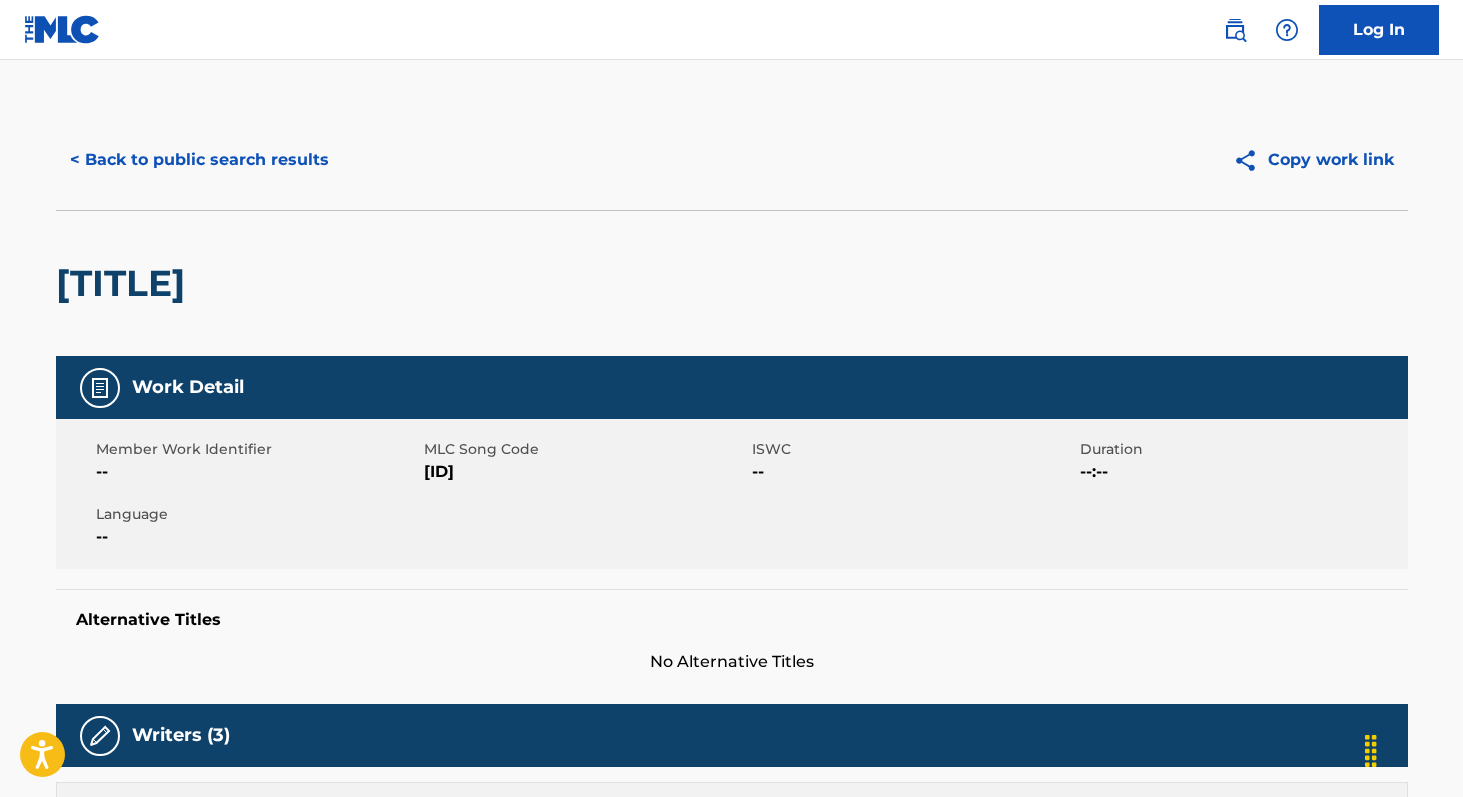 click on "< Back to public search results" at bounding box center (199, 160) 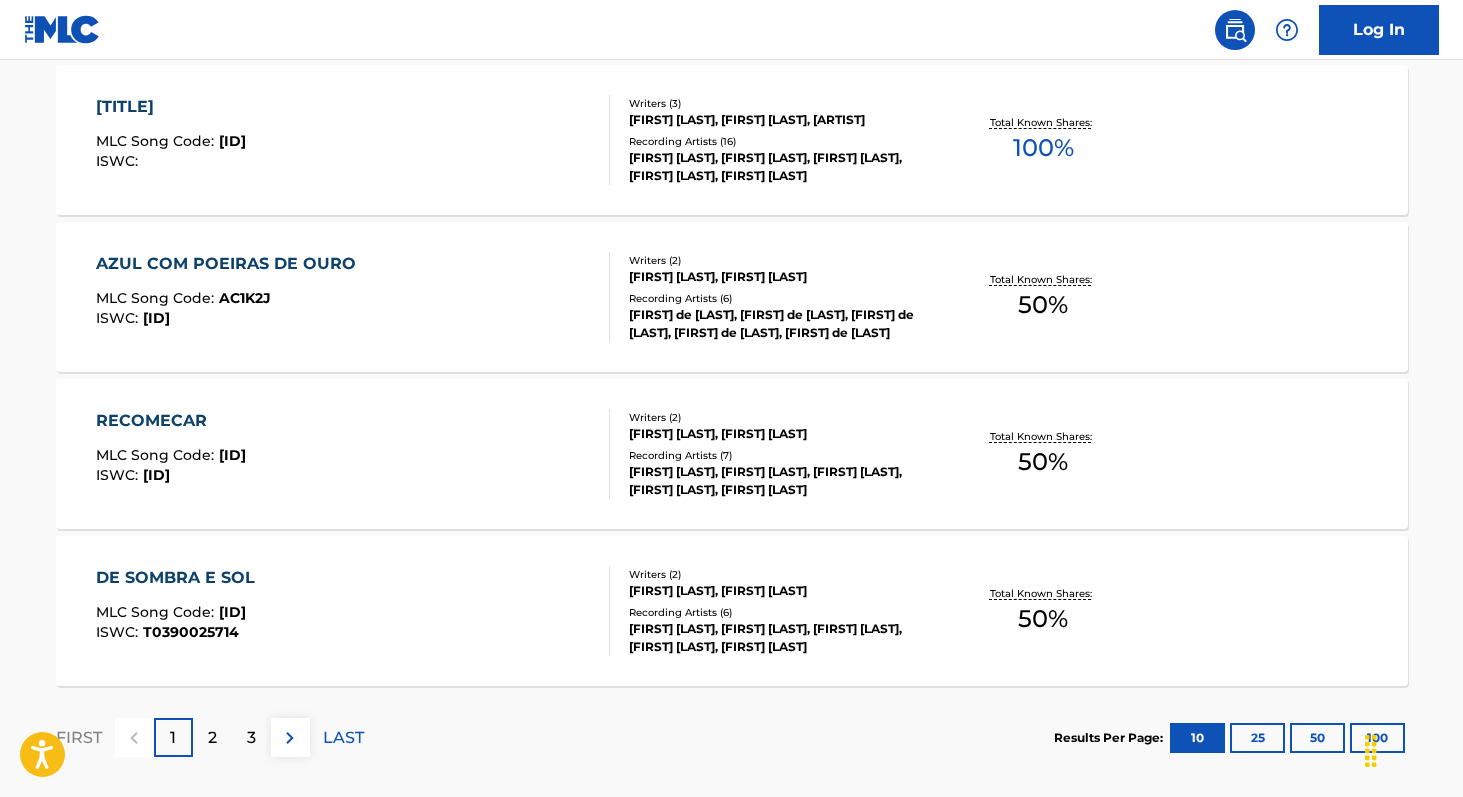 scroll, scrollTop: 1651, scrollLeft: 0, axis: vertical 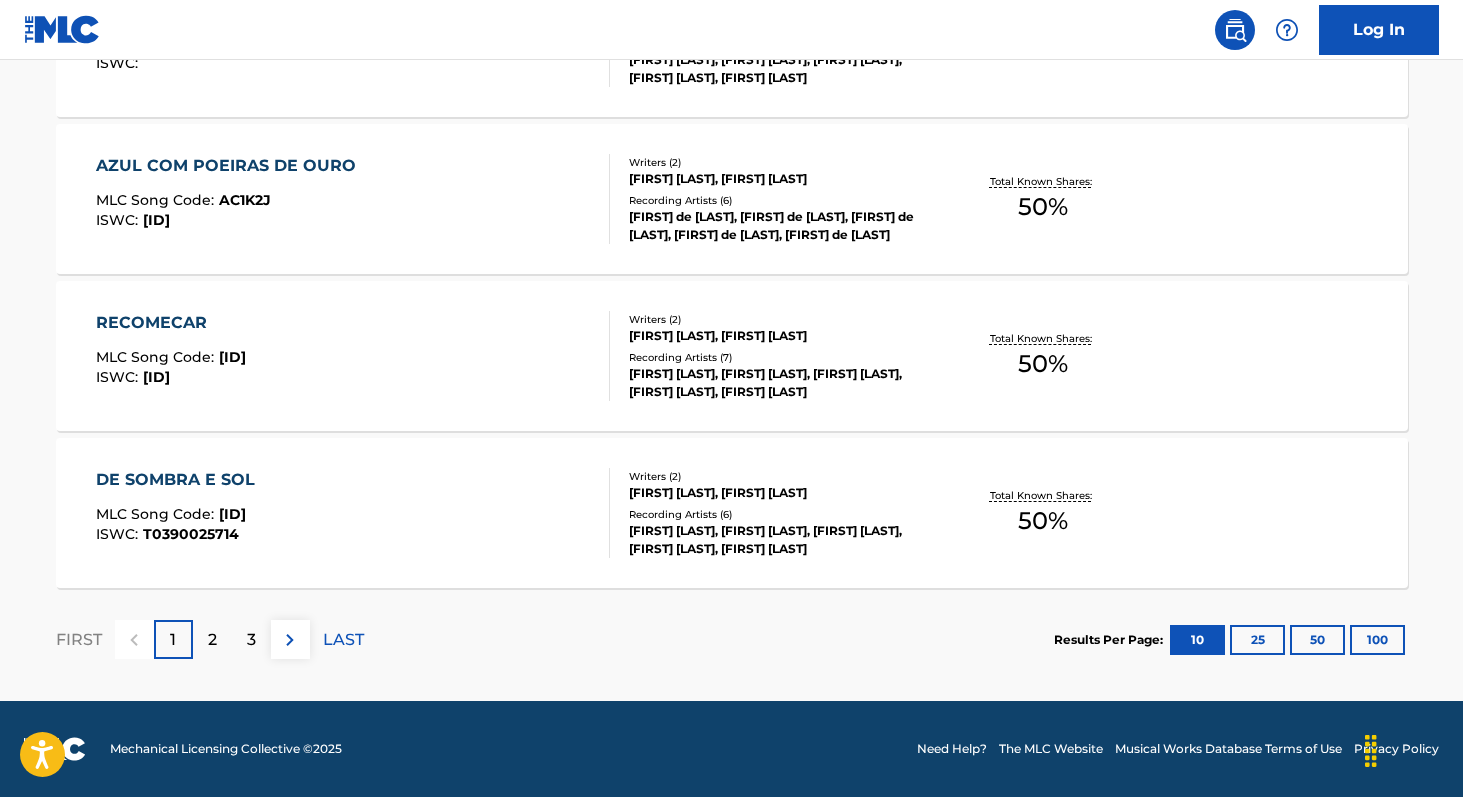 click on "100" at bounding box center (1377, 640) 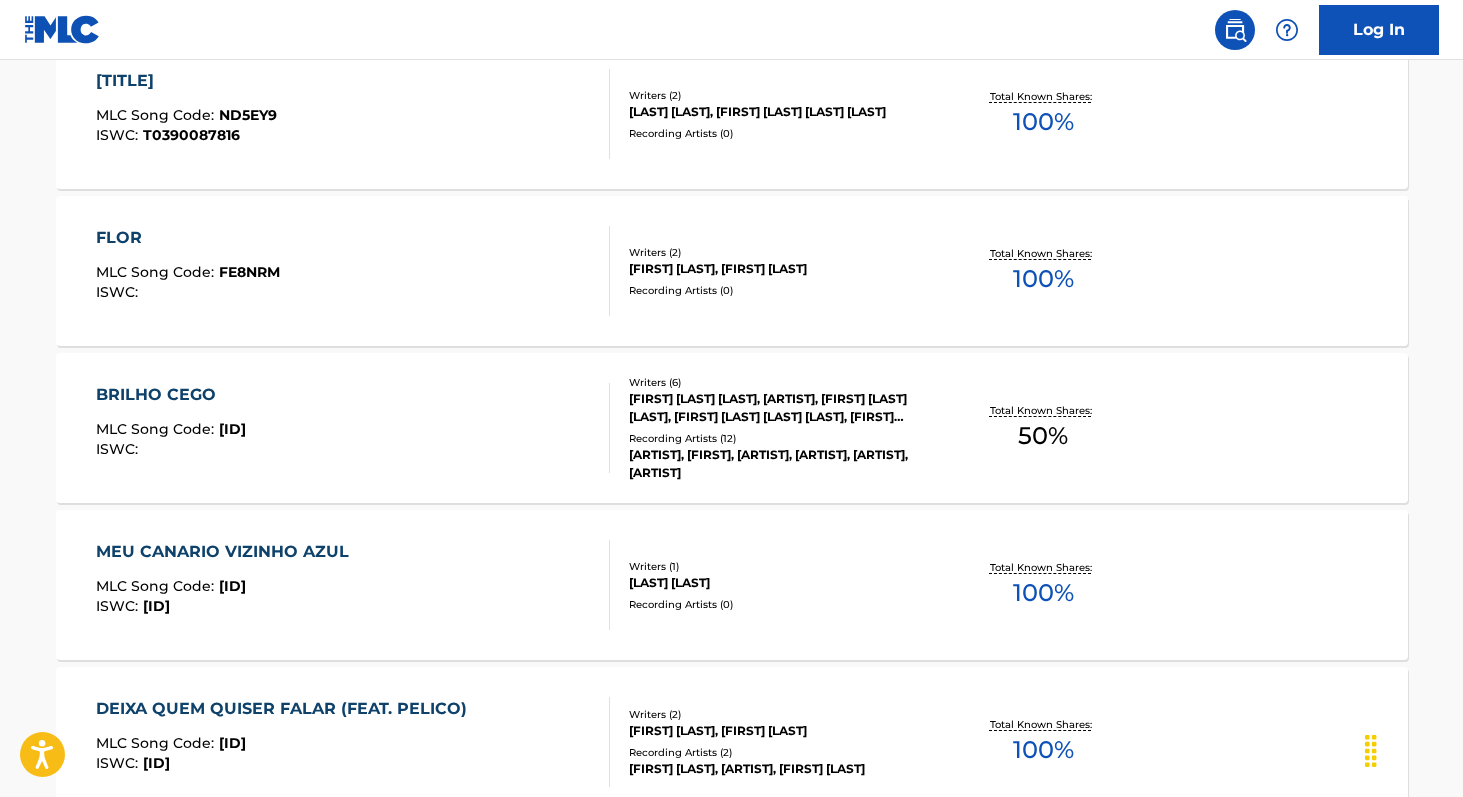 scroll, scrollTop: 8662, scrollLeft: 0, axis: vertical 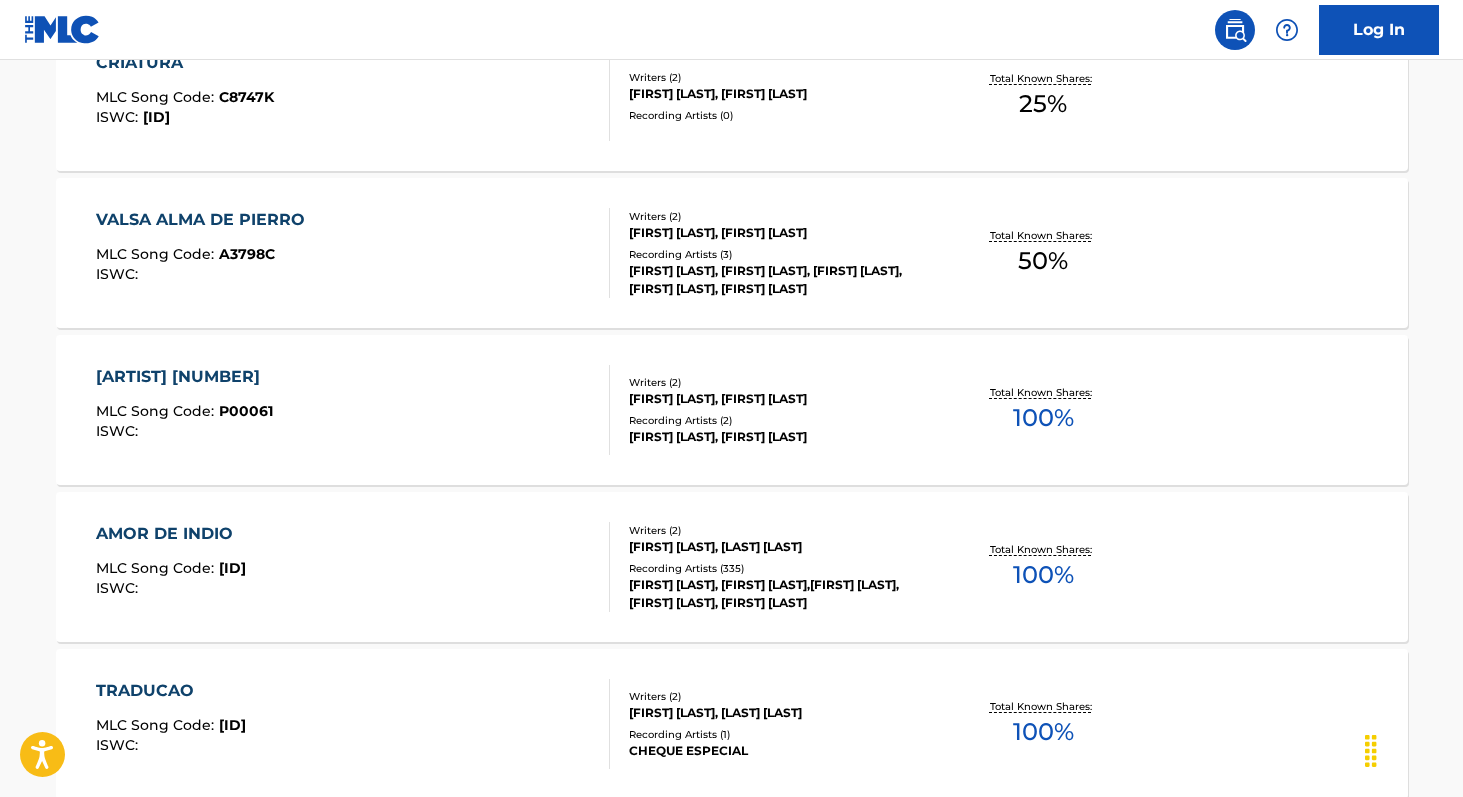 click on "100 %" at bounding box center [1043, 418] 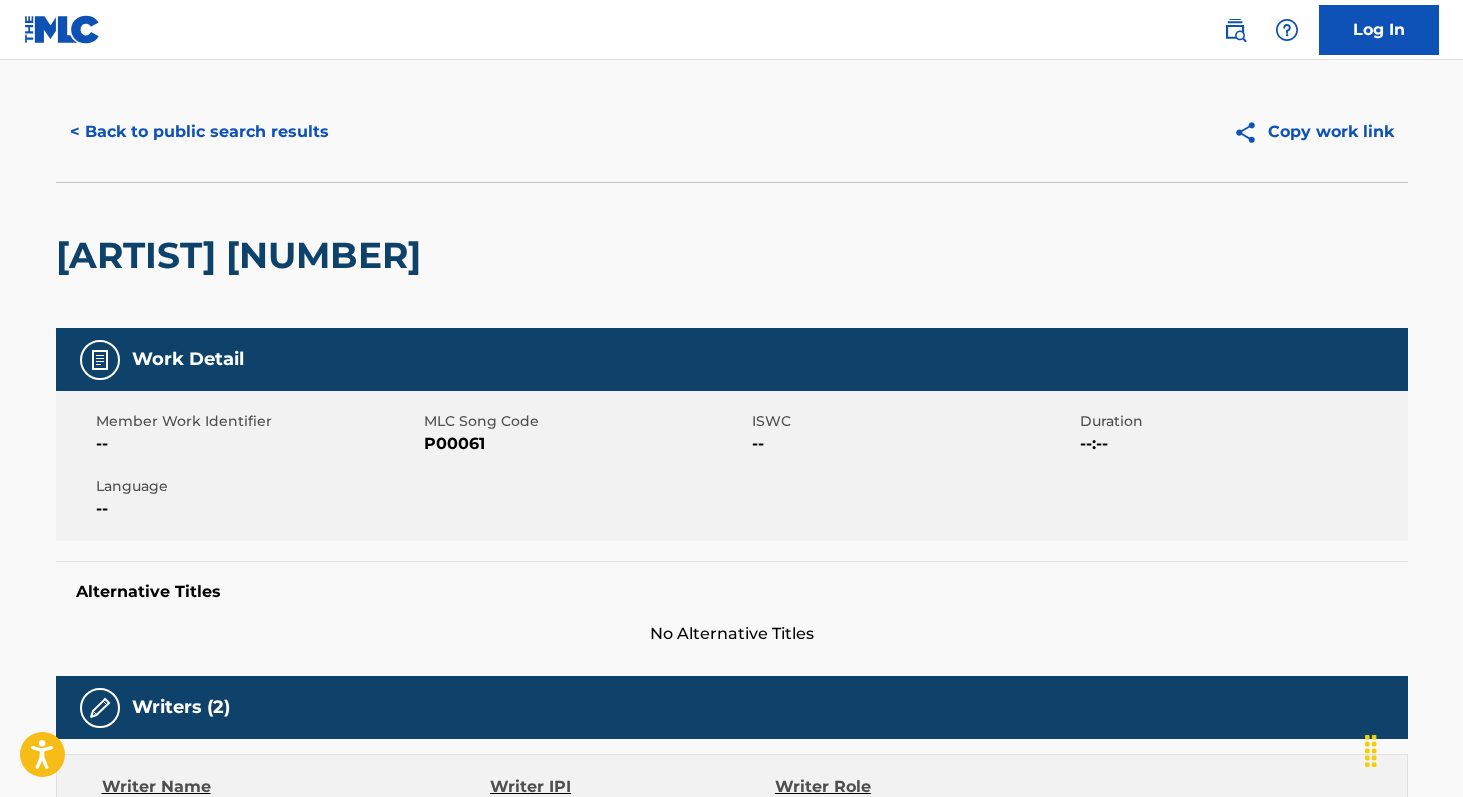 scroll, scrollTop: 23, scrollLeft: 0, axis: vertical 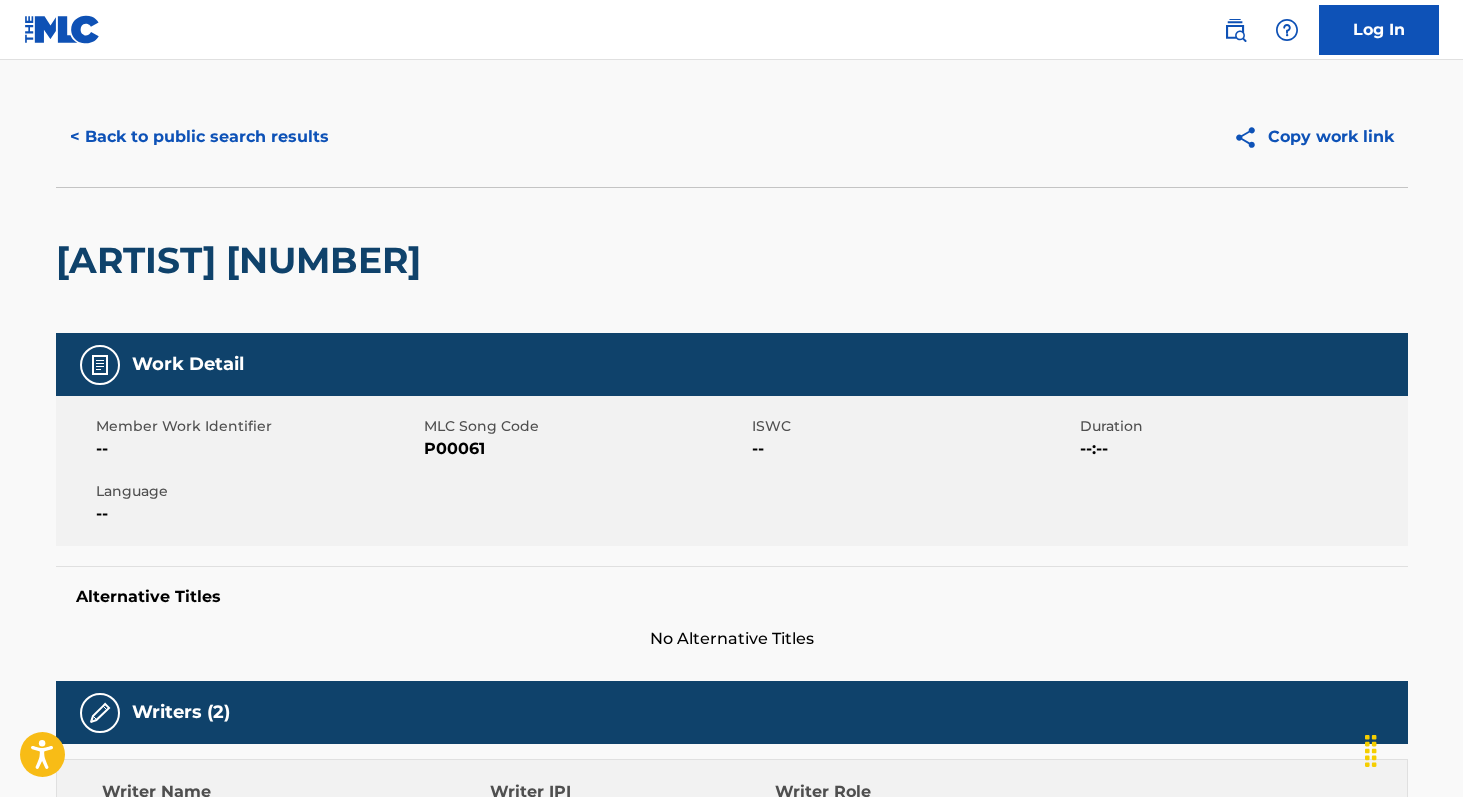 click on "P00061" at bounding box center (585, 449) 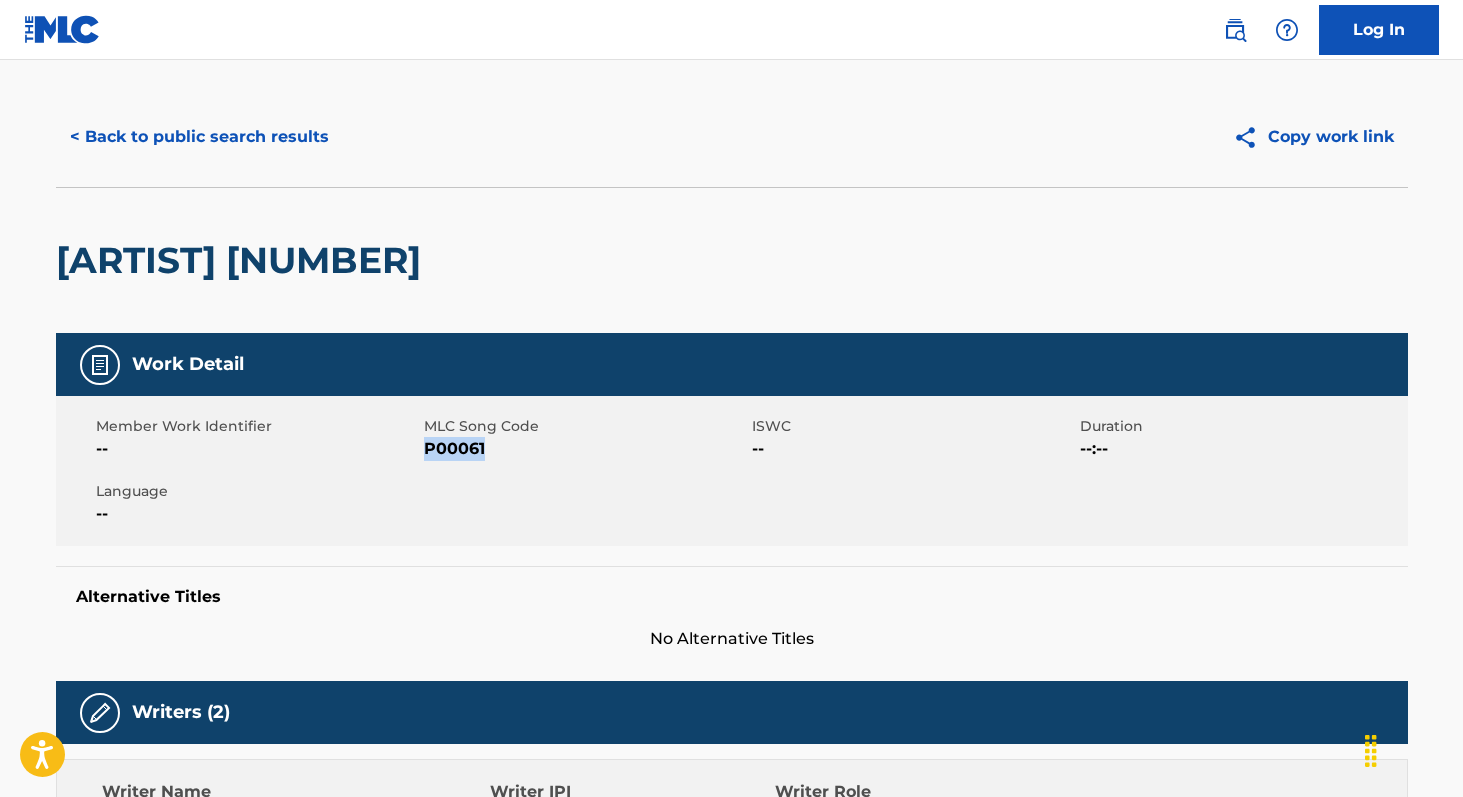 click on "P00061" at bounding box center (585, 449) 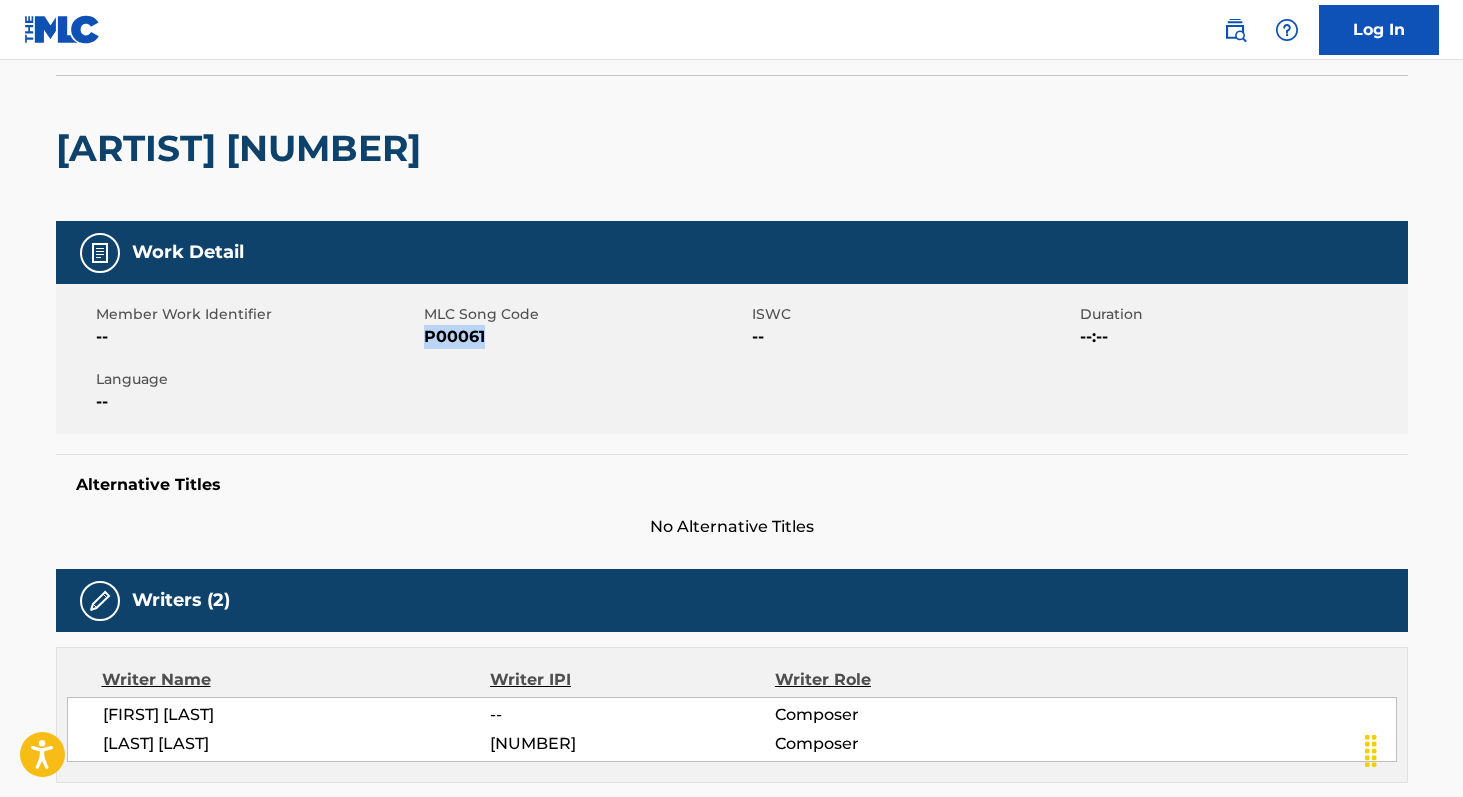 scroll, scrollTop: 0, scrollLeft: 0, axis: both 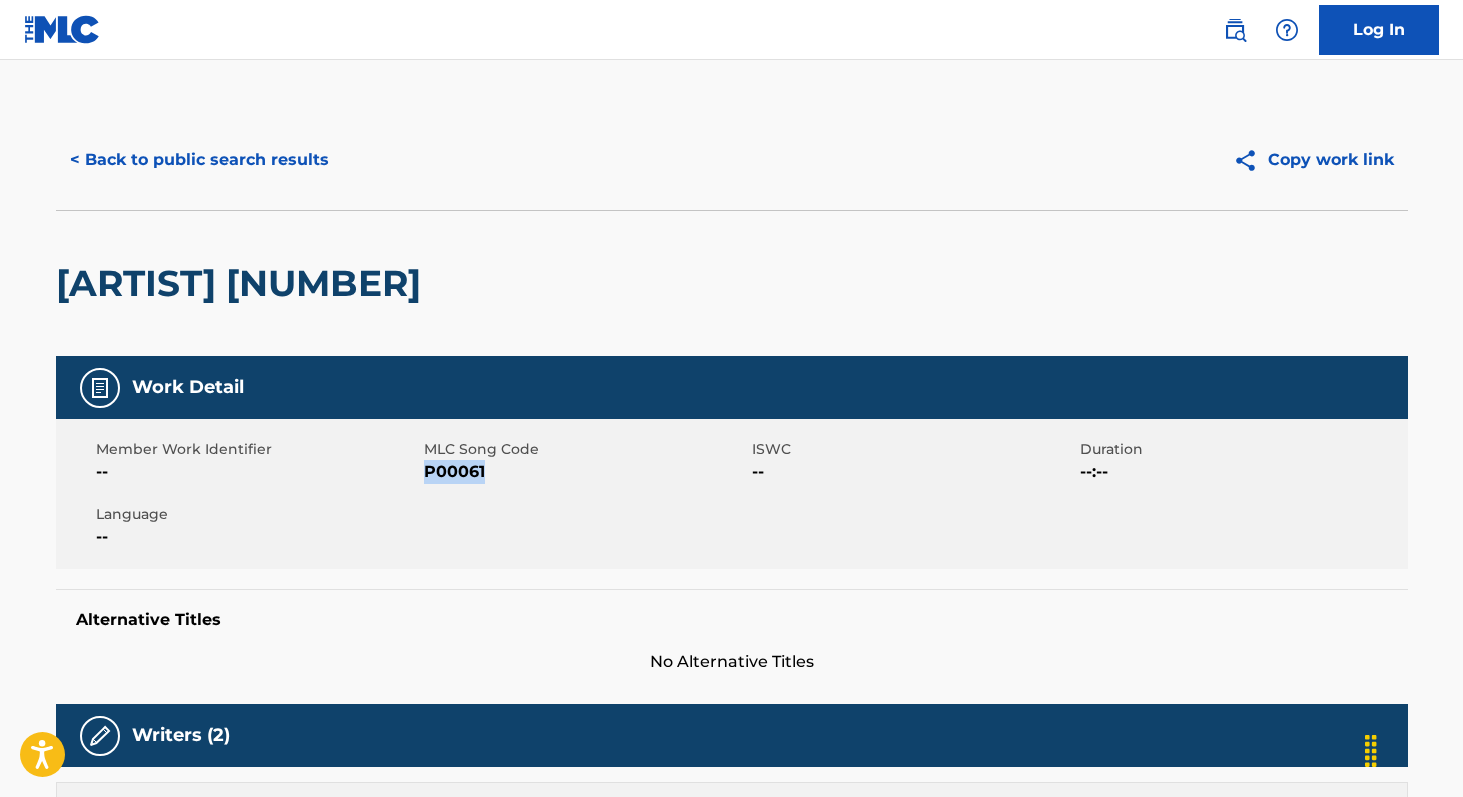 click on "< Back to public search results" at bounding box center (199, 160) 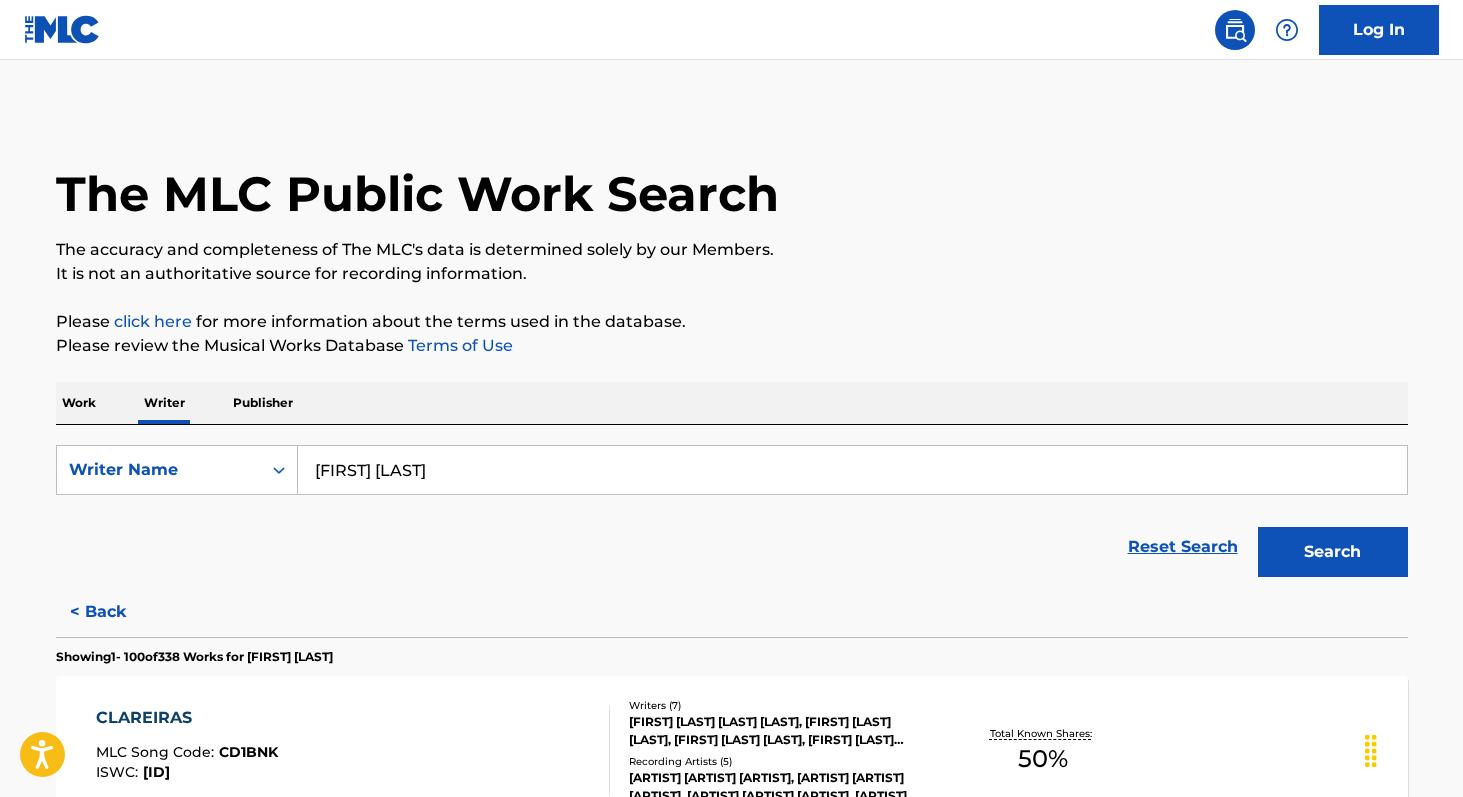click on "[FIRST] [LAST]" at bounding box center (852, 470) 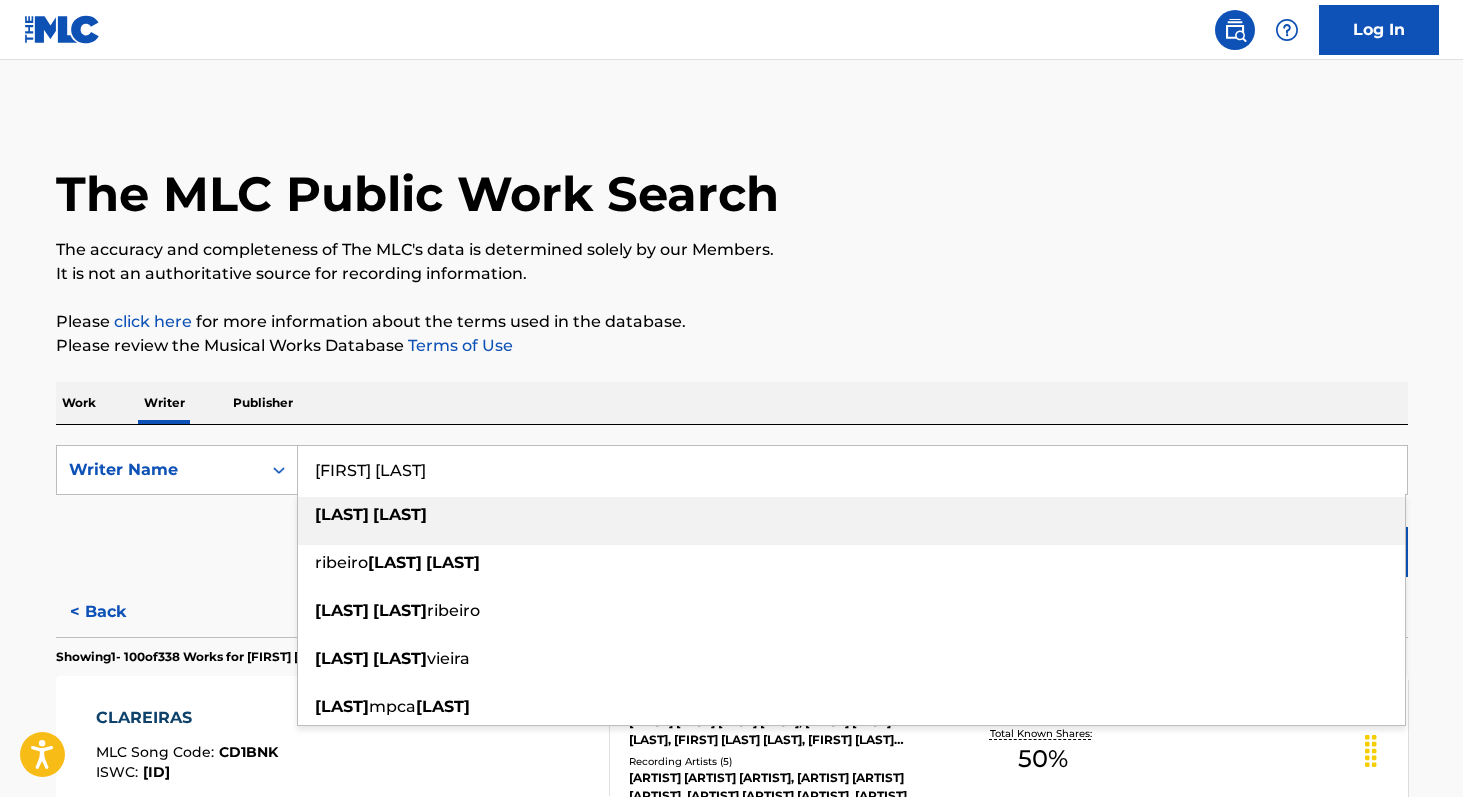 paste on "[LOCATION] [LAST]" 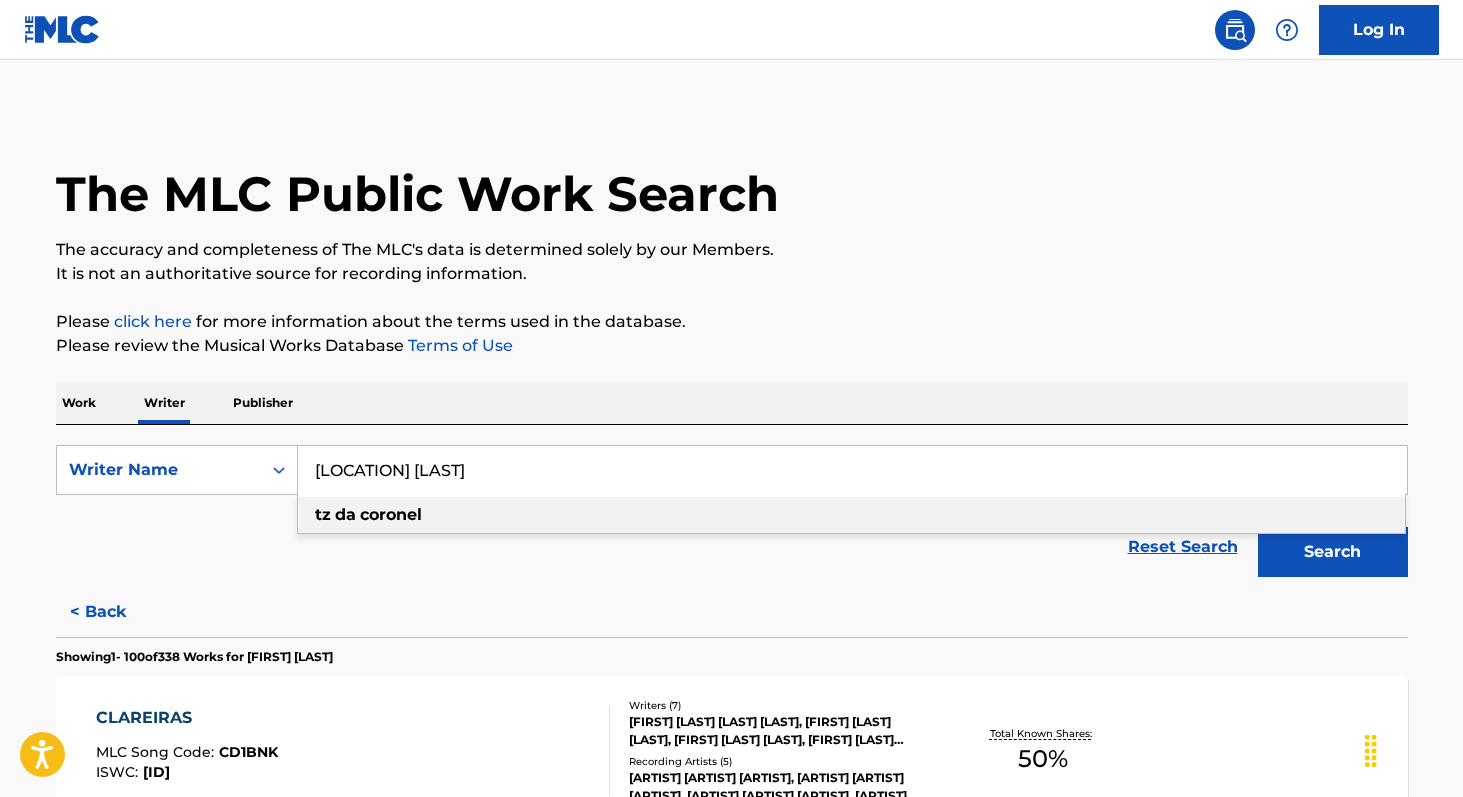 click on "TZ DA CORONEL" at bounding box center (851, 515) 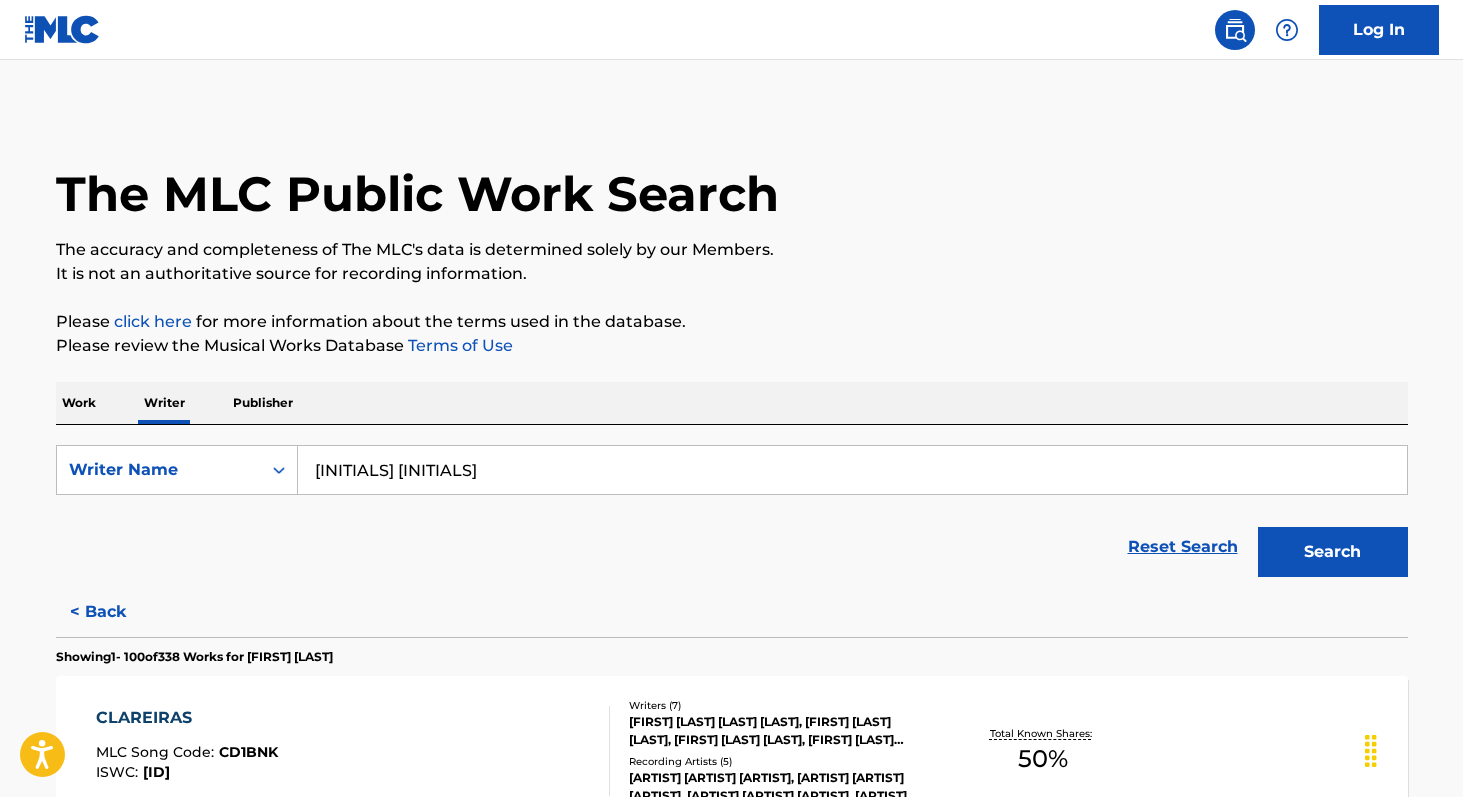 click on "Search" at bounding box center [1333, 552] 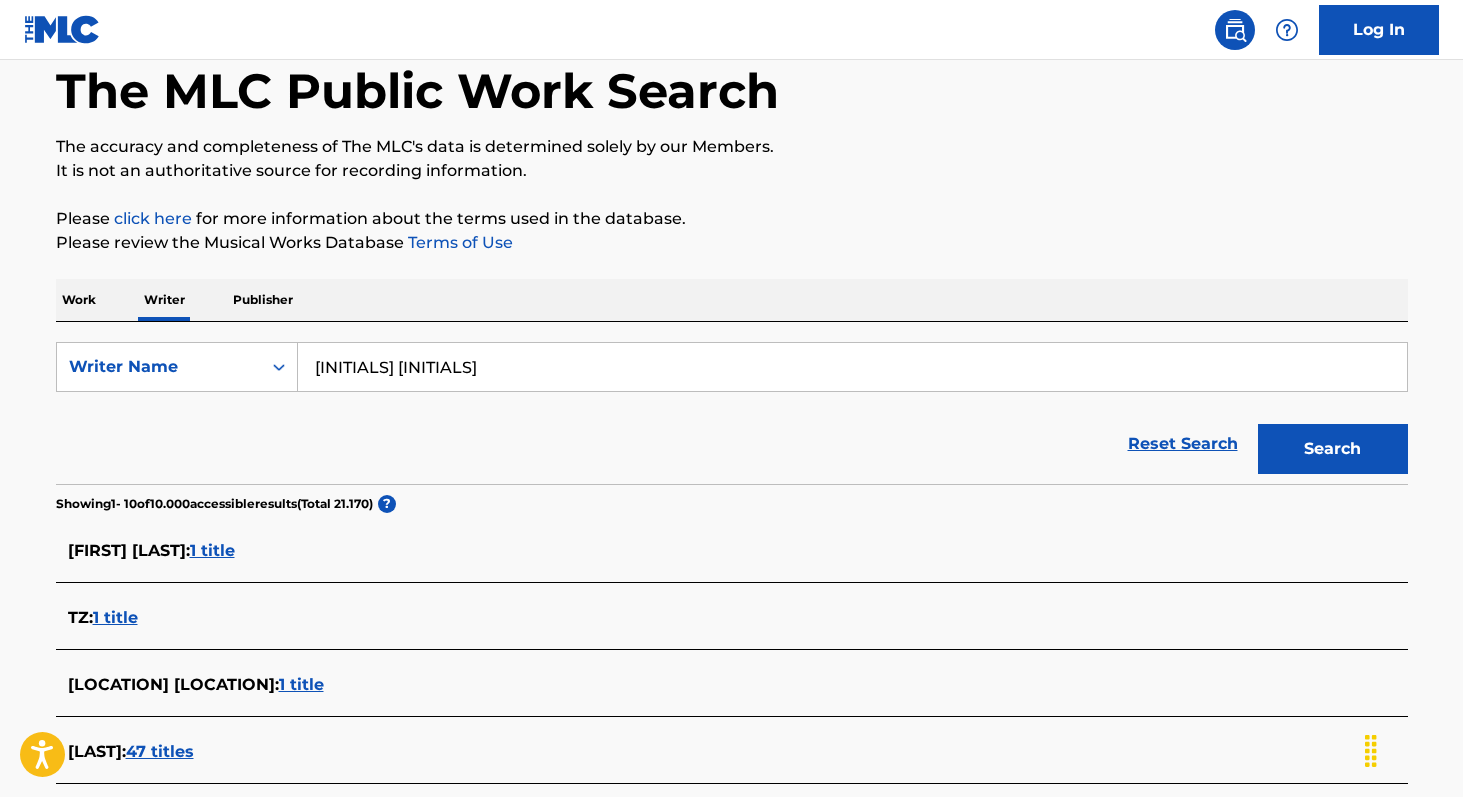 scroll, scrollTop: 107, scrollLeft: 0, axis: vertical 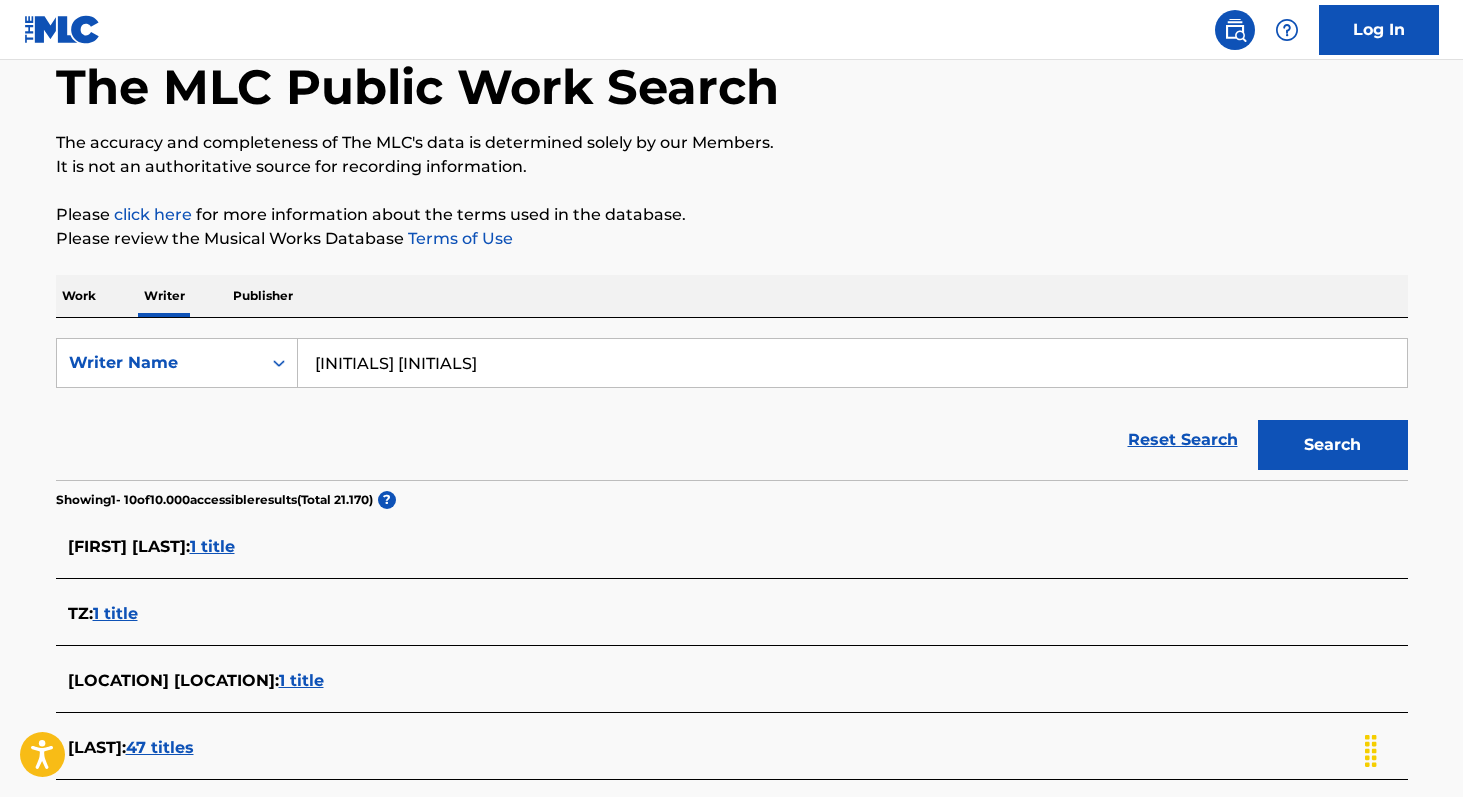 click on "Search" at bounding box center (1333, 445) 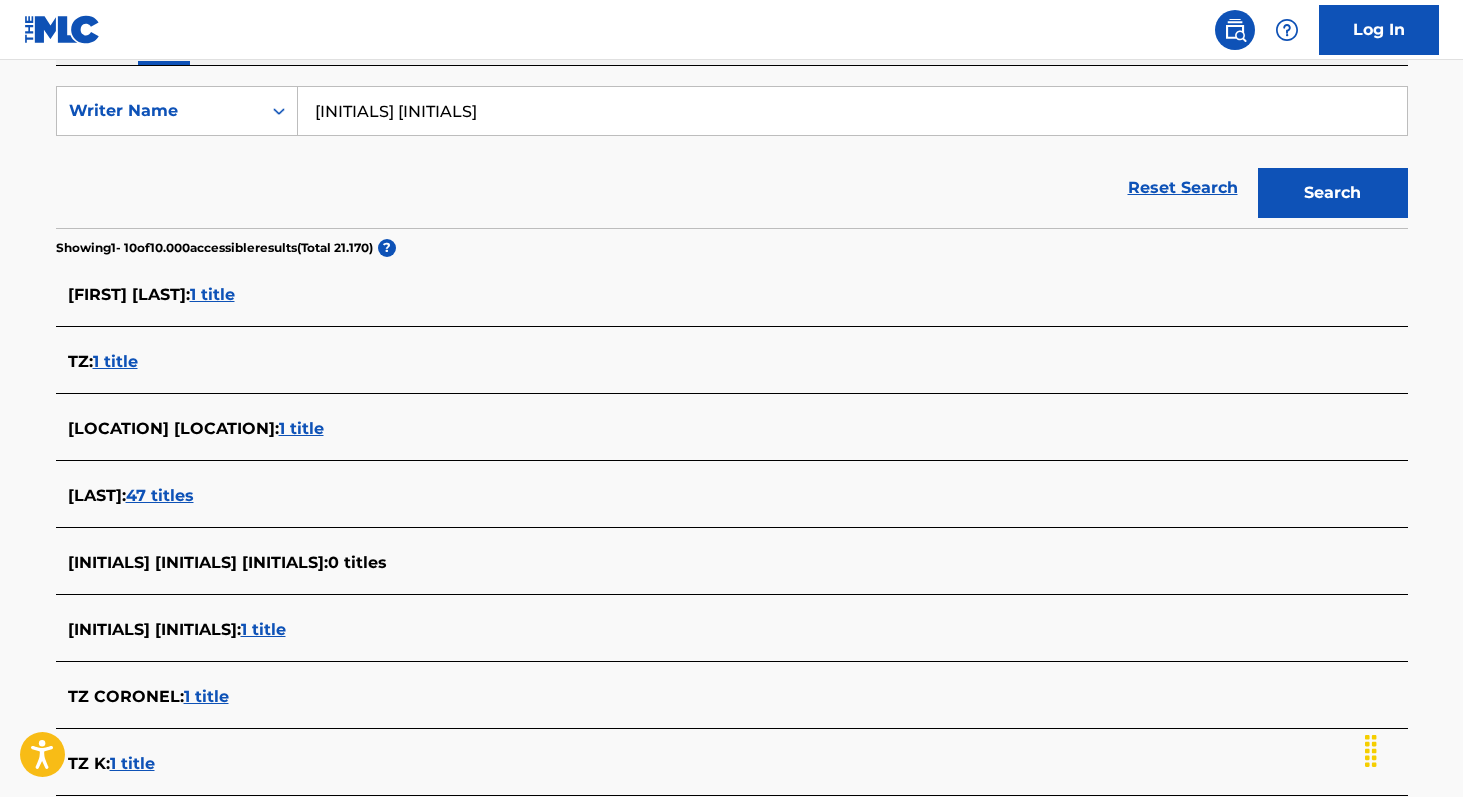 scroll, scrollTop: 362, scrollLeft: 0, axis: vertical 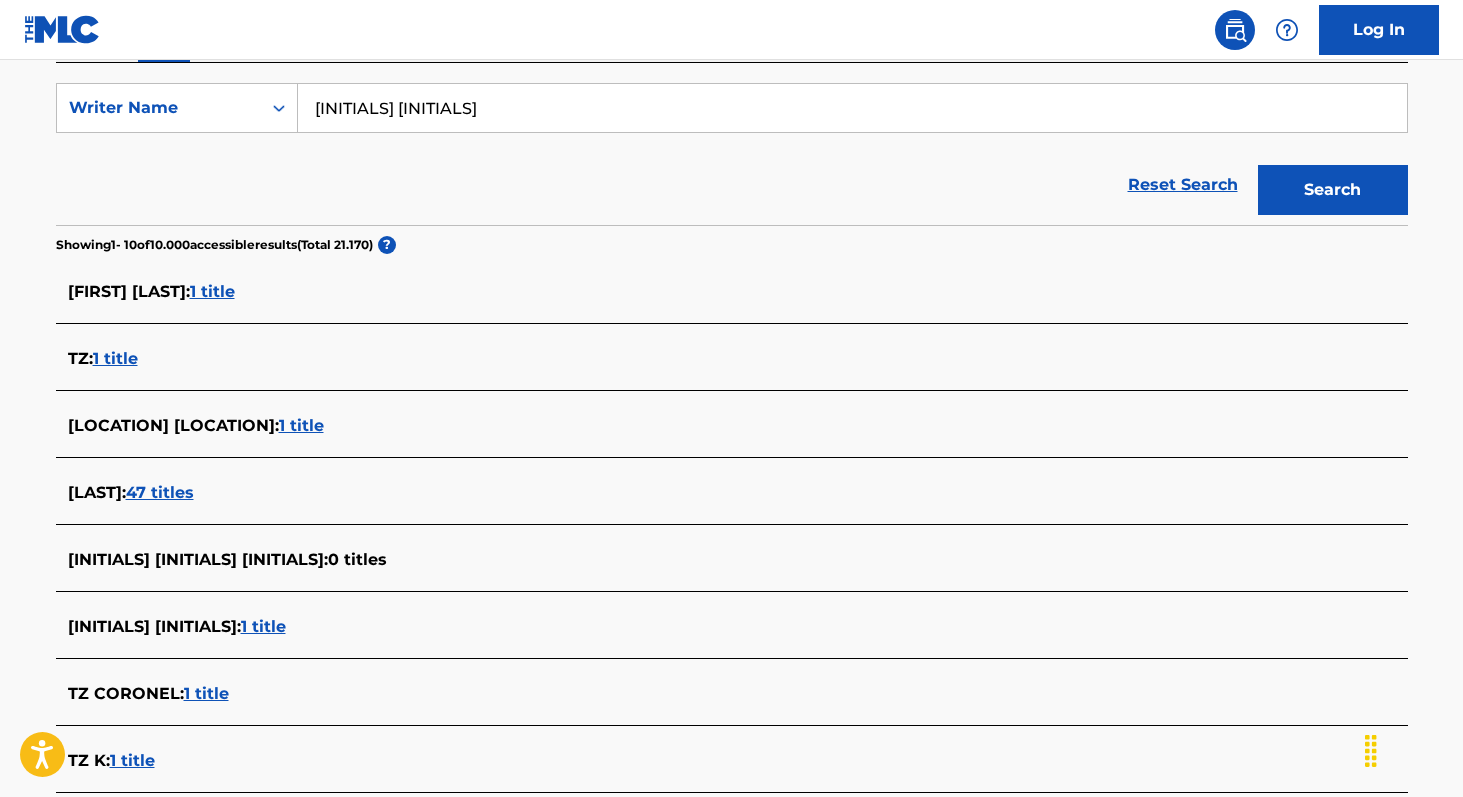 click on "47 titles" at bounding box center [160, 492] 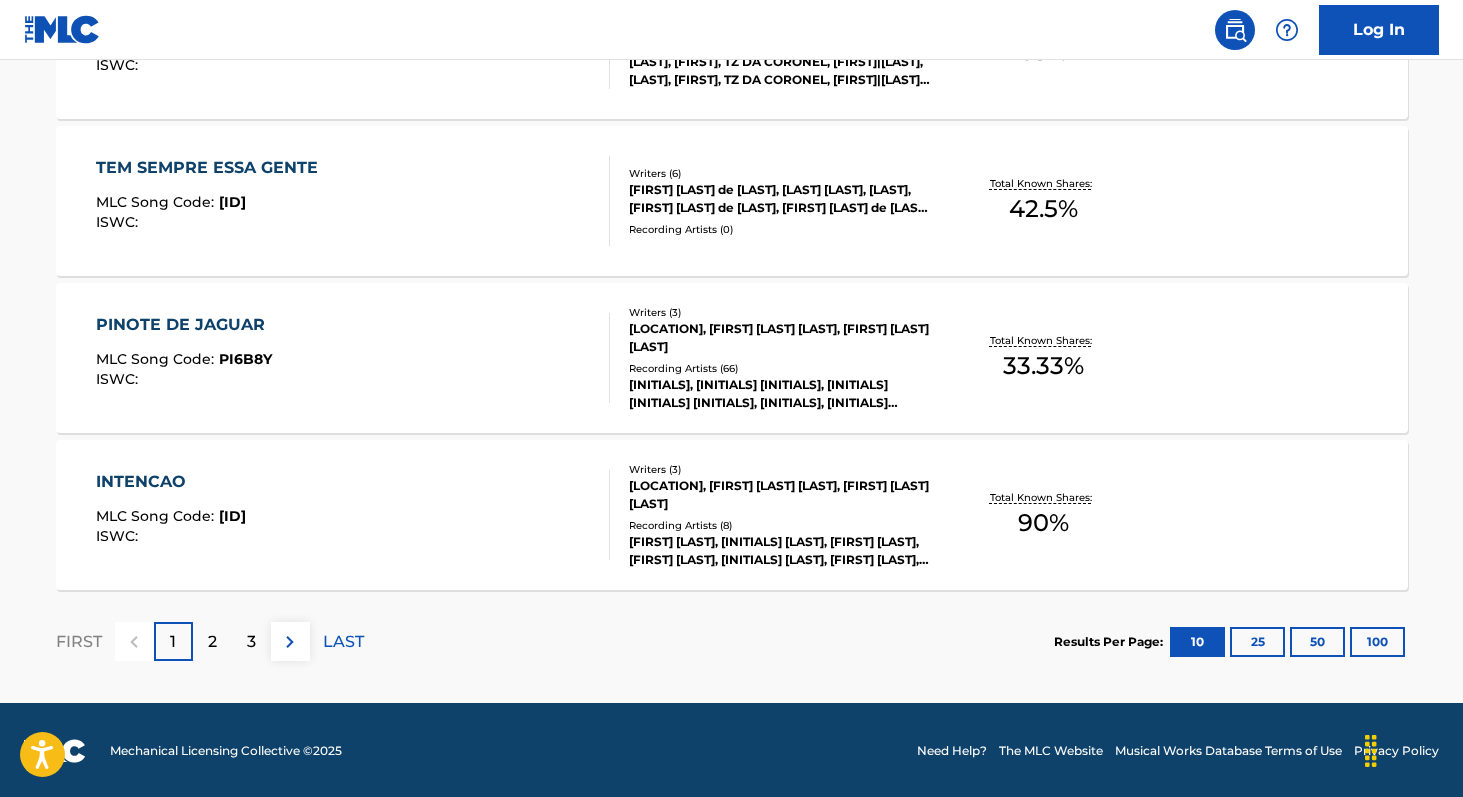 scroll, scrollTop: 1651, scrollLeft: 0, axis: vertical 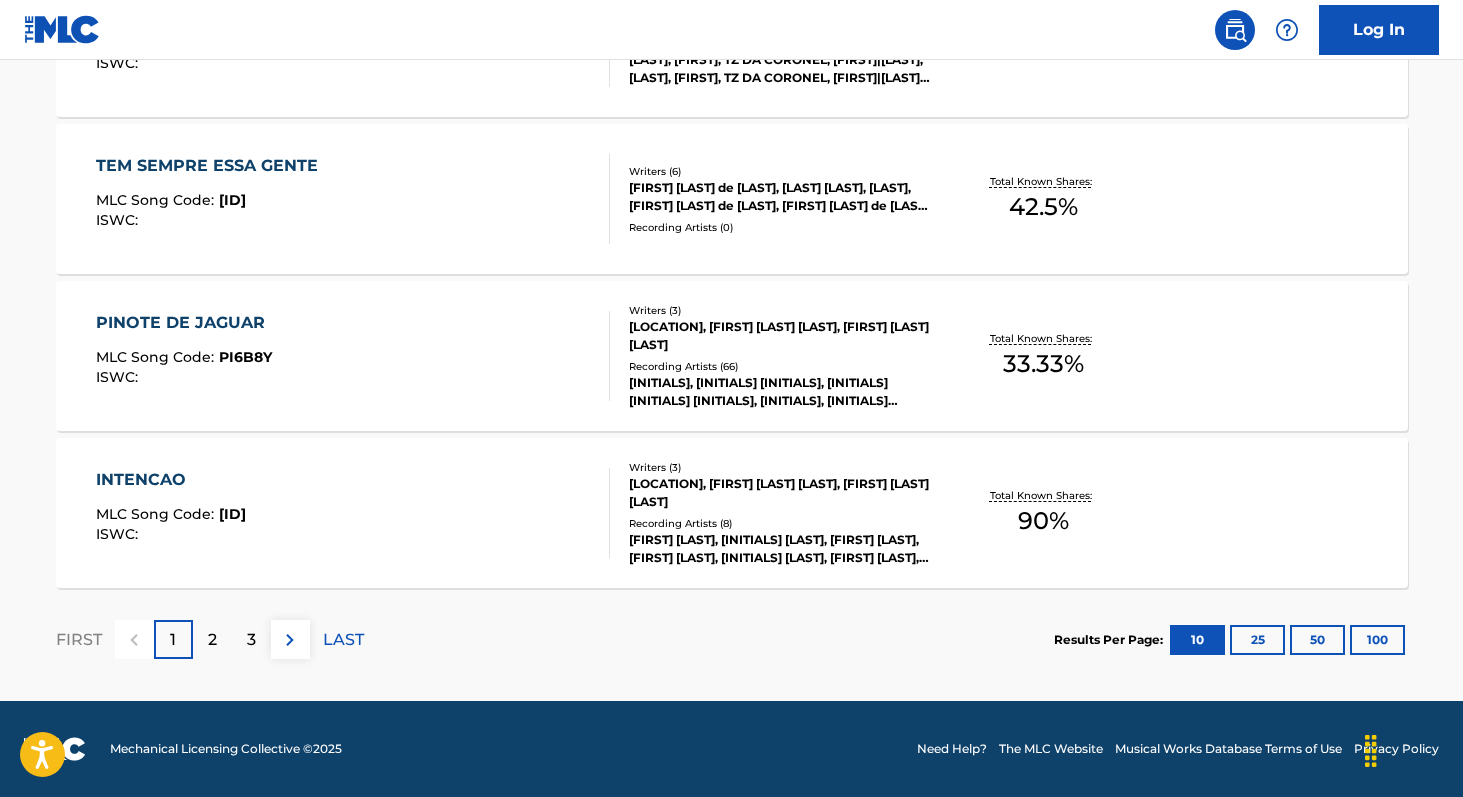 click on "100" at bounding box center (1377, 640) 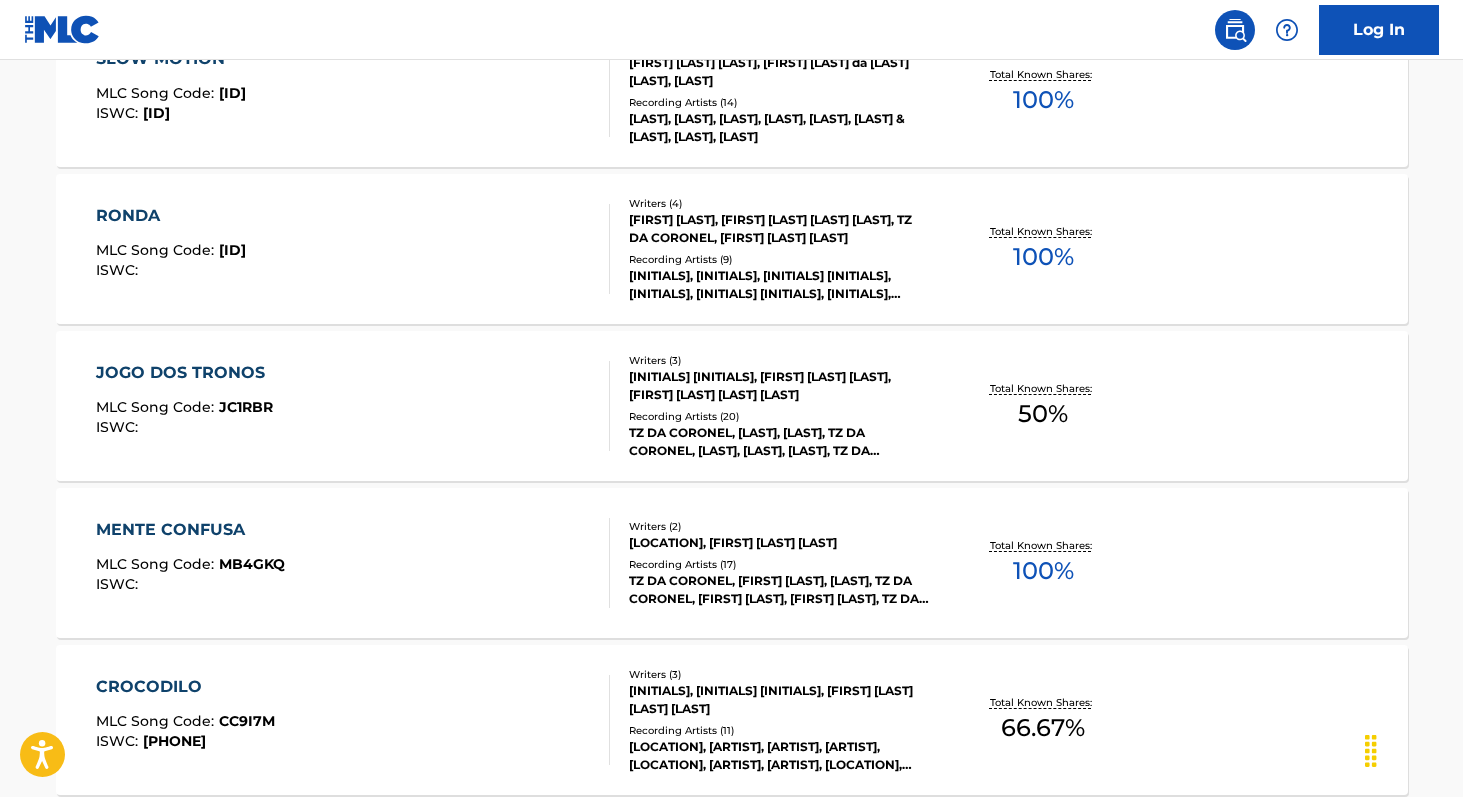 scroll, scrollTop: 3966, scrollLeft: 0, axis: vertical 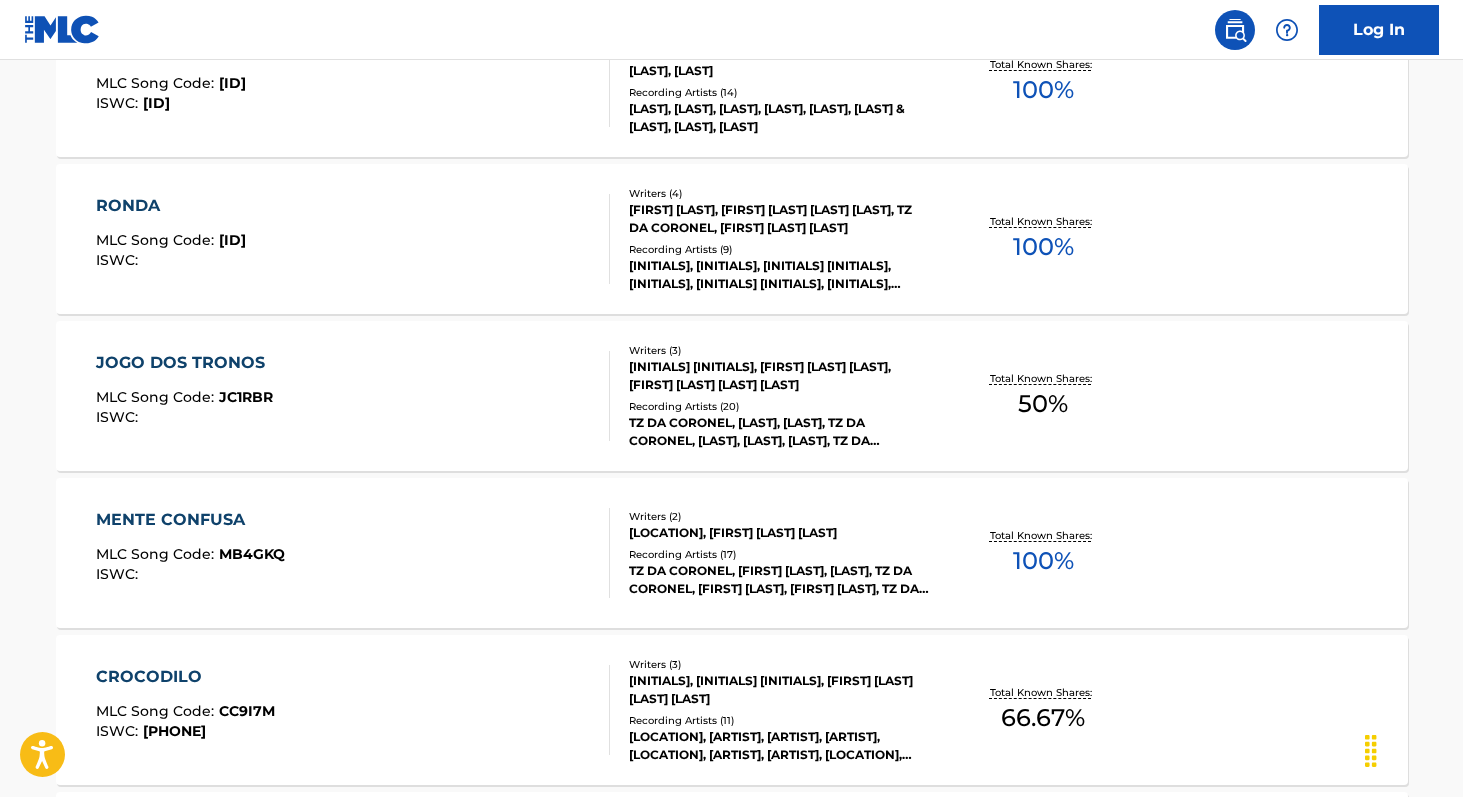 click on "100 %" at bounding box center (1043, 561) 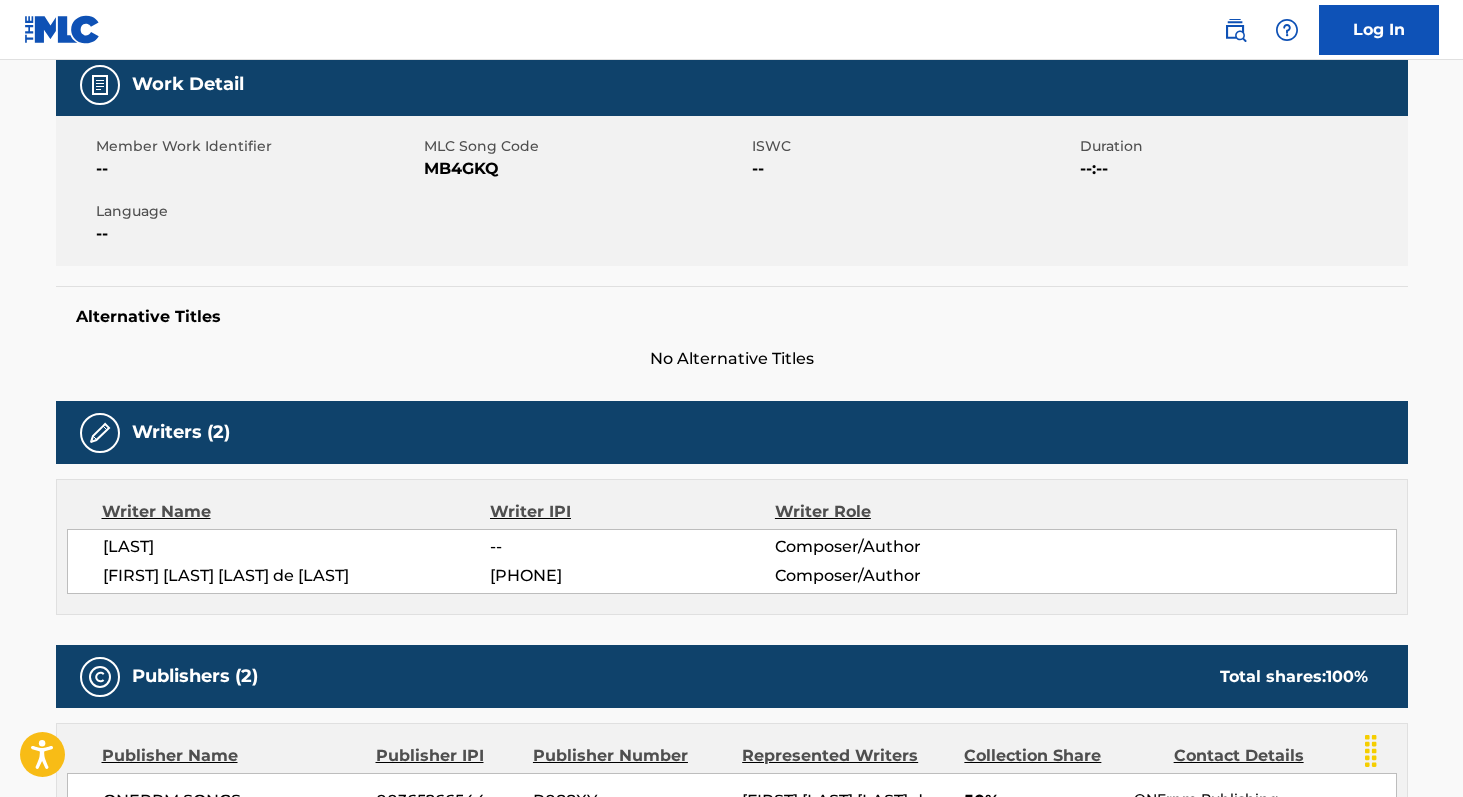 scroll, scrollTop: 297, scrollLeft: 0, axis: vertical 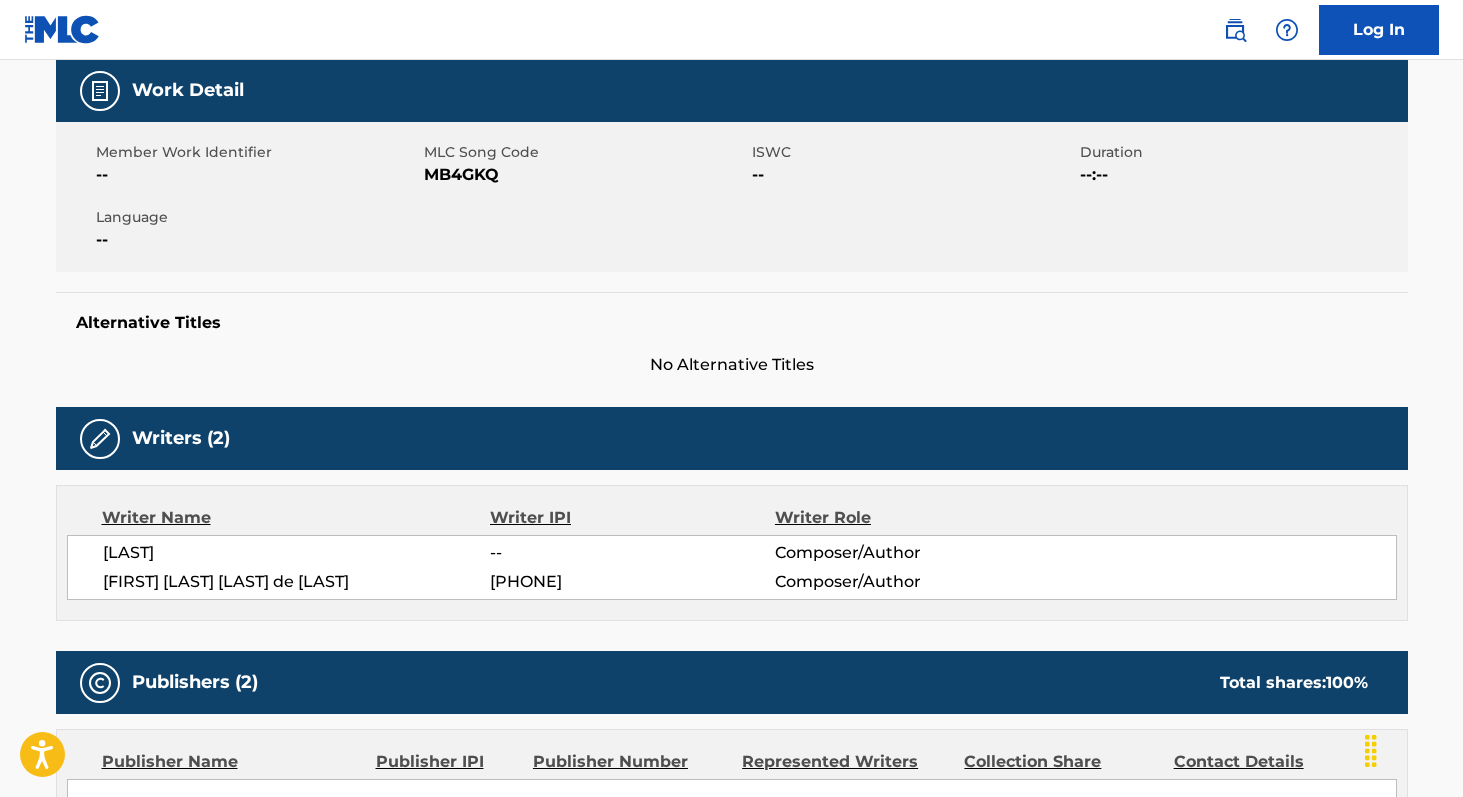 click on "MB4GKQ" at bounding box center (585, 175) 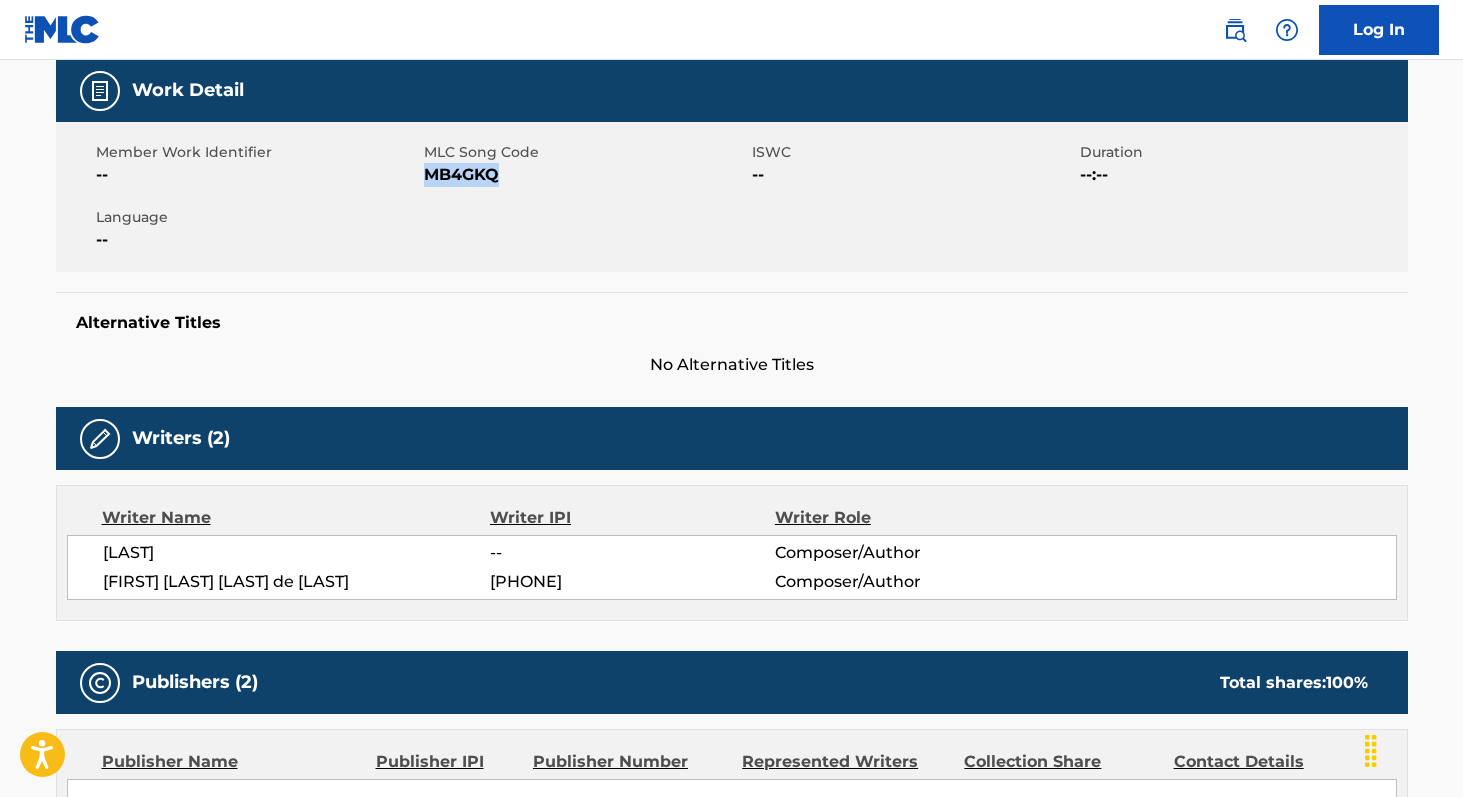 click on "MB4GKQ" at bounding box center (585, 175) 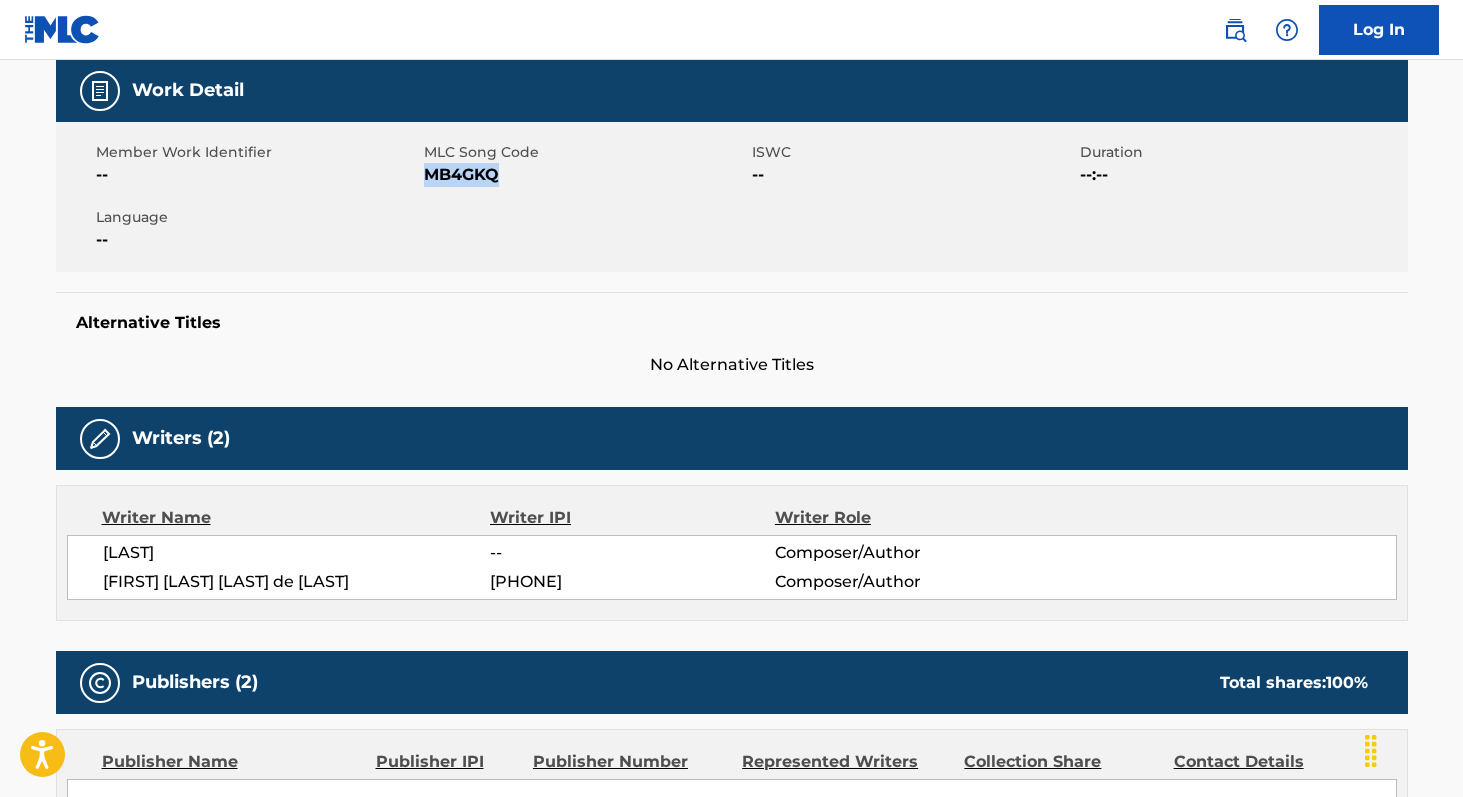 scroll, scrollTop: 0, scrollLeft: 0, axis: both 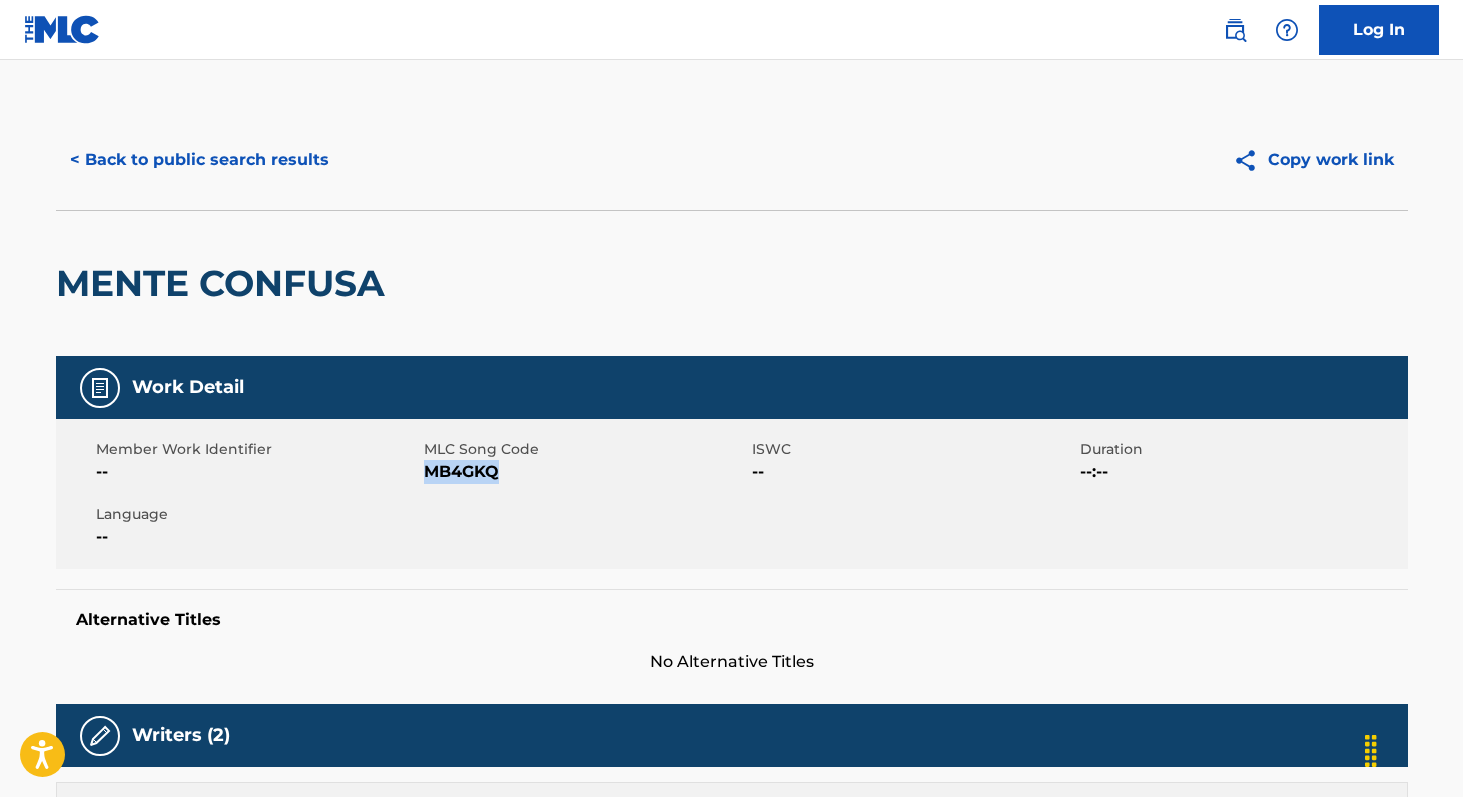 click on "< Back to public search results" at bounding box center [199, 160] 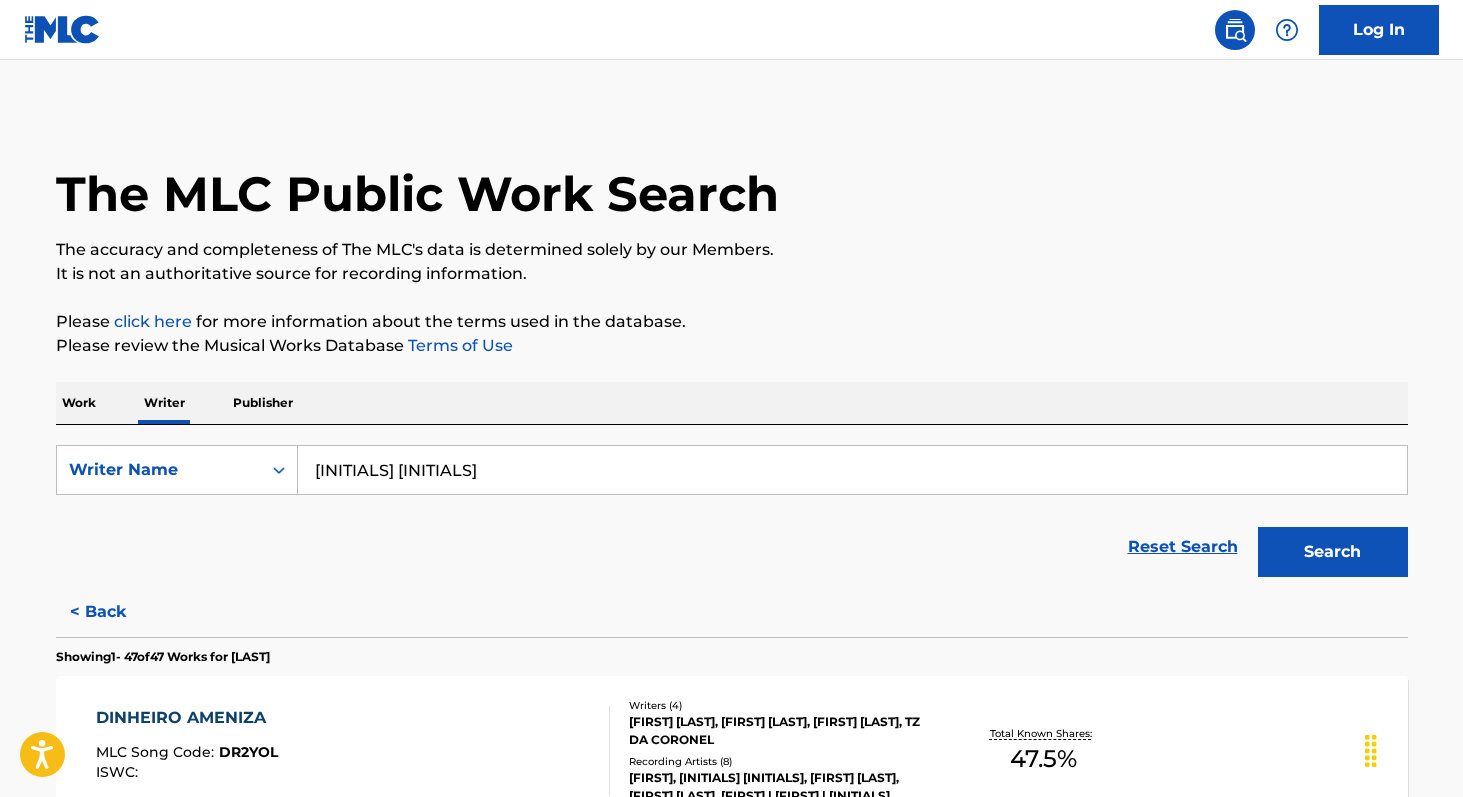 click on "[INITIALS] [INITIALS]" at bounding box center (852, 470) 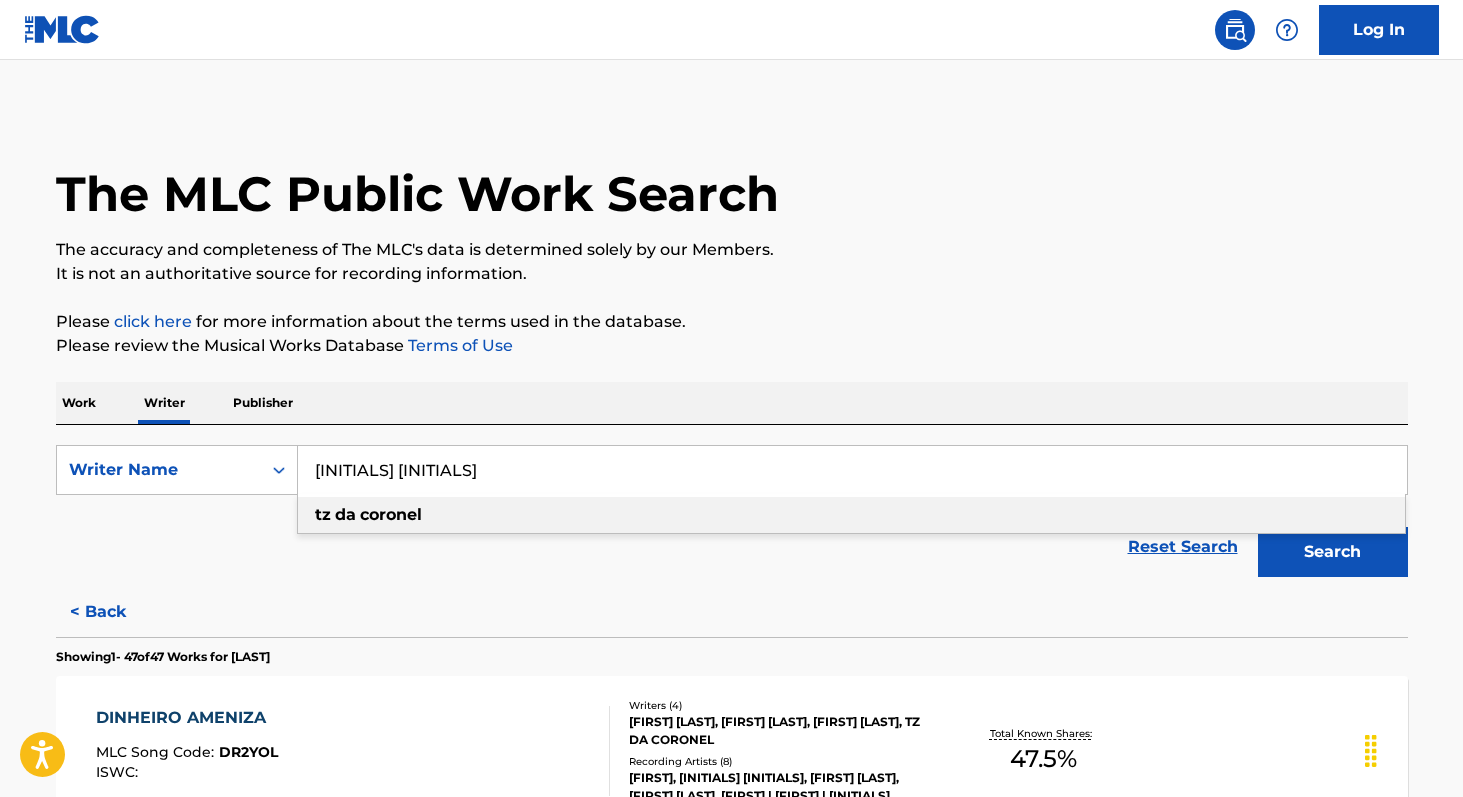 paste on "[FIRST] [LAST]" 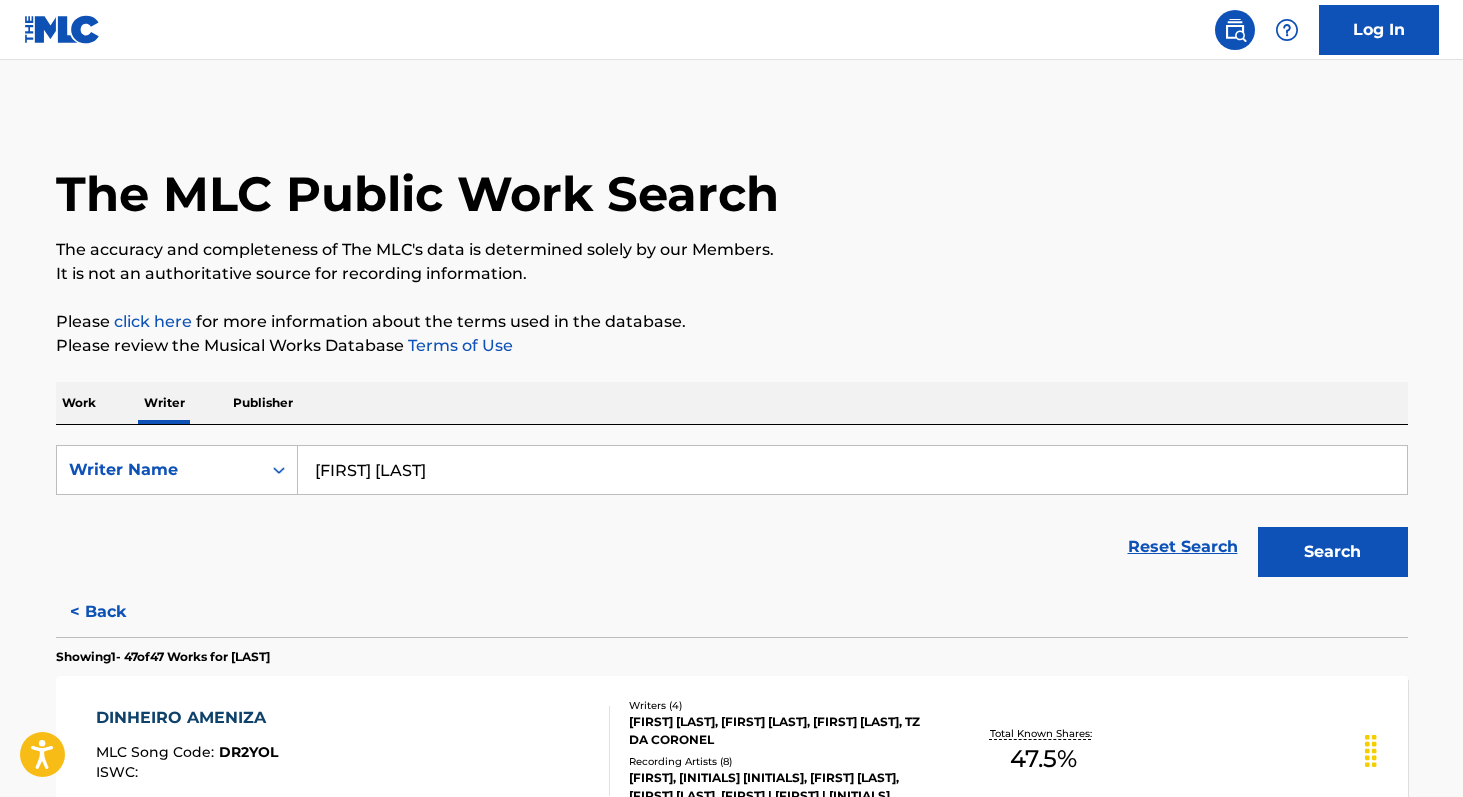 click on "Search" at bounding box center (1333, 552) 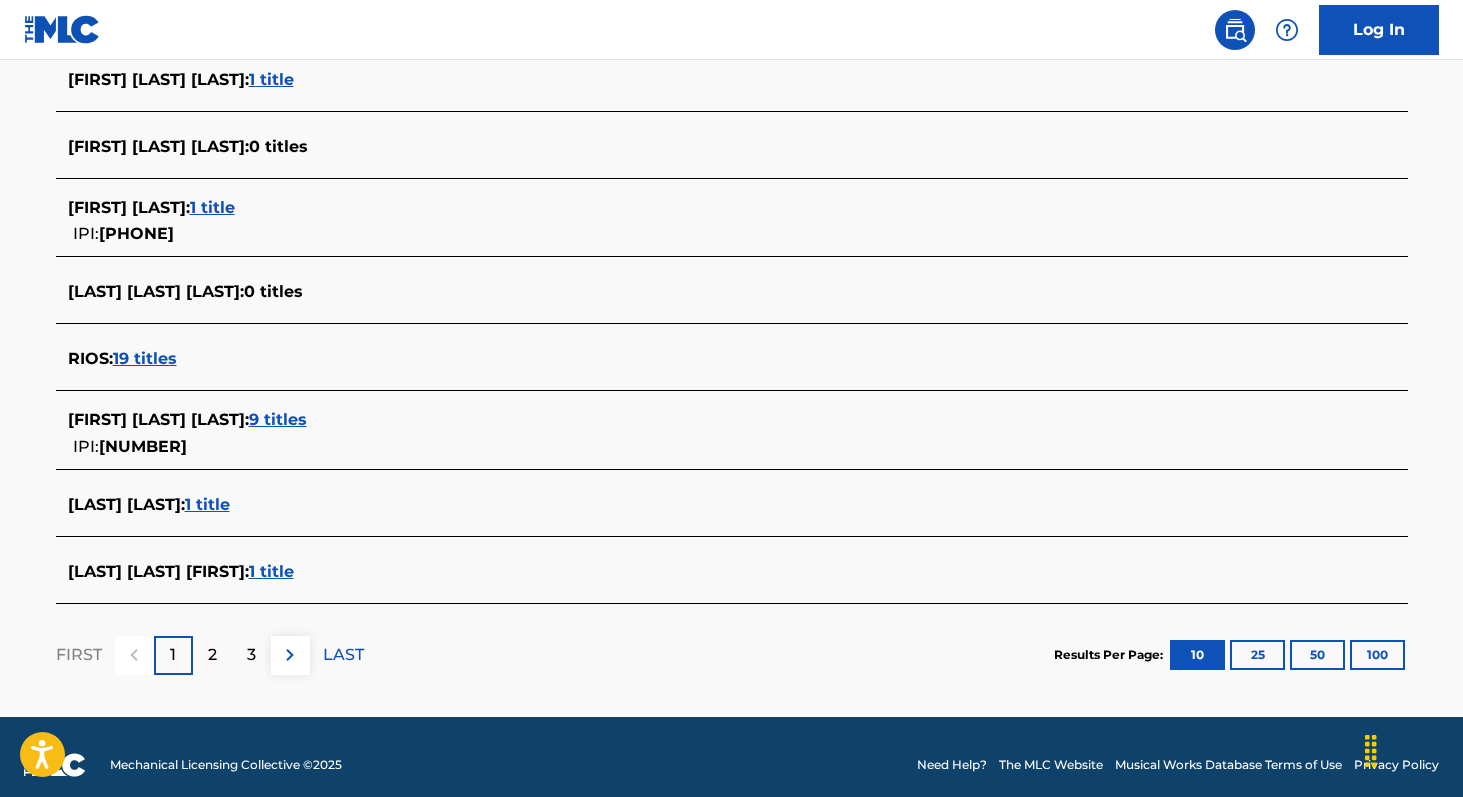 scroll, scrollTop: 735, scrollLeft: 0, axis: vertical 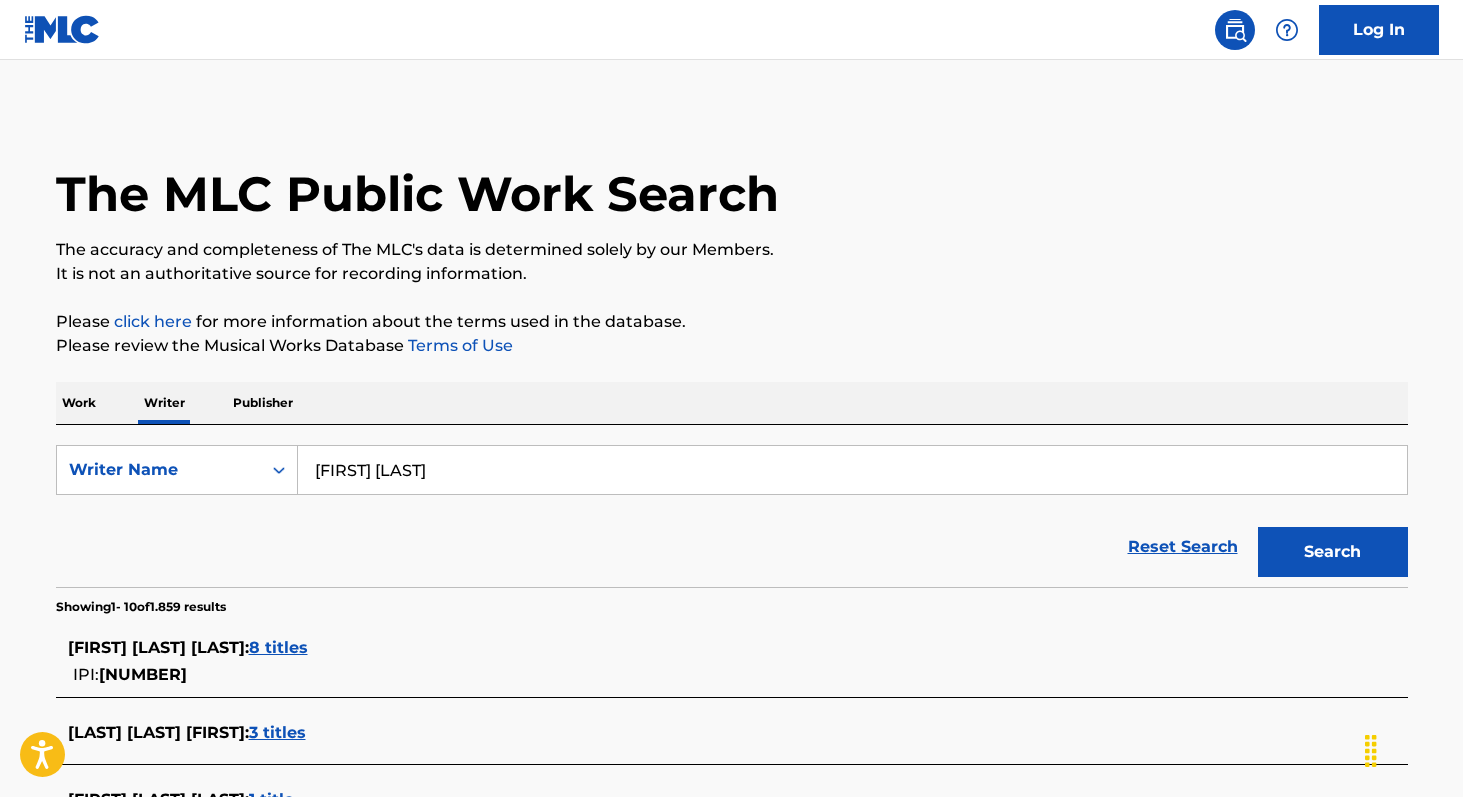 paste on "[FIRST] [LAST]" 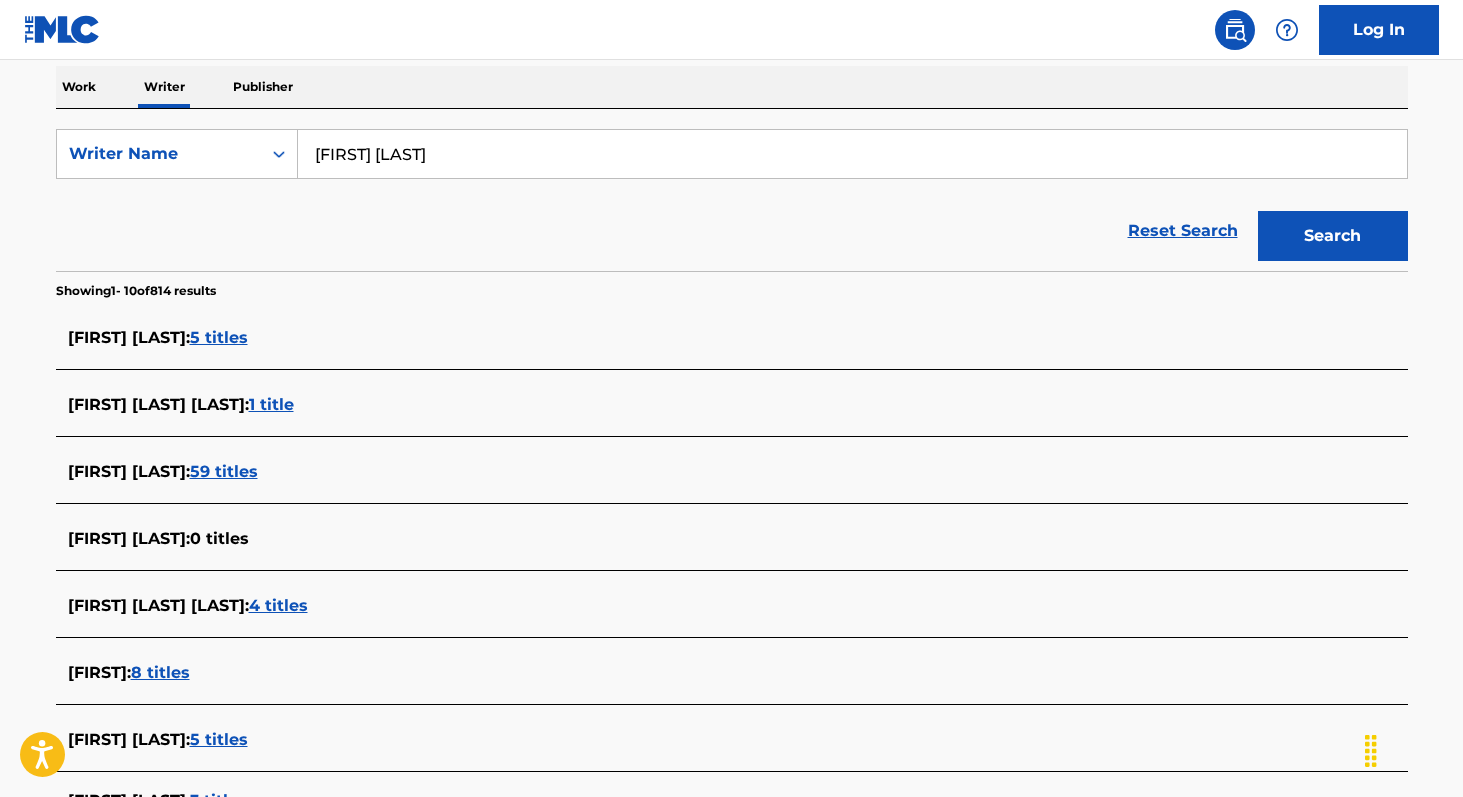 scroll, scrollTop: 0, scrollLeft: 0, axis: both 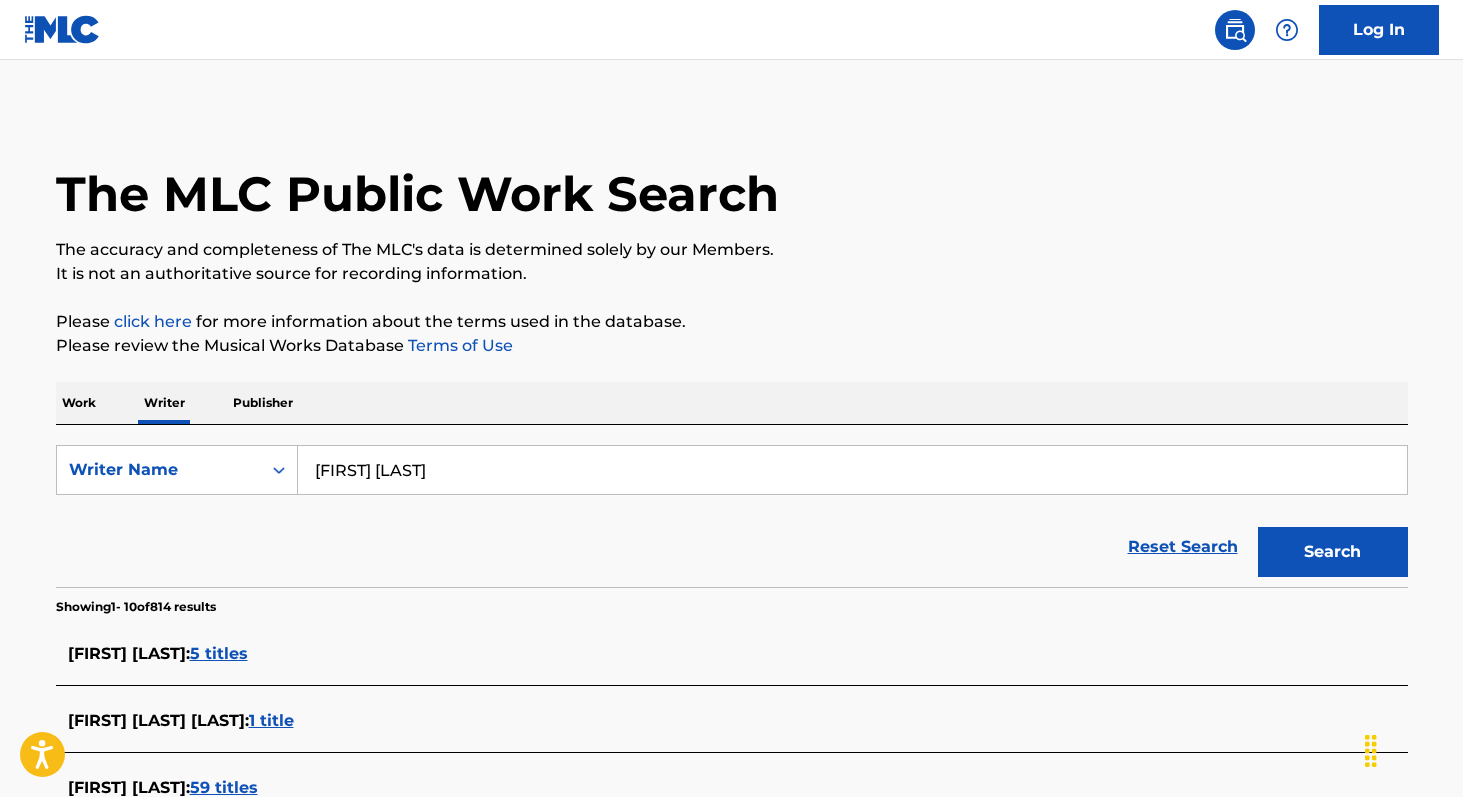 click on "[FIRST] [LAST]" at bounding box center [852, 470] 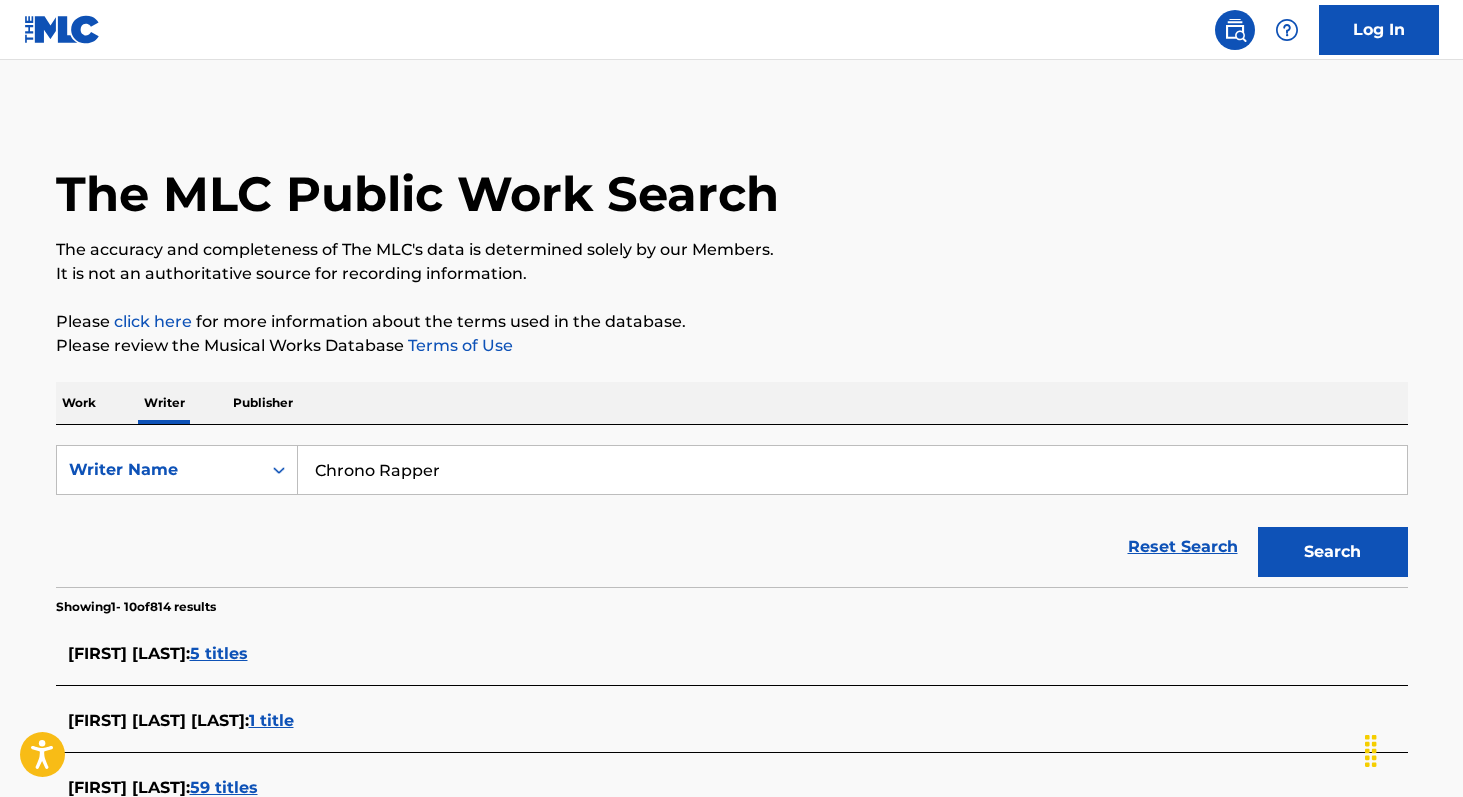 type on "Chrono Rapper" 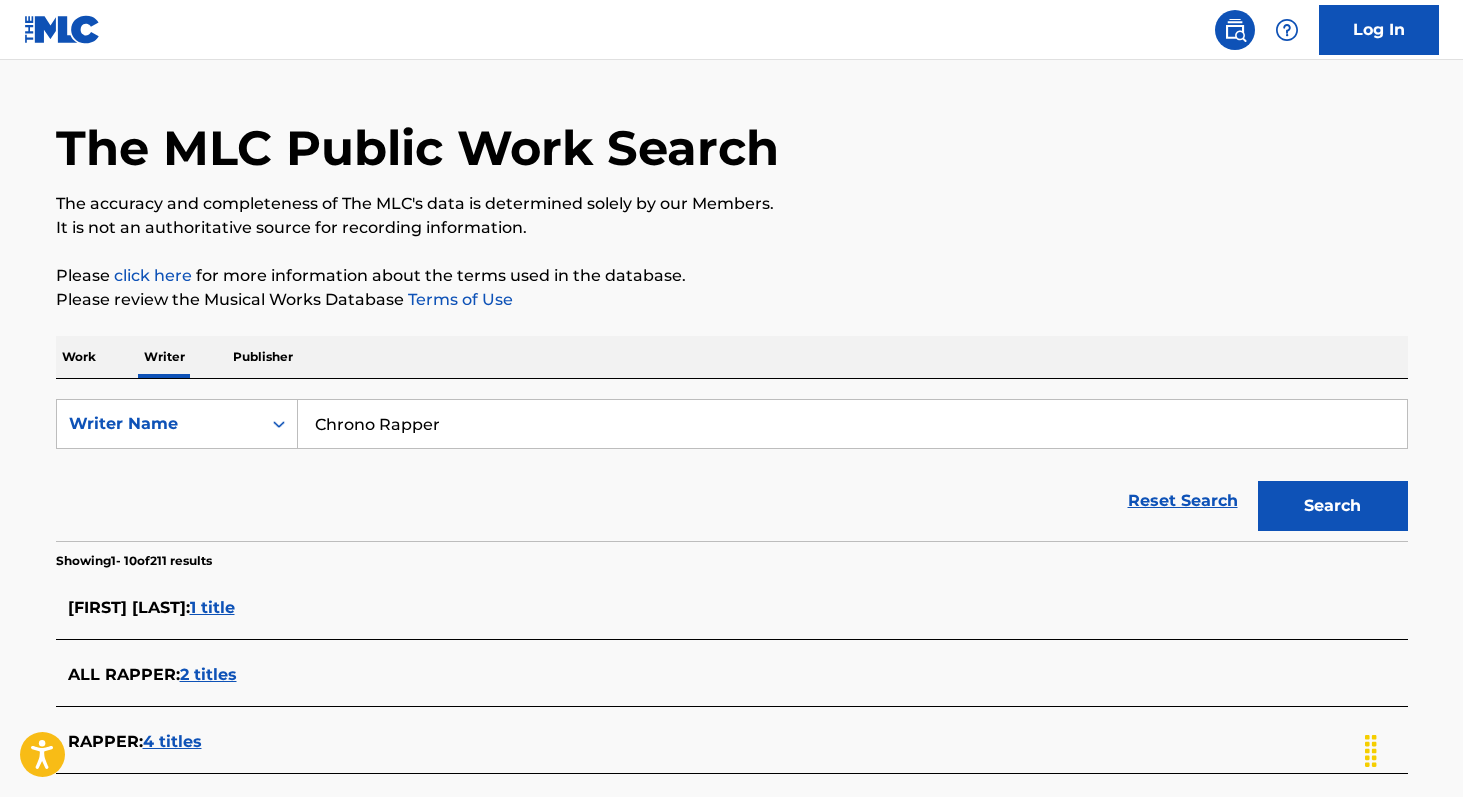 scroll, scrollTop: 0, scrollLeft: 0, axis: both 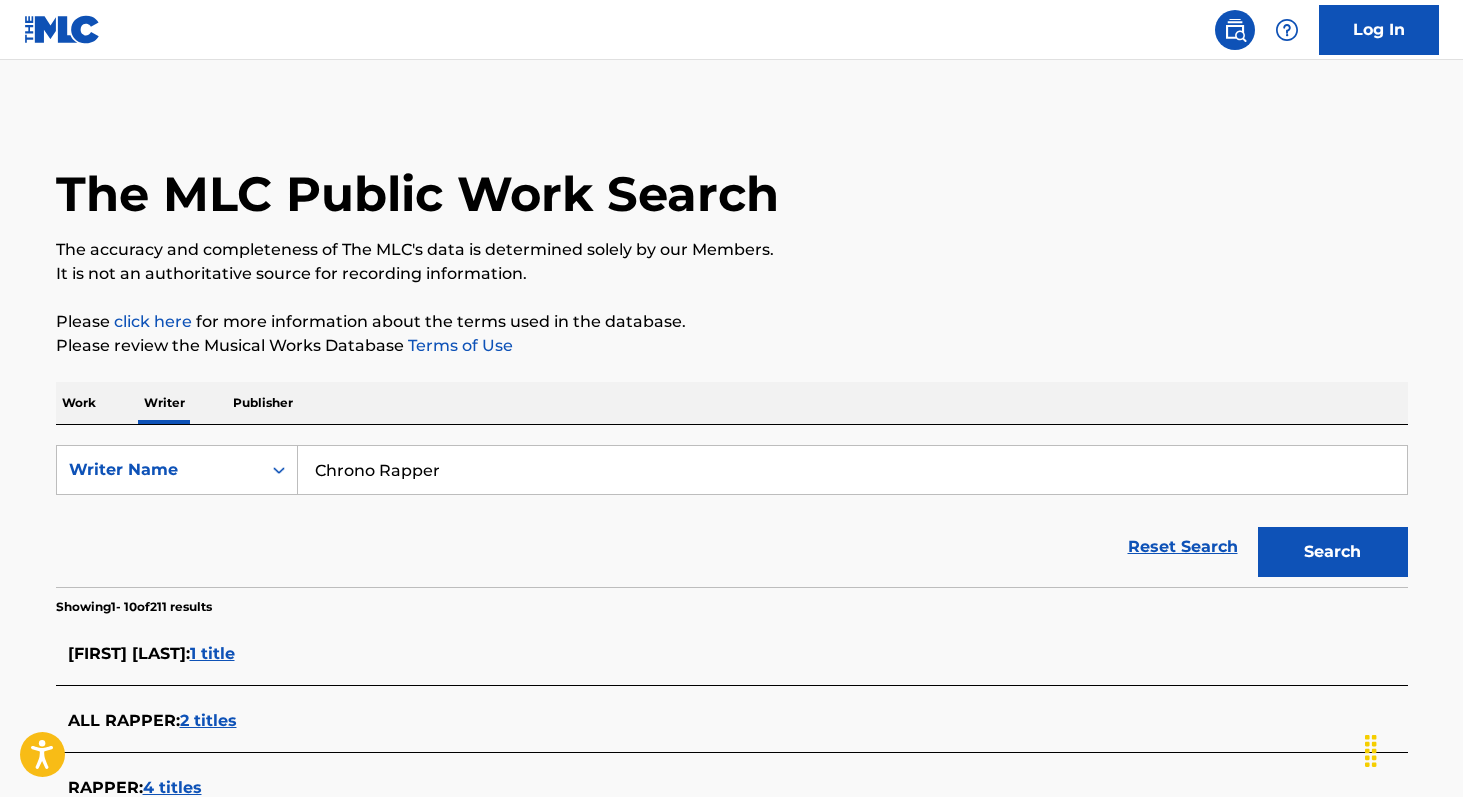 click on "Work" at bounding box center (79, 403) 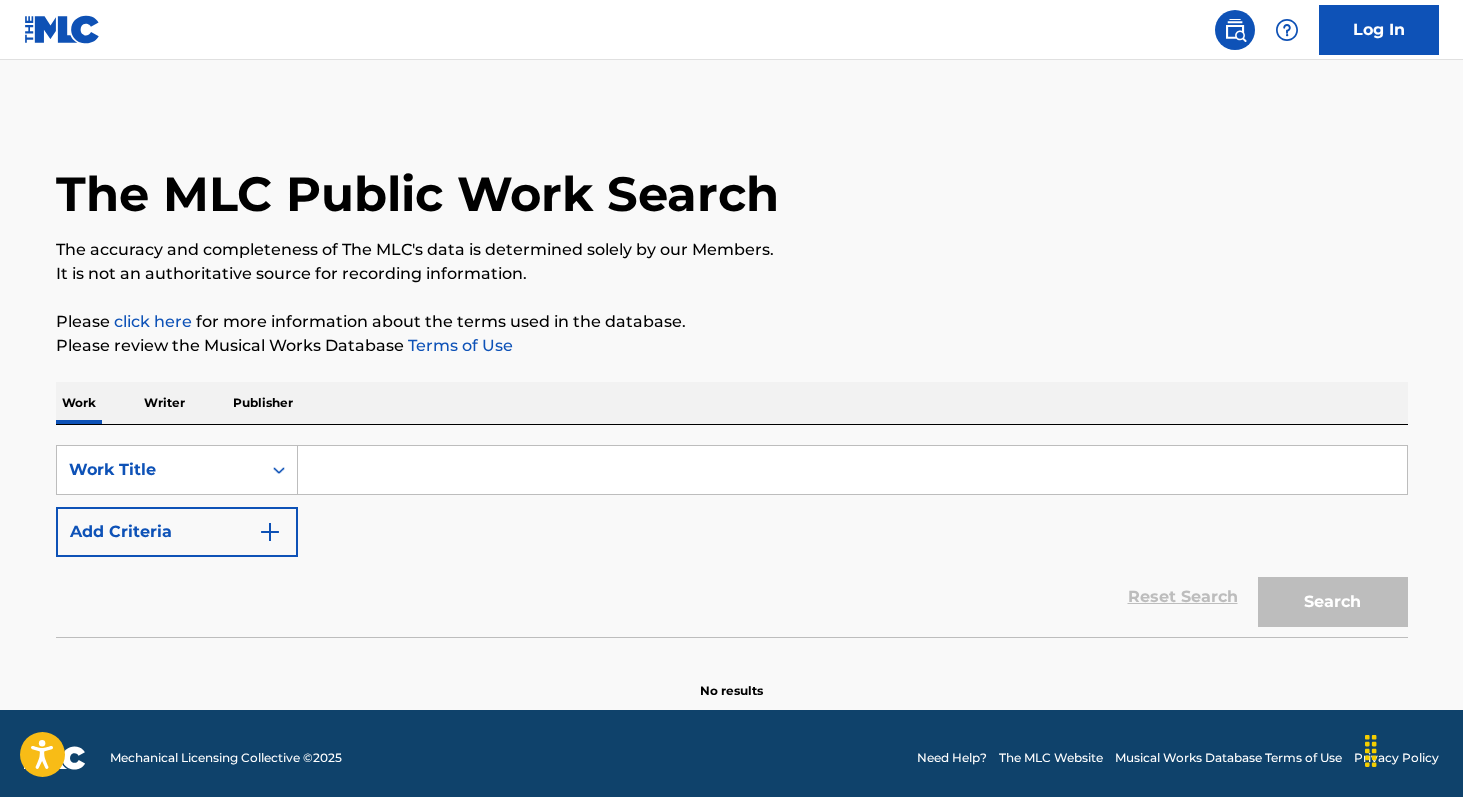 click at bounding box center [852, 470] 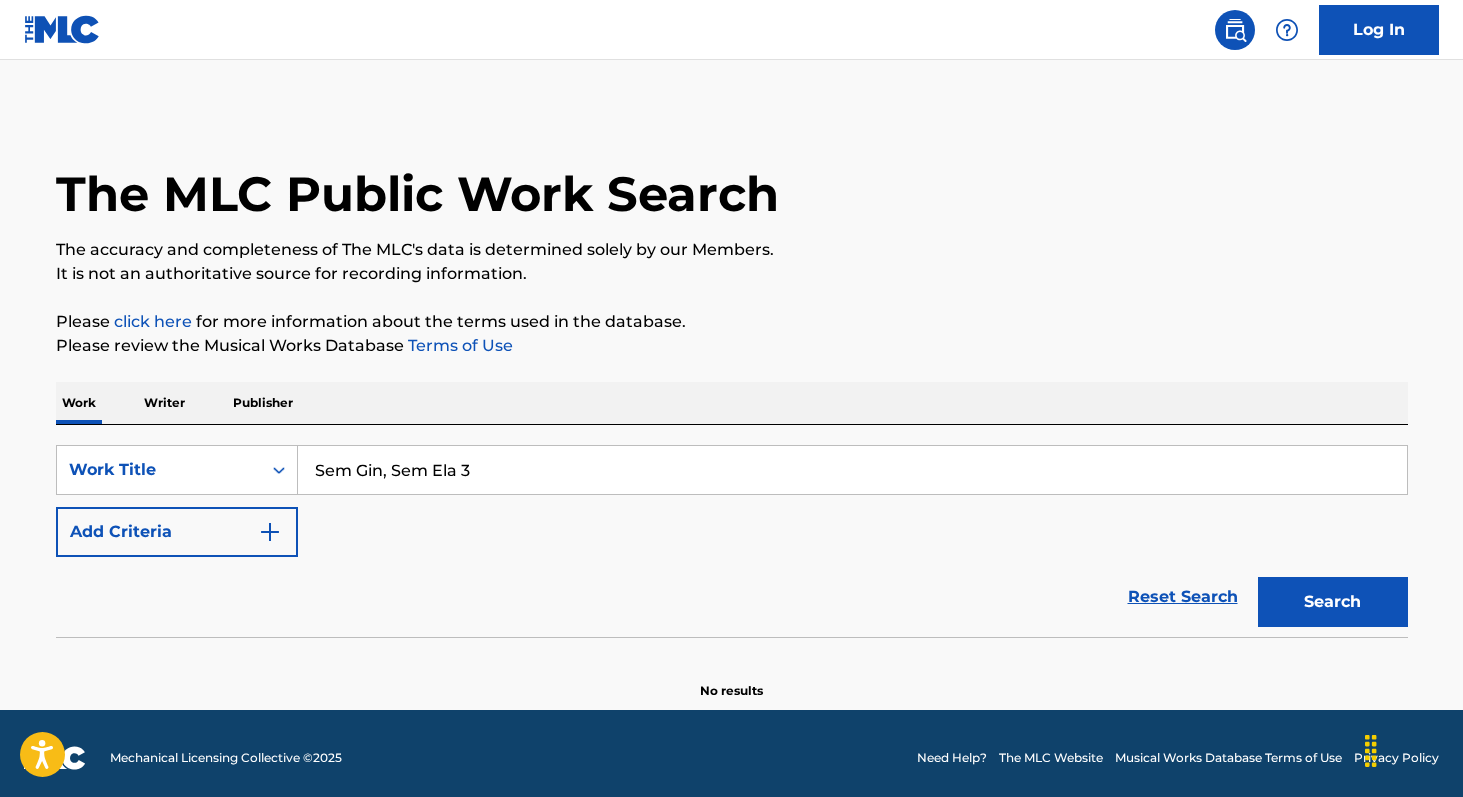 type on "Sem Gin, Sem Ela 3" 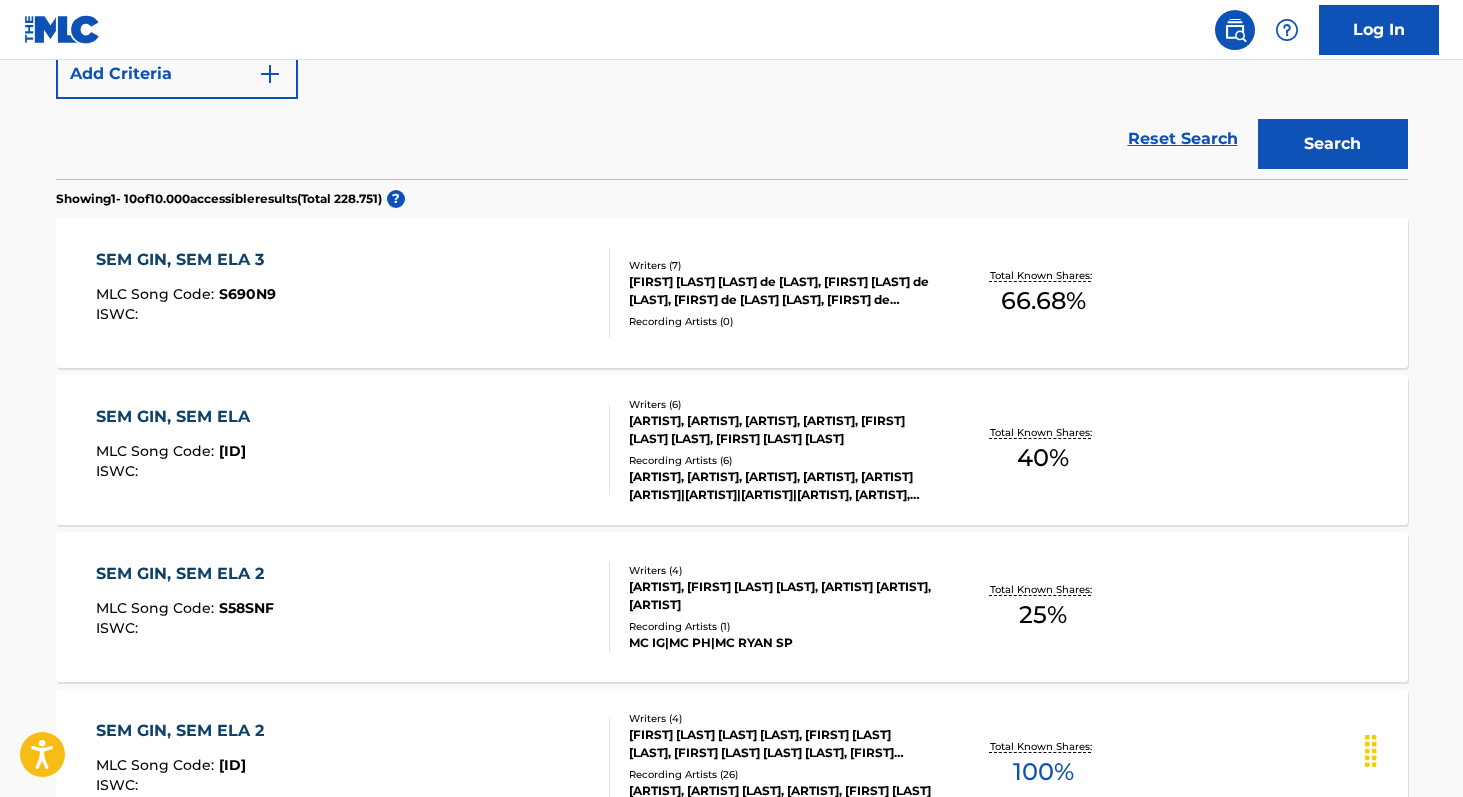 scroll, scrollTop: 456, scrollLeft: 0, axis: vertical 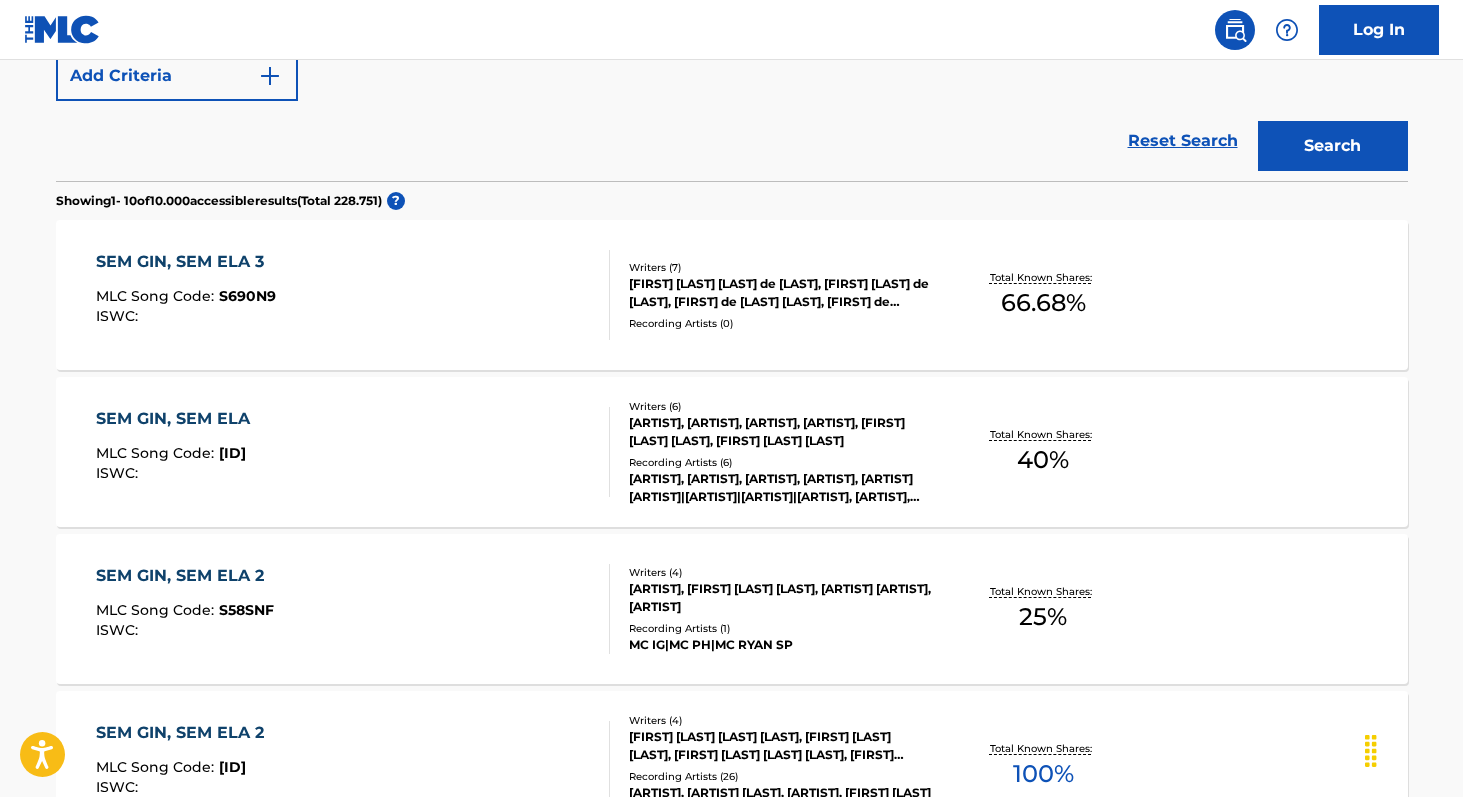 click on "66.68 %" at bounding box center (1043, 303) 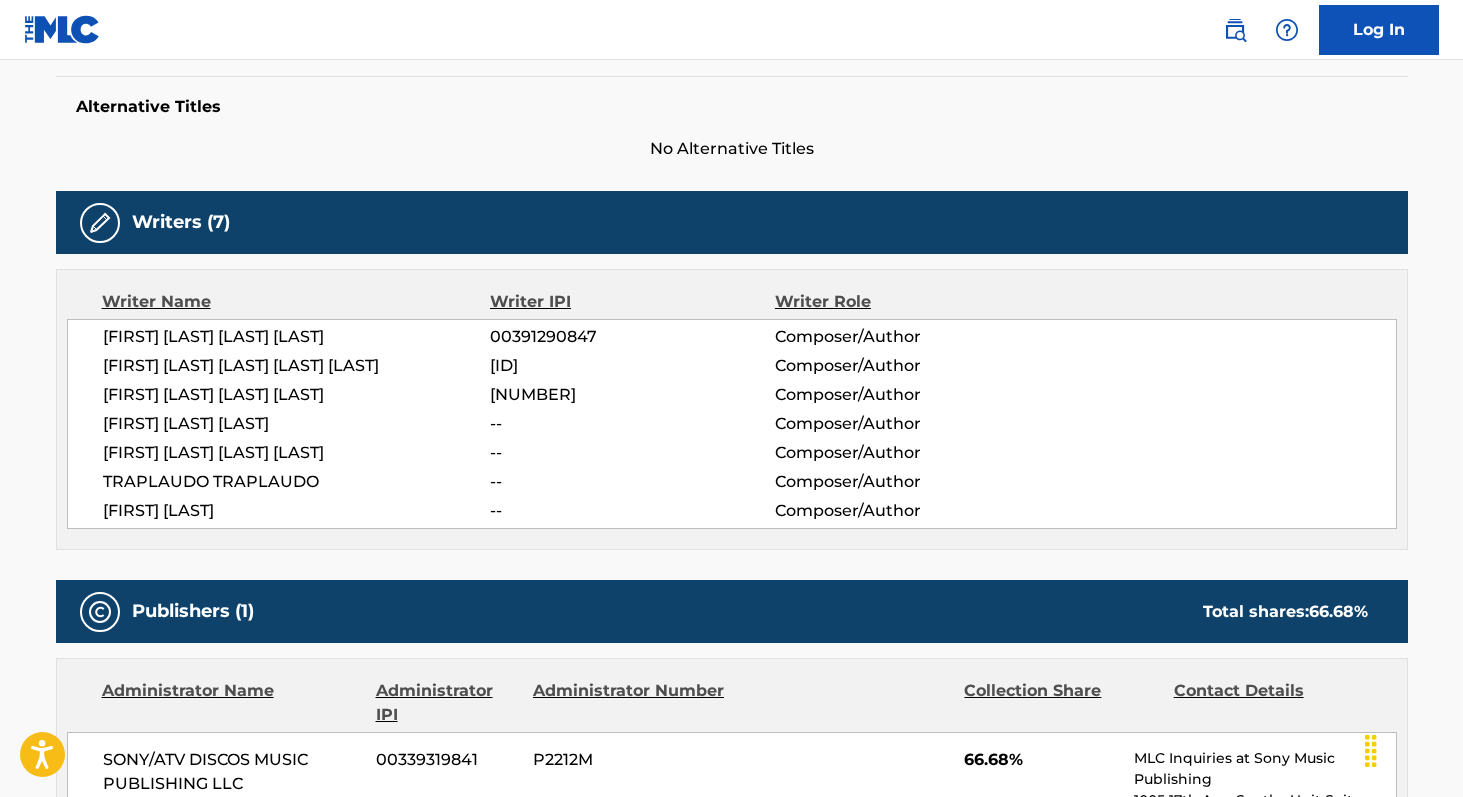 scroll, scrollTop: 515, scrollLeft: 0, axis: vertical 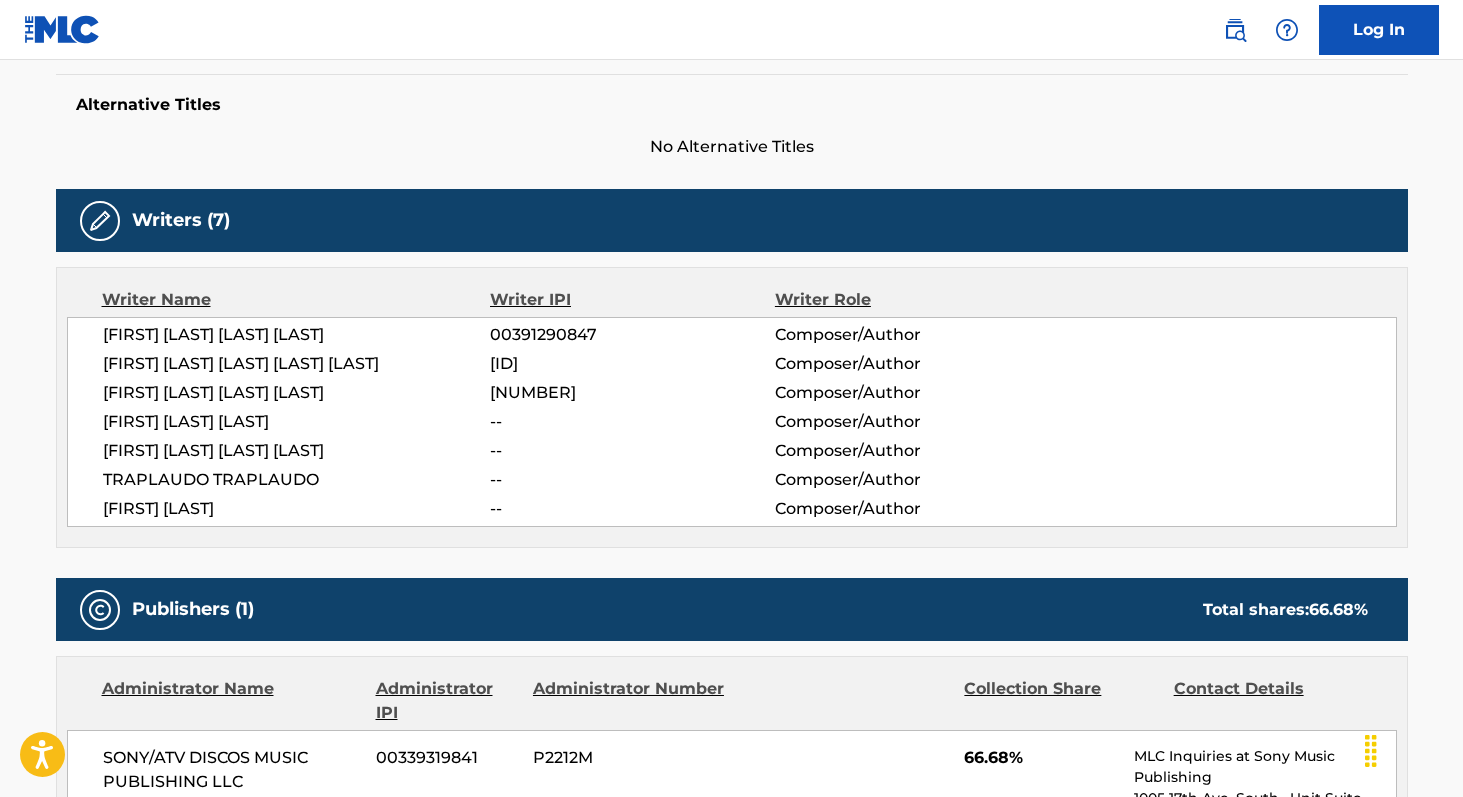 click on "[FIRST] [LAST] [LAST] [LAST]" at bounding box center (297, 335) 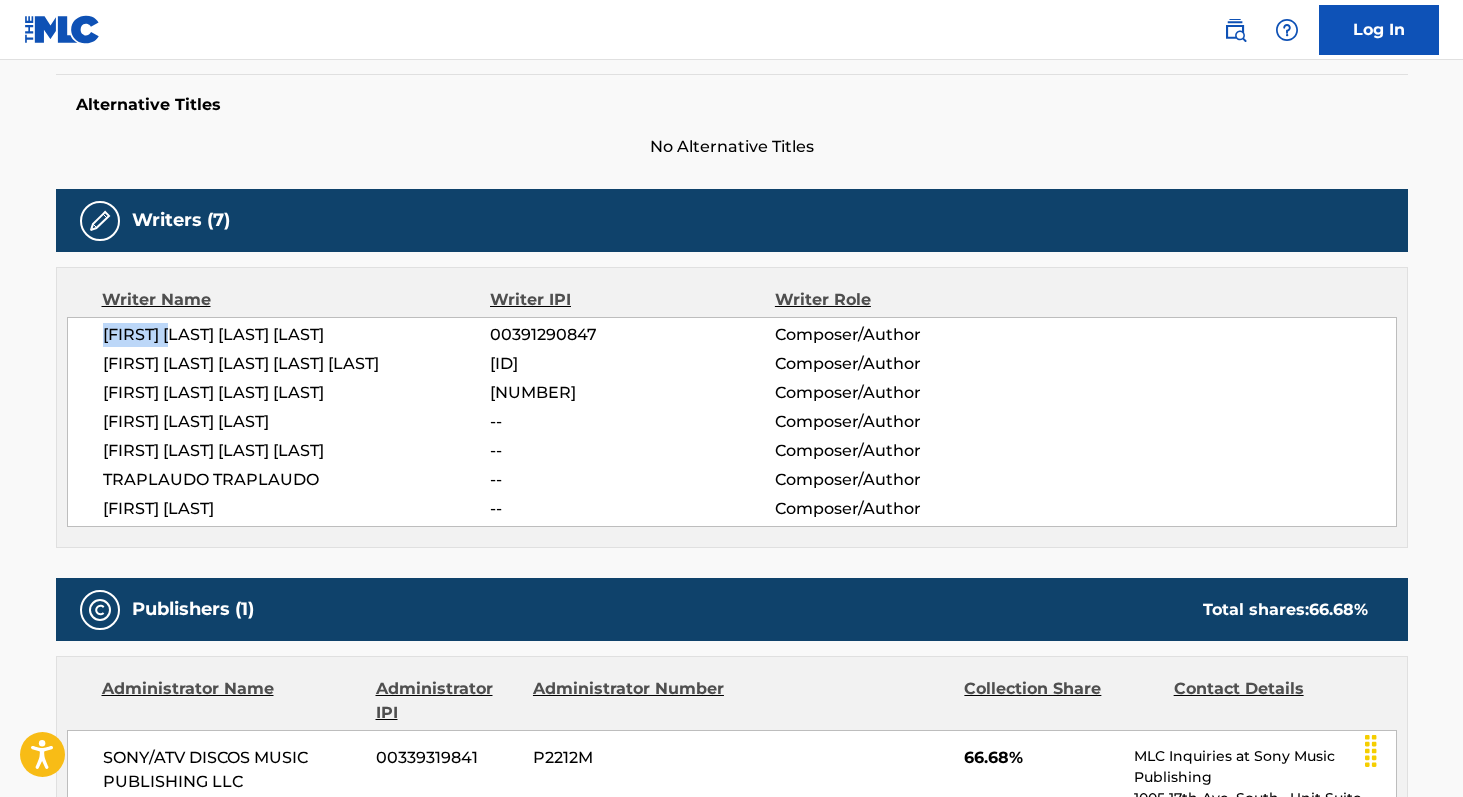 click on "[FIRST] [LAST] [LAST] [LAST]" at bounding box center (297, 335) 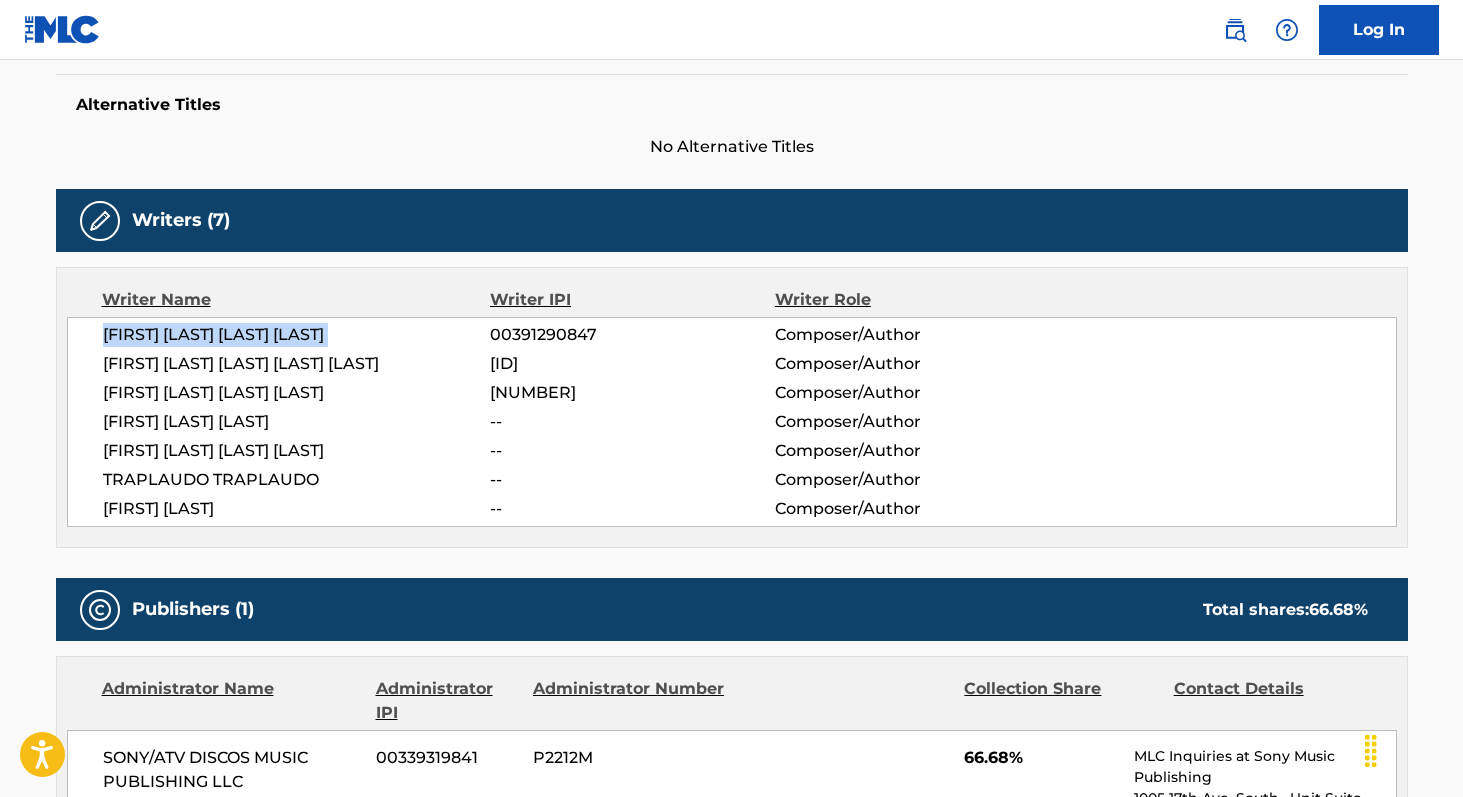 click on "[FIRST] [LAST] [LAST] [LAST]" at bounding box center (297, 335) 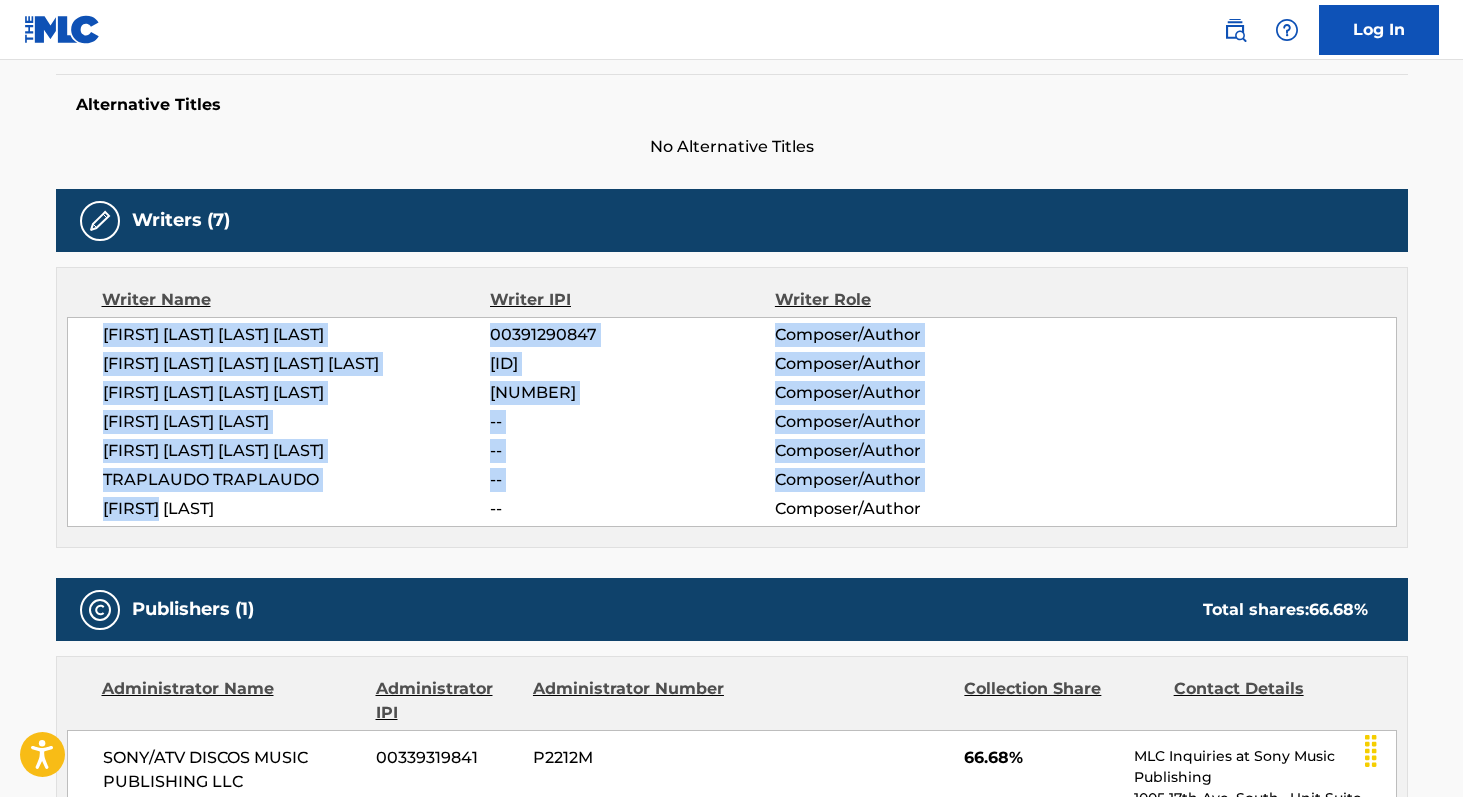 copy on "[FIRST] [LAST] [LAST] [NUMBER] Composer/Author [FIRST] [LAST] [LAST] [NUMBER] Composer/Author [FIRST] [LAST] [LAST] [NUMBER] Composer/Author [FIRST] [LAST] [LAST] -- Composer/Author [FIRST] [LAST] [LAST] -- Composer/Author [ARTIST] [ARTIST] -- Composer/Author [ARTIST]" 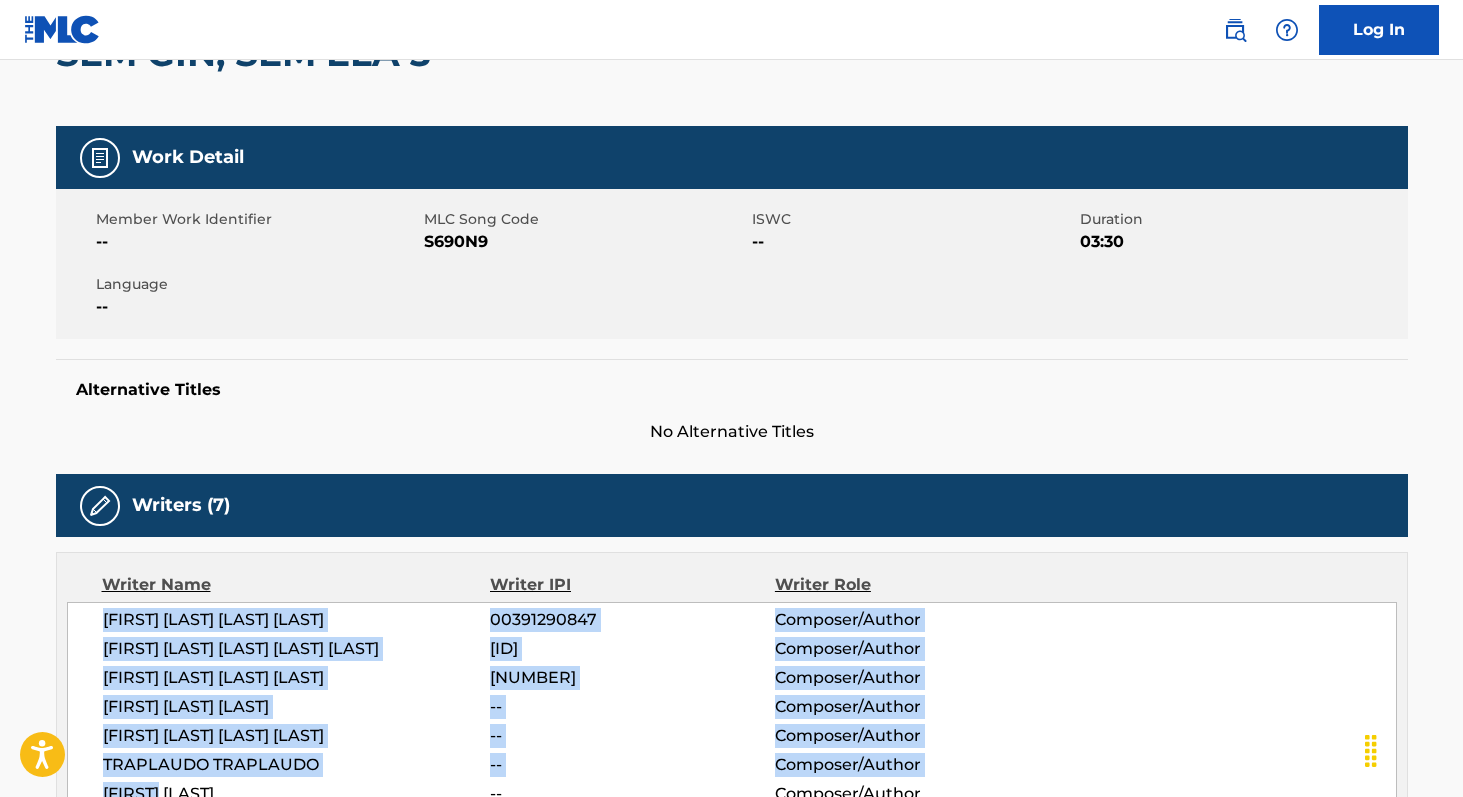 scroll, scrollTop: 227, scrollLeft: 0, axis: vertical 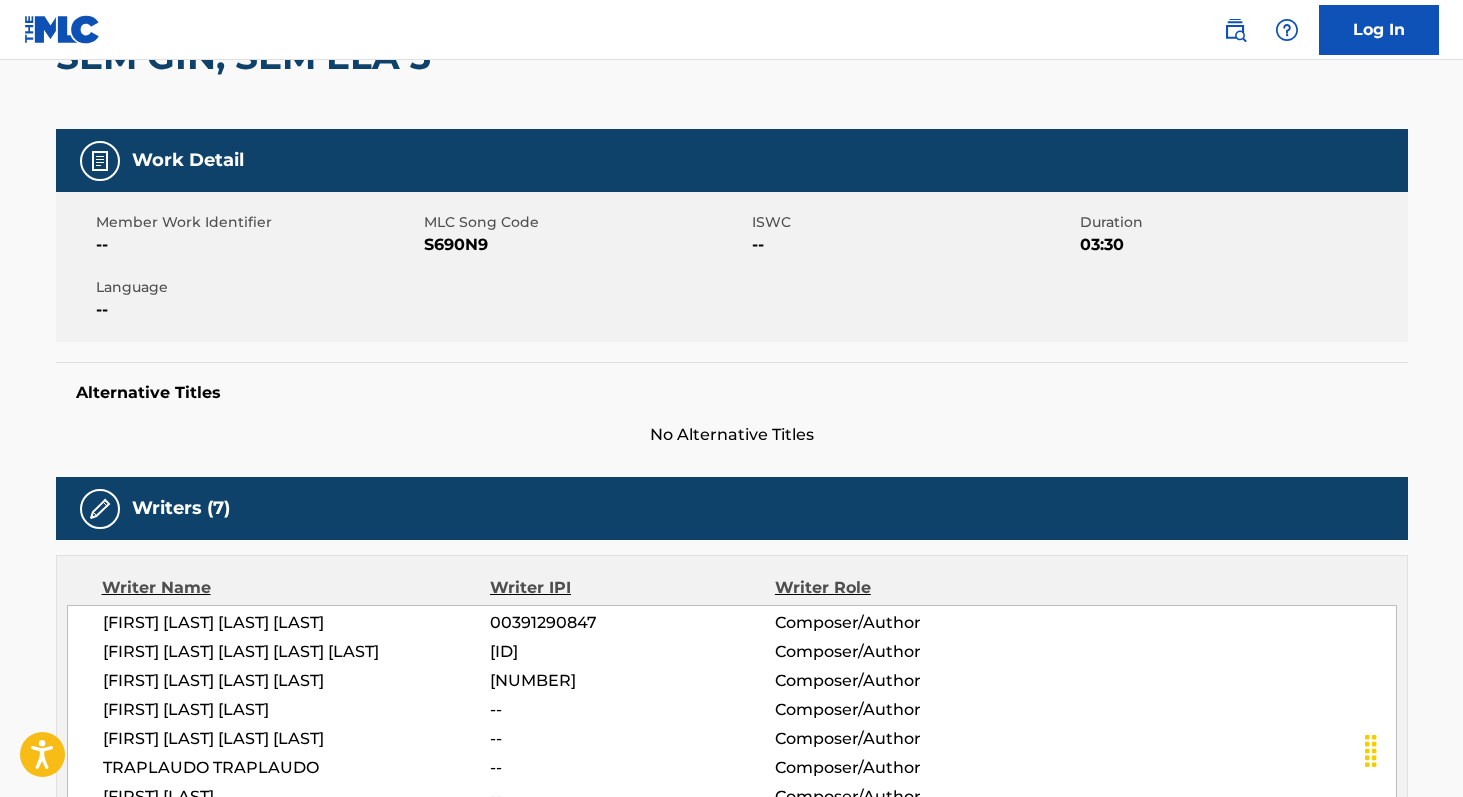 click on "S690N9" at bounding box center [585, 245] 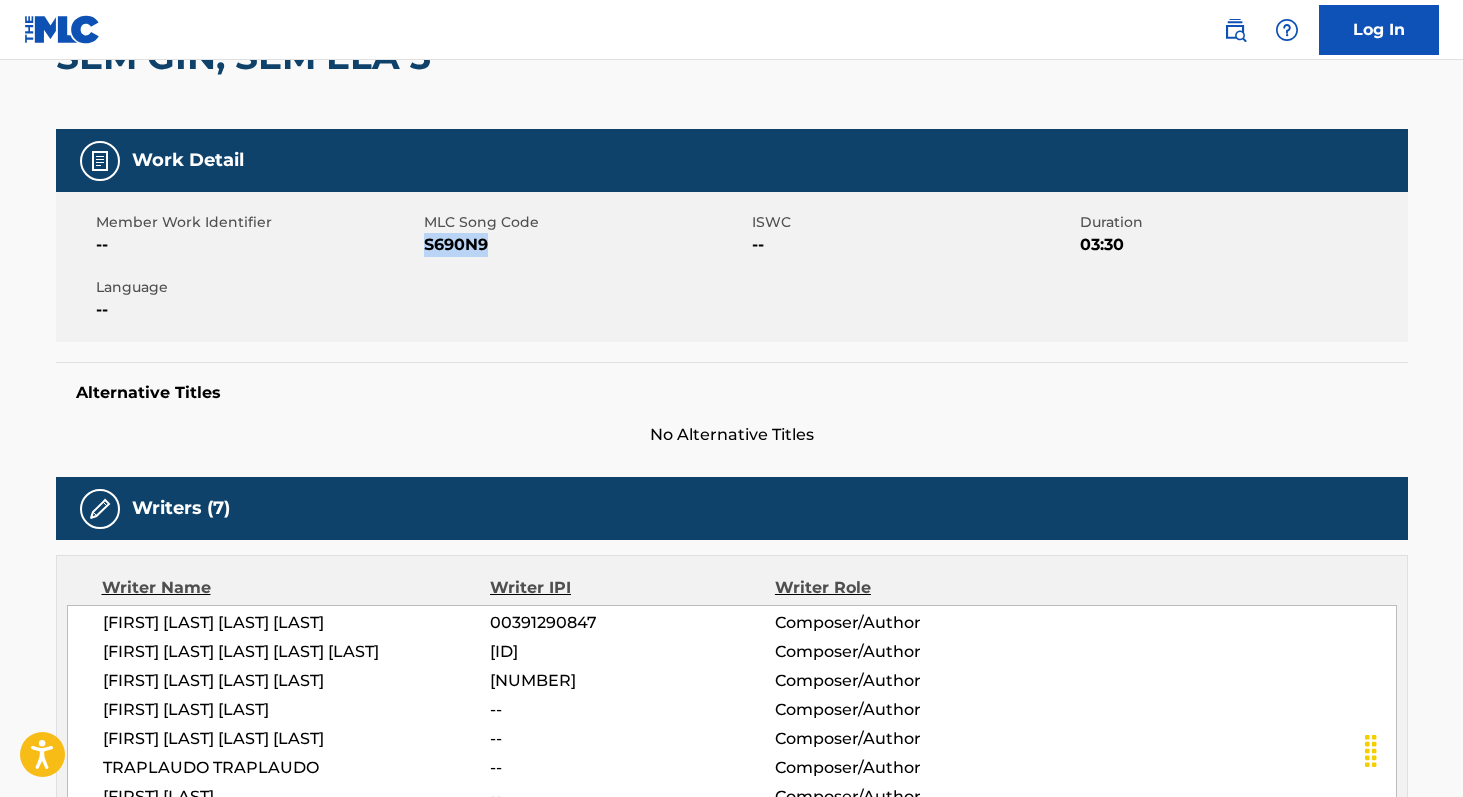 click on "S690N9" at bounding box center [585, 245] 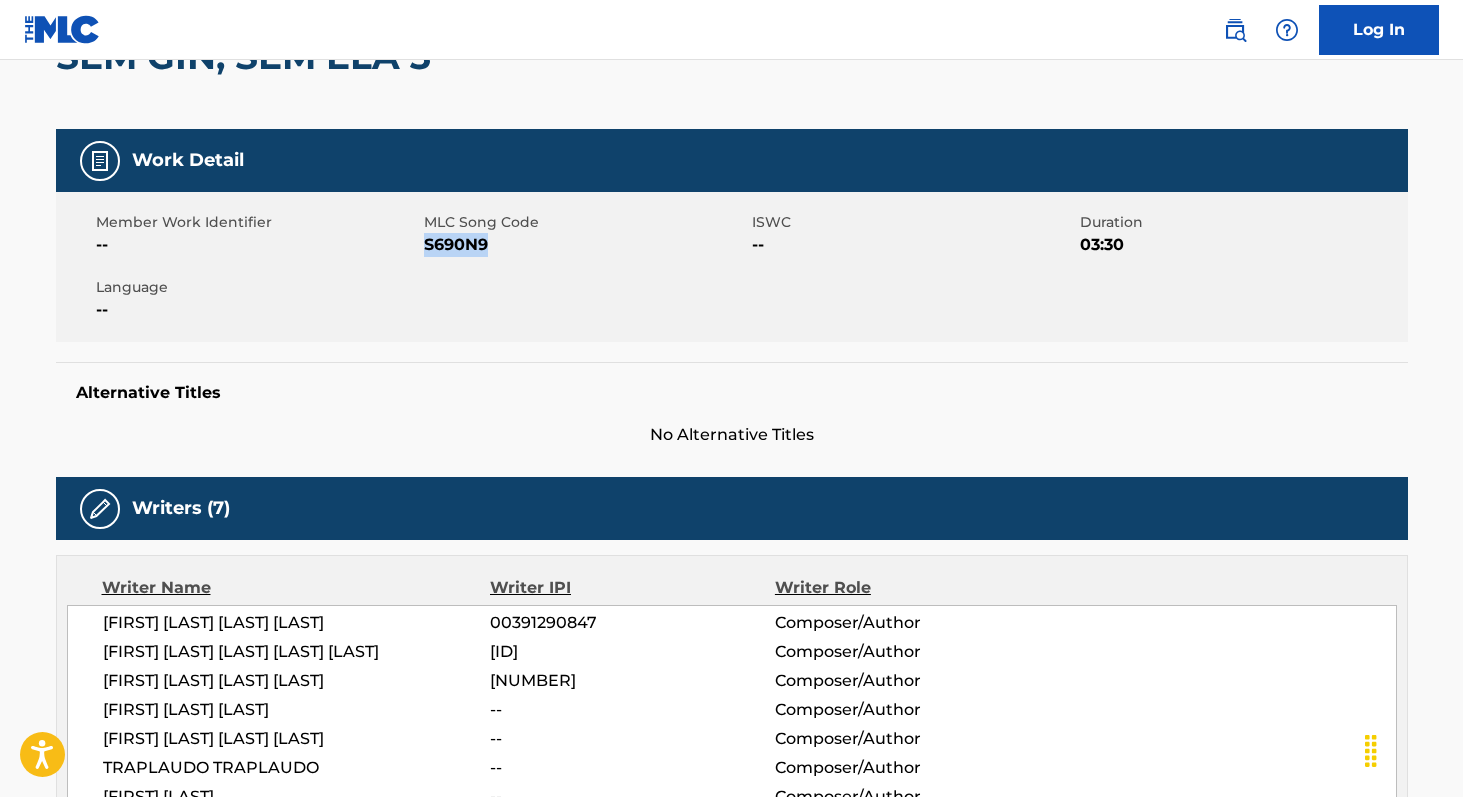 copy on "S690N9" 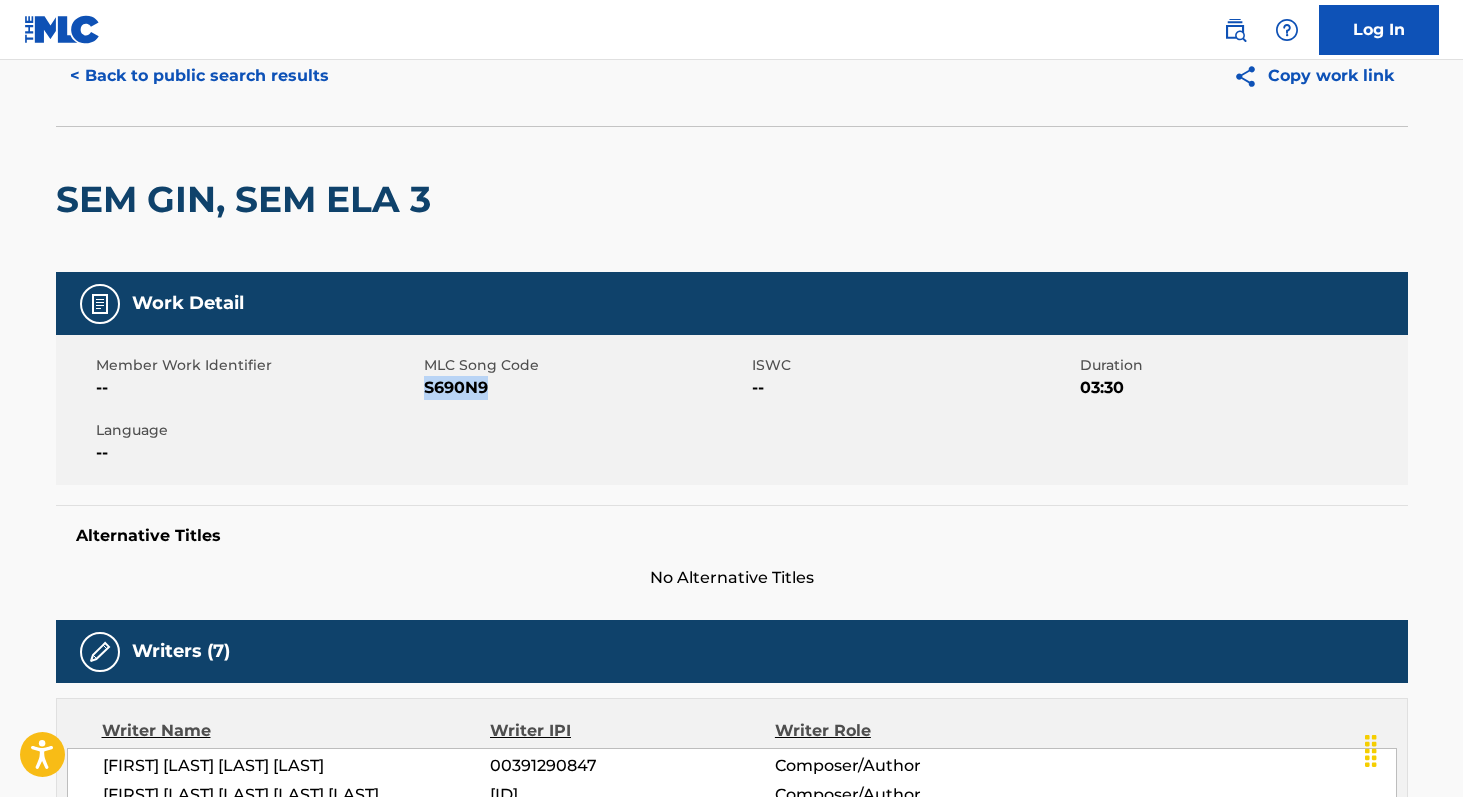 scroll, scrollTop: 0, scrollLeft: 0, axis: both 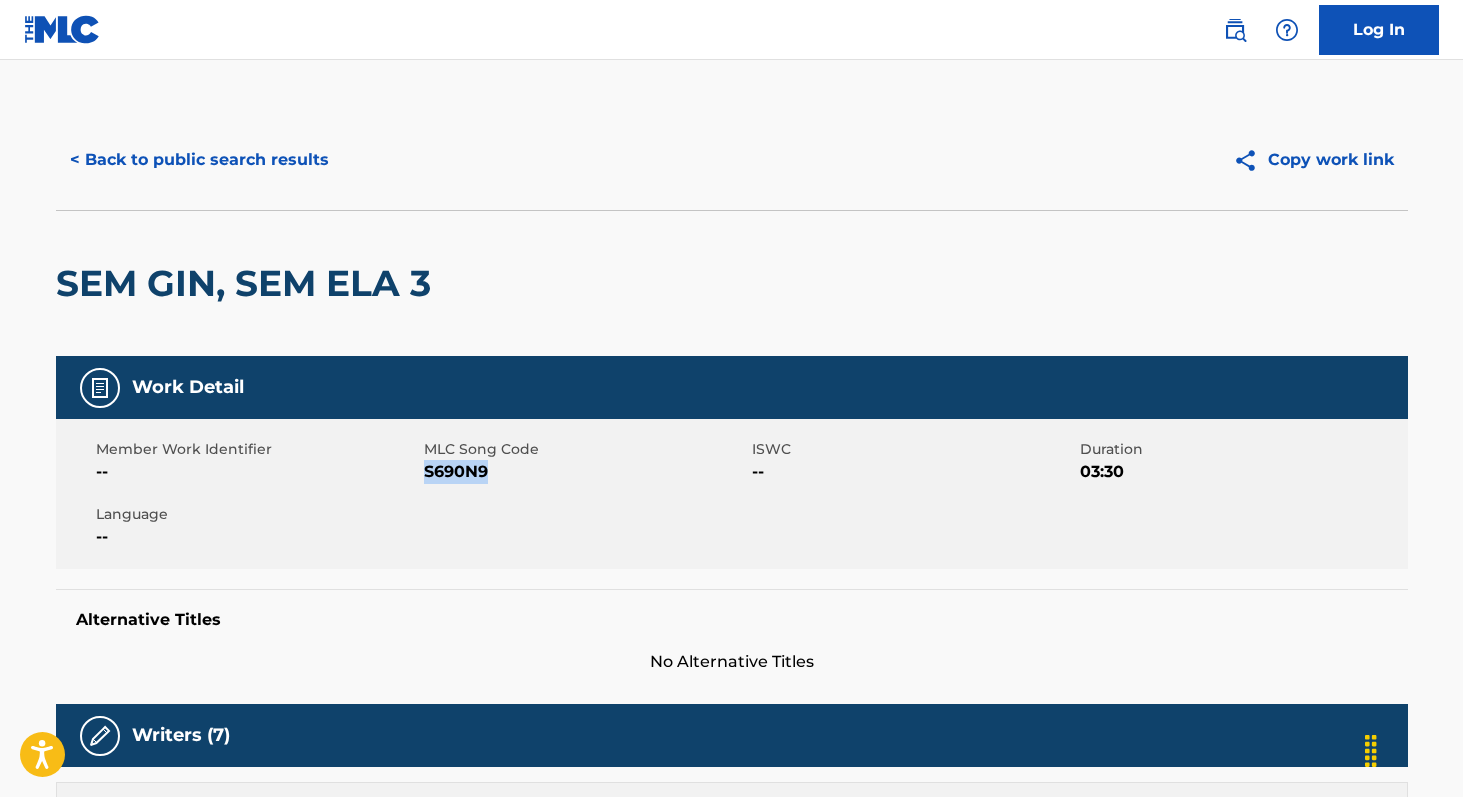 click on "< Back to public search results" at bounding box center (199, 160) 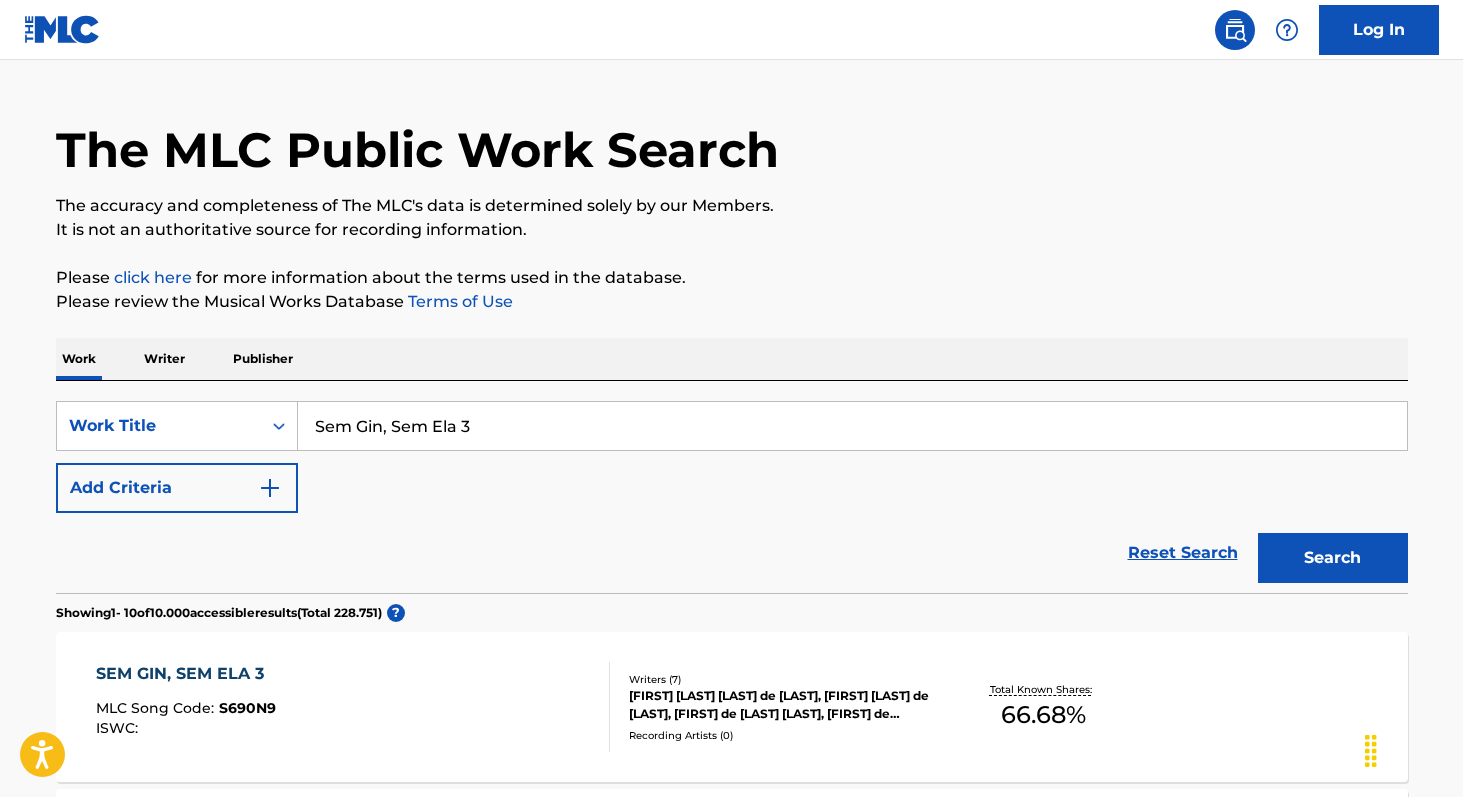 scroll, scrollTop: 0, scrollLeft: 0, axis: both 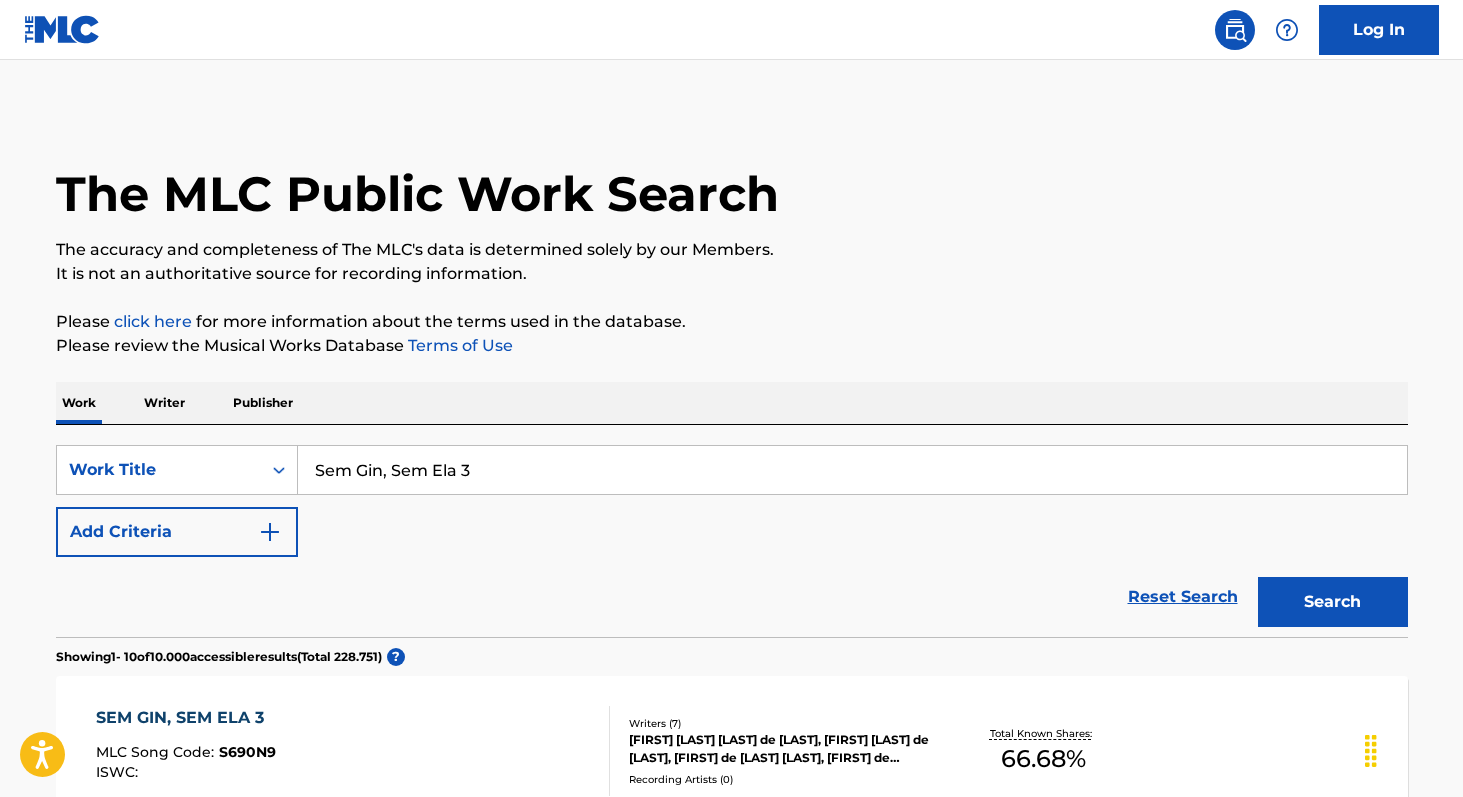 click on "Writer" at bounding box center [164, 403] 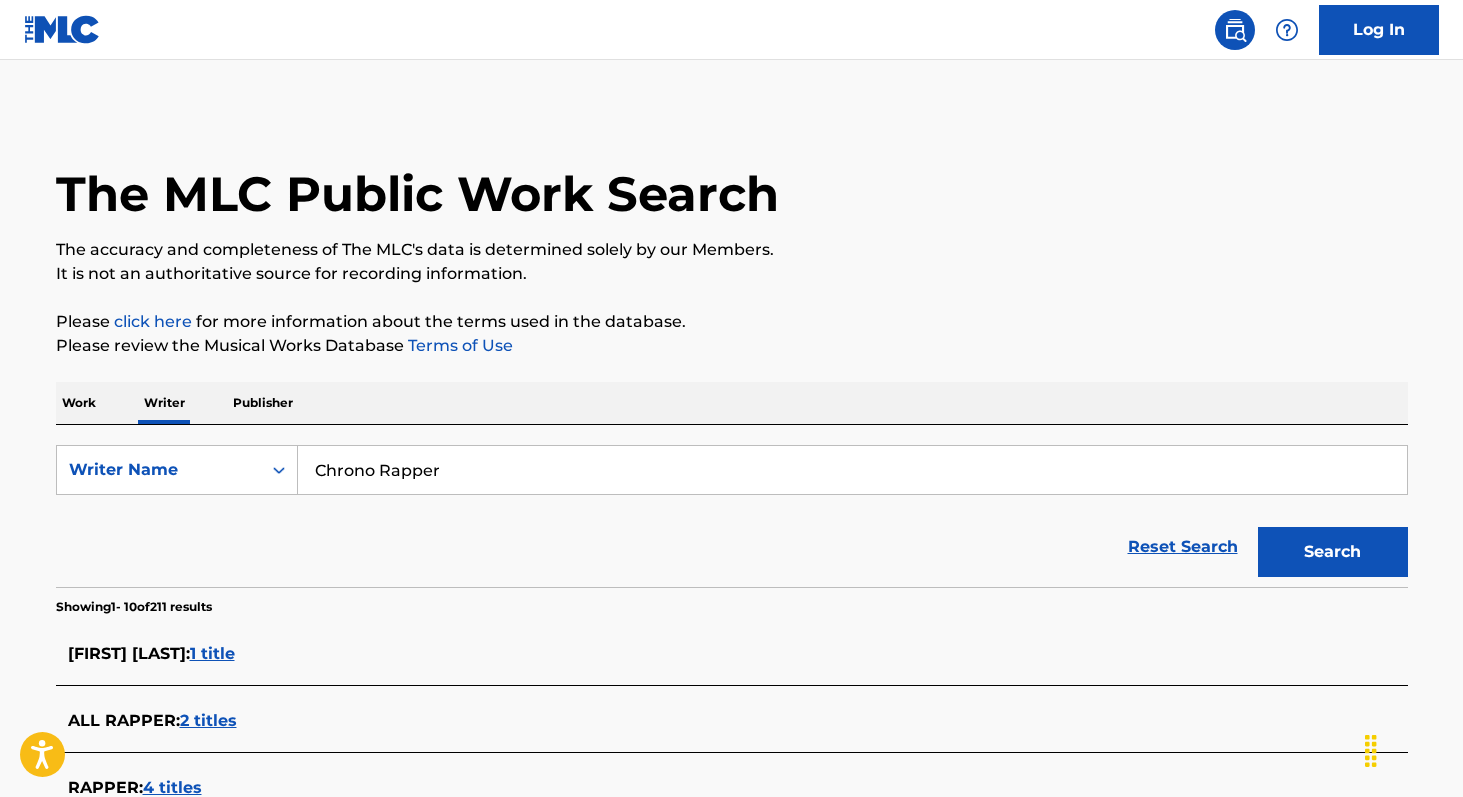 click on "Chrono Rapper" at bounding box center (852, 470) 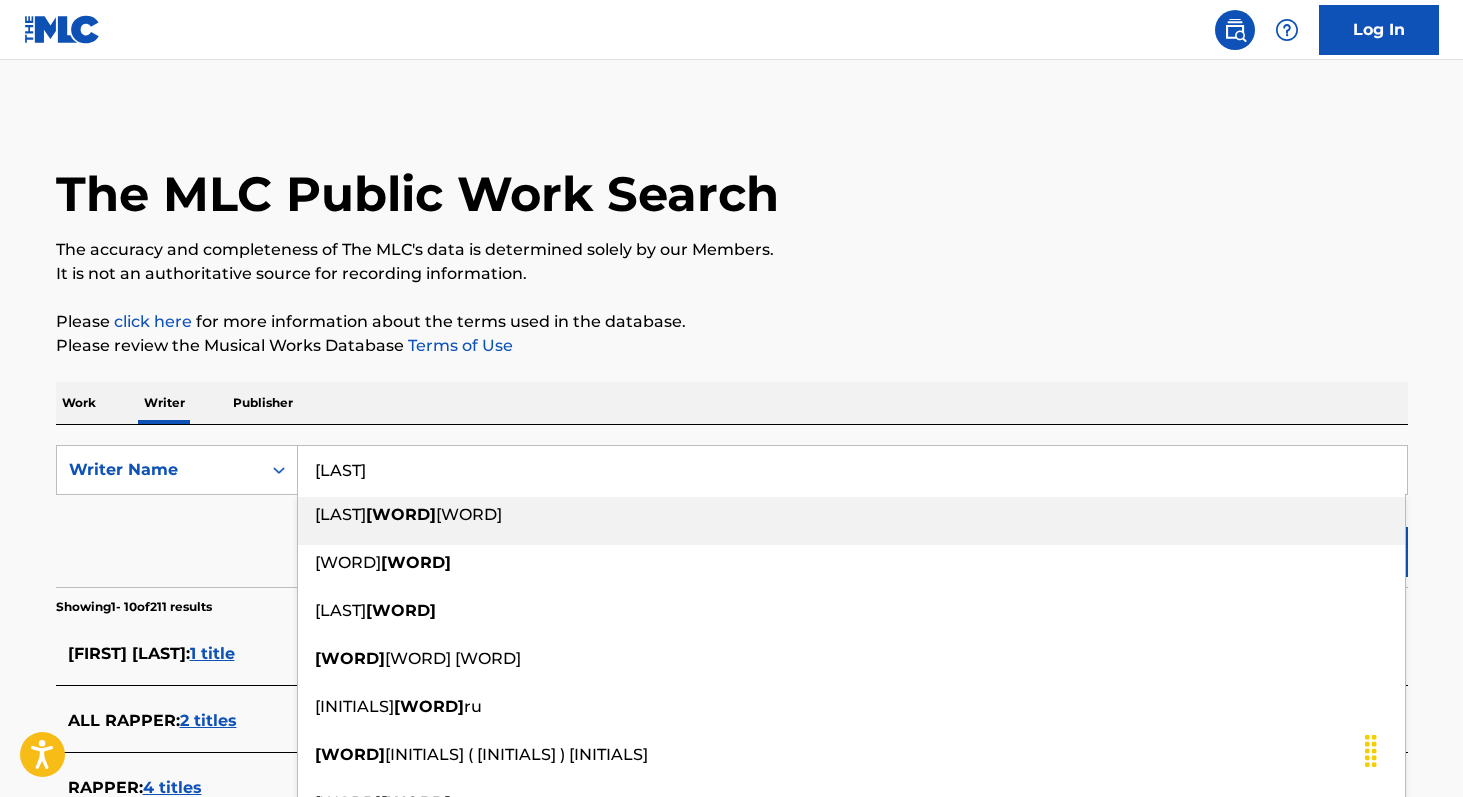type on "[LAST]" 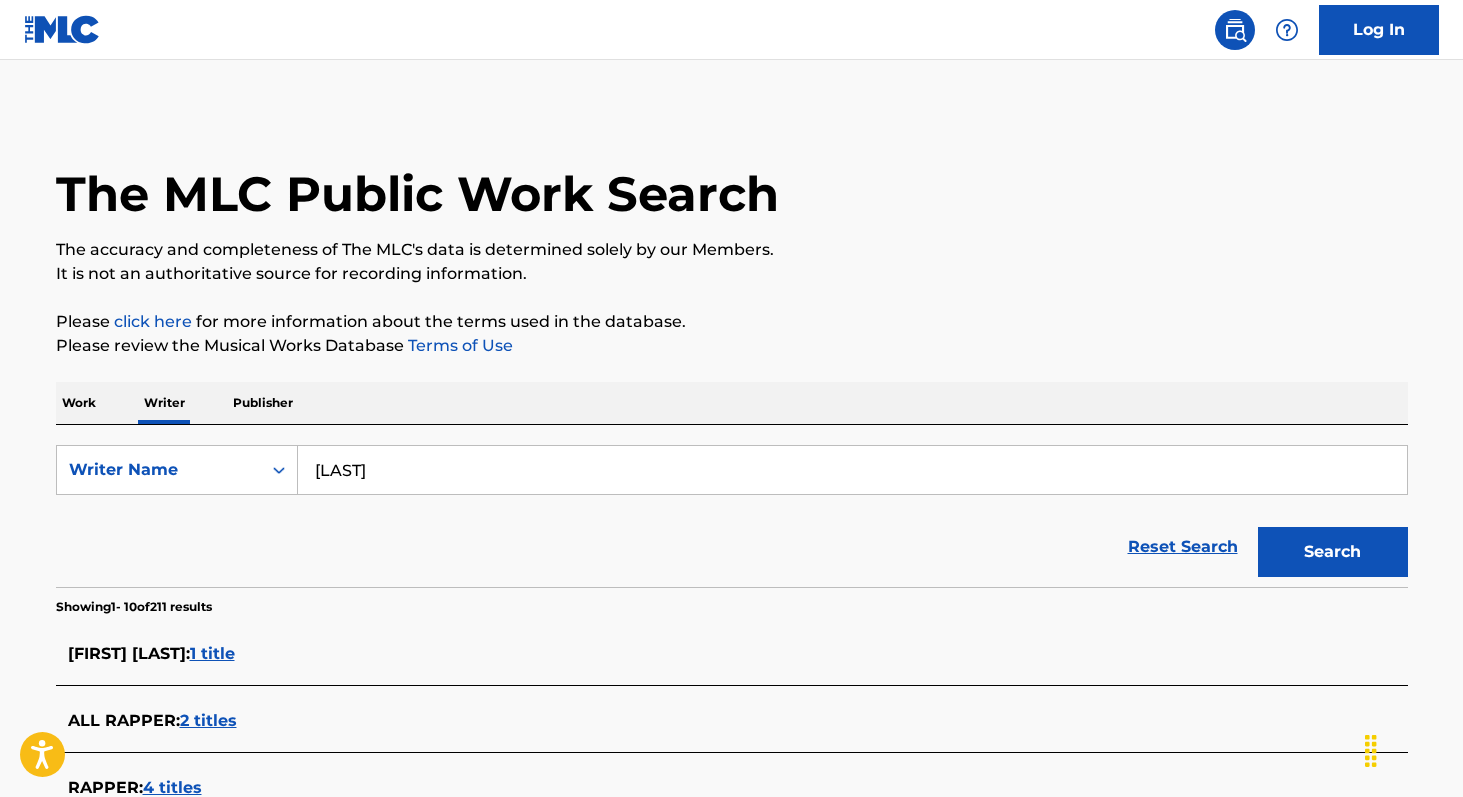 click on "Search" at bounding box center (1333, 552) 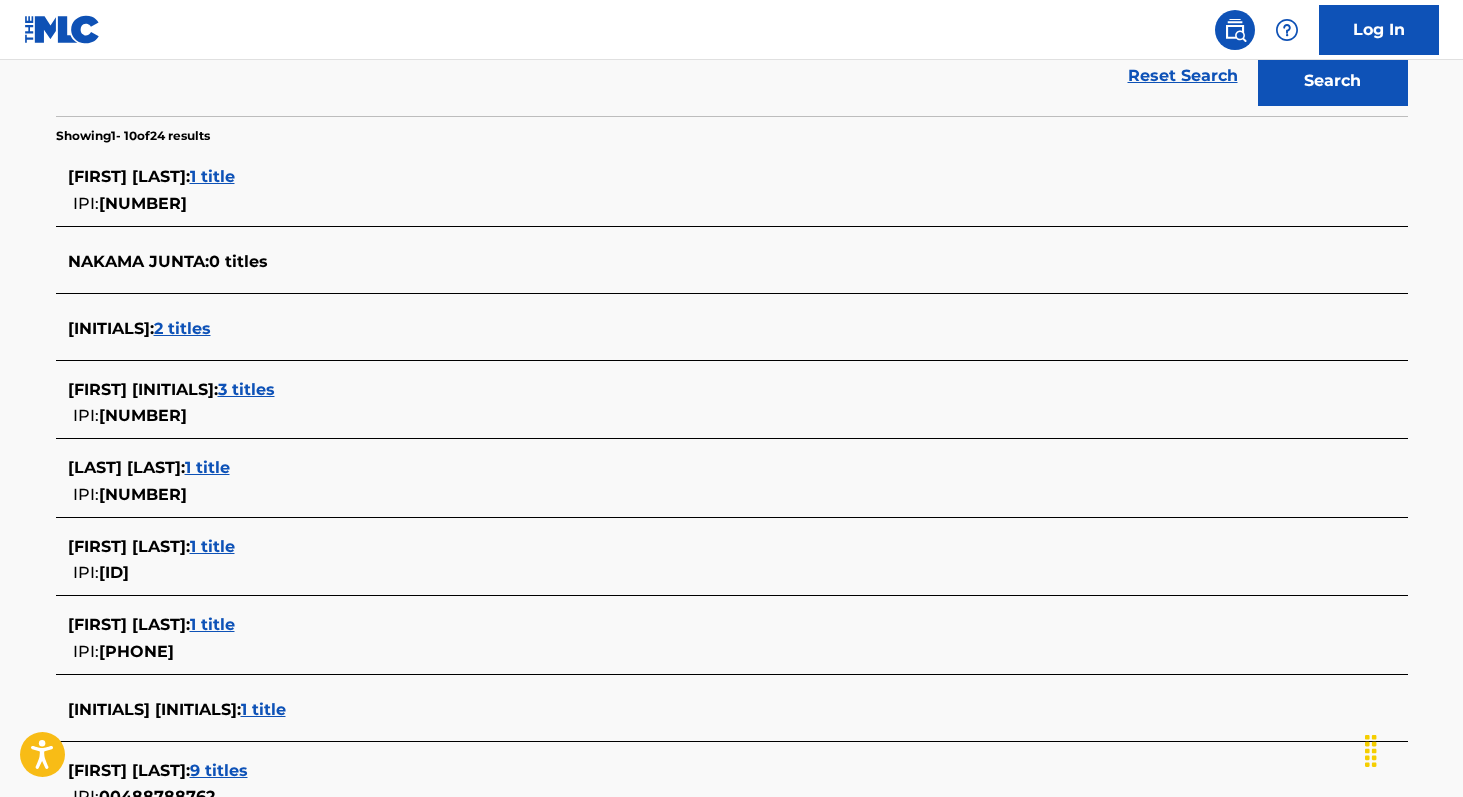 scroll, scrollTop: 472, scrollLeft: 0, axis: vertical 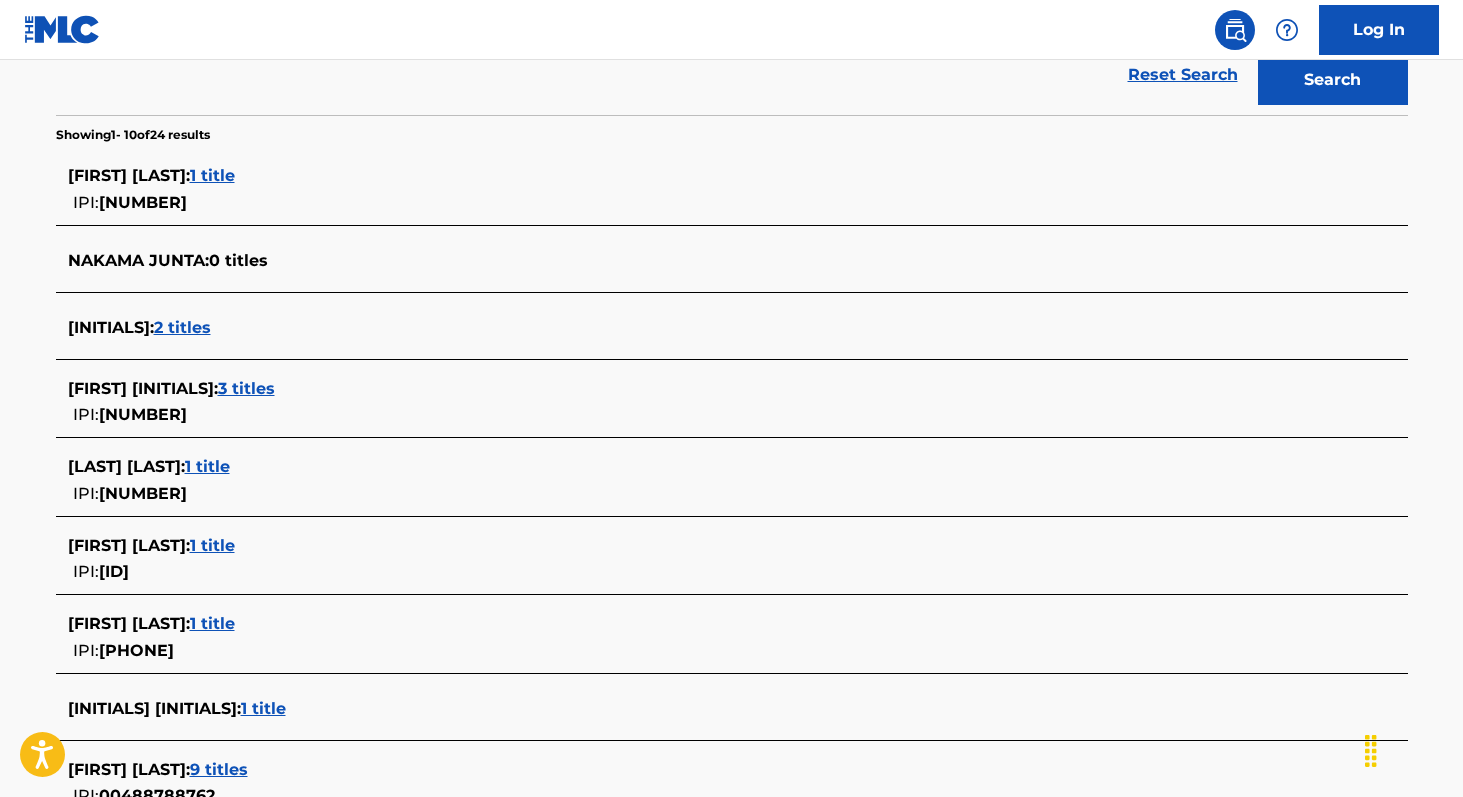 click on "2 titles" at bounding box center [182, 327] 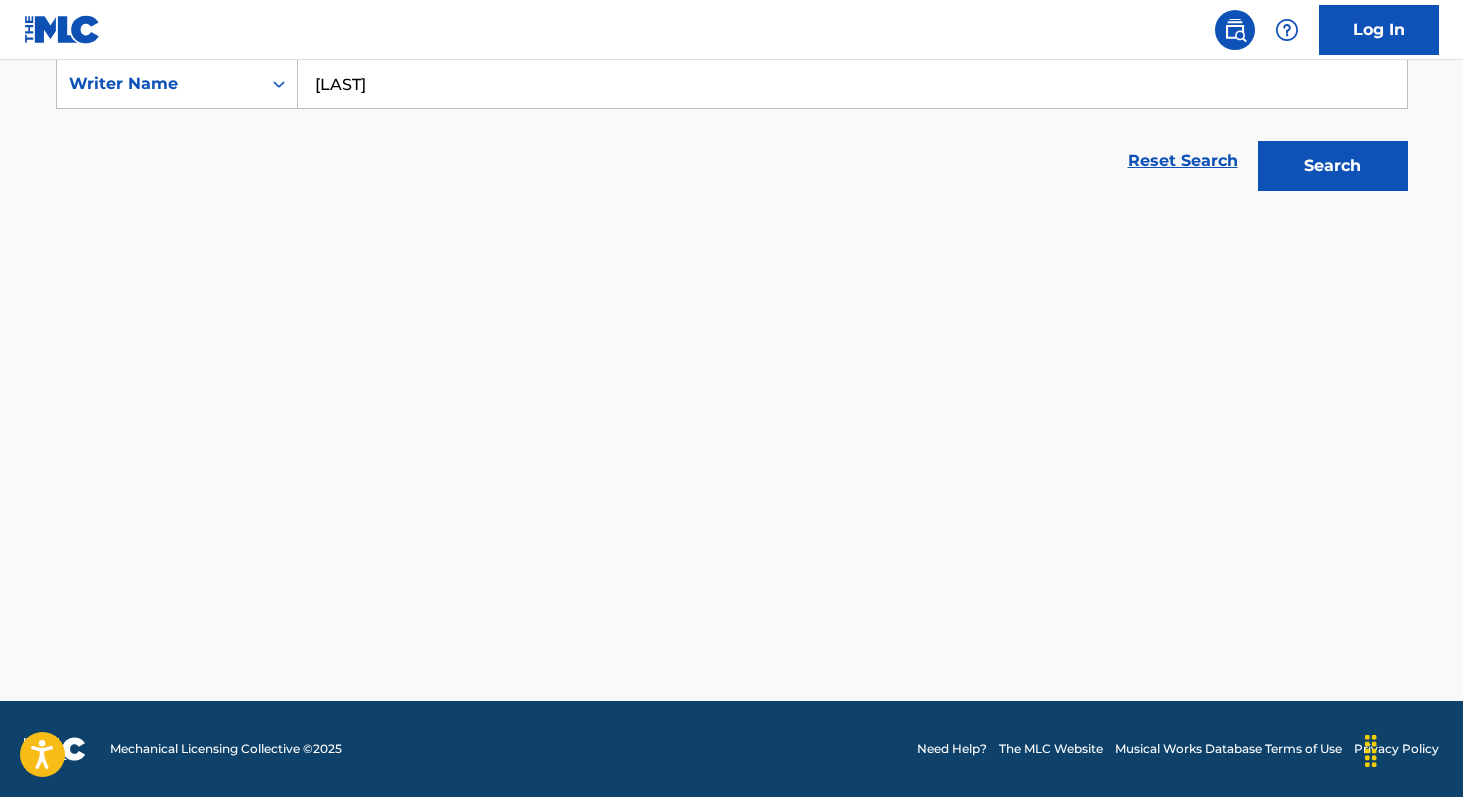 scroll, scrollTop: 386, scrollLeft: 0, axis: vertical 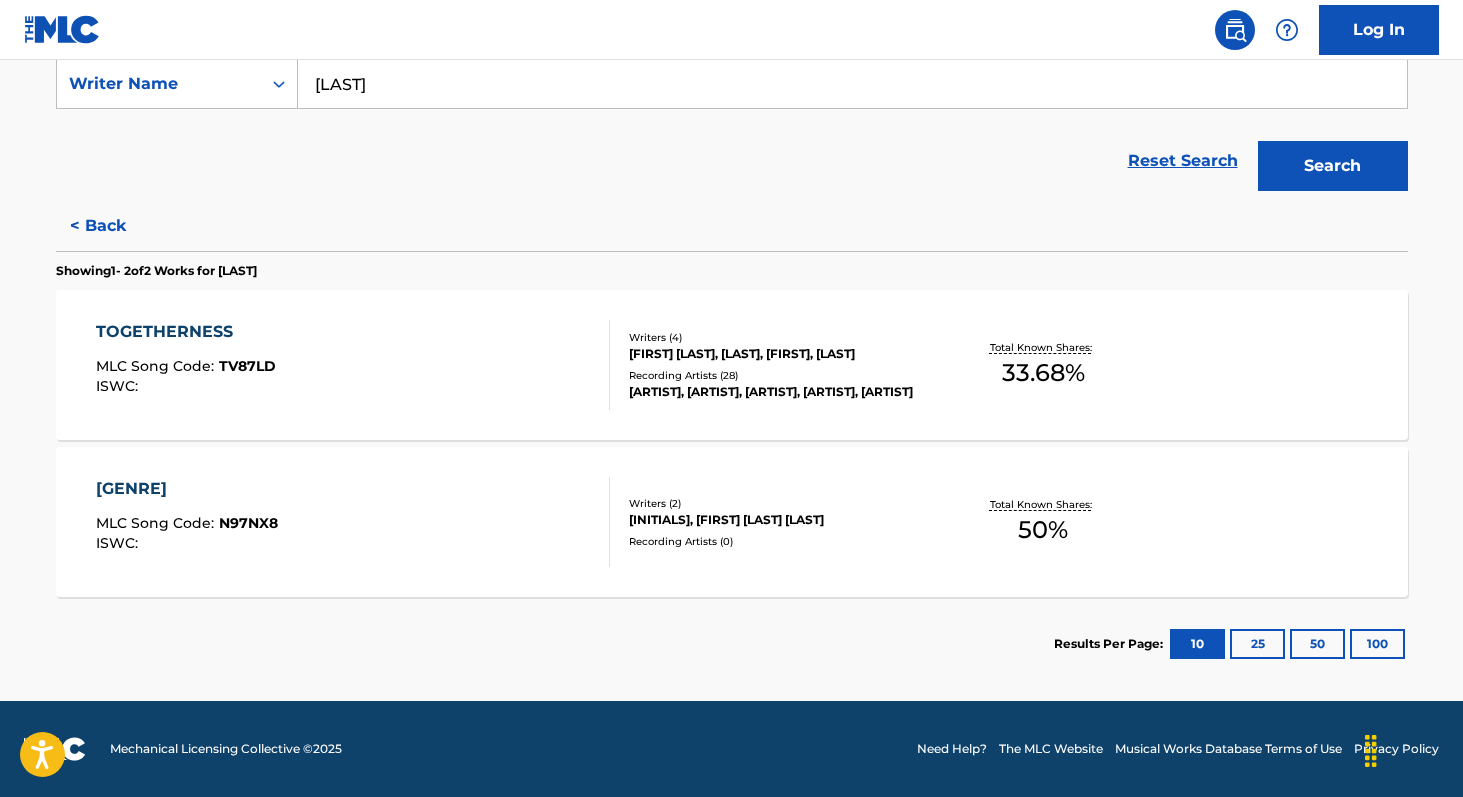 click on "50 %" at bounding box center [1043, 530] 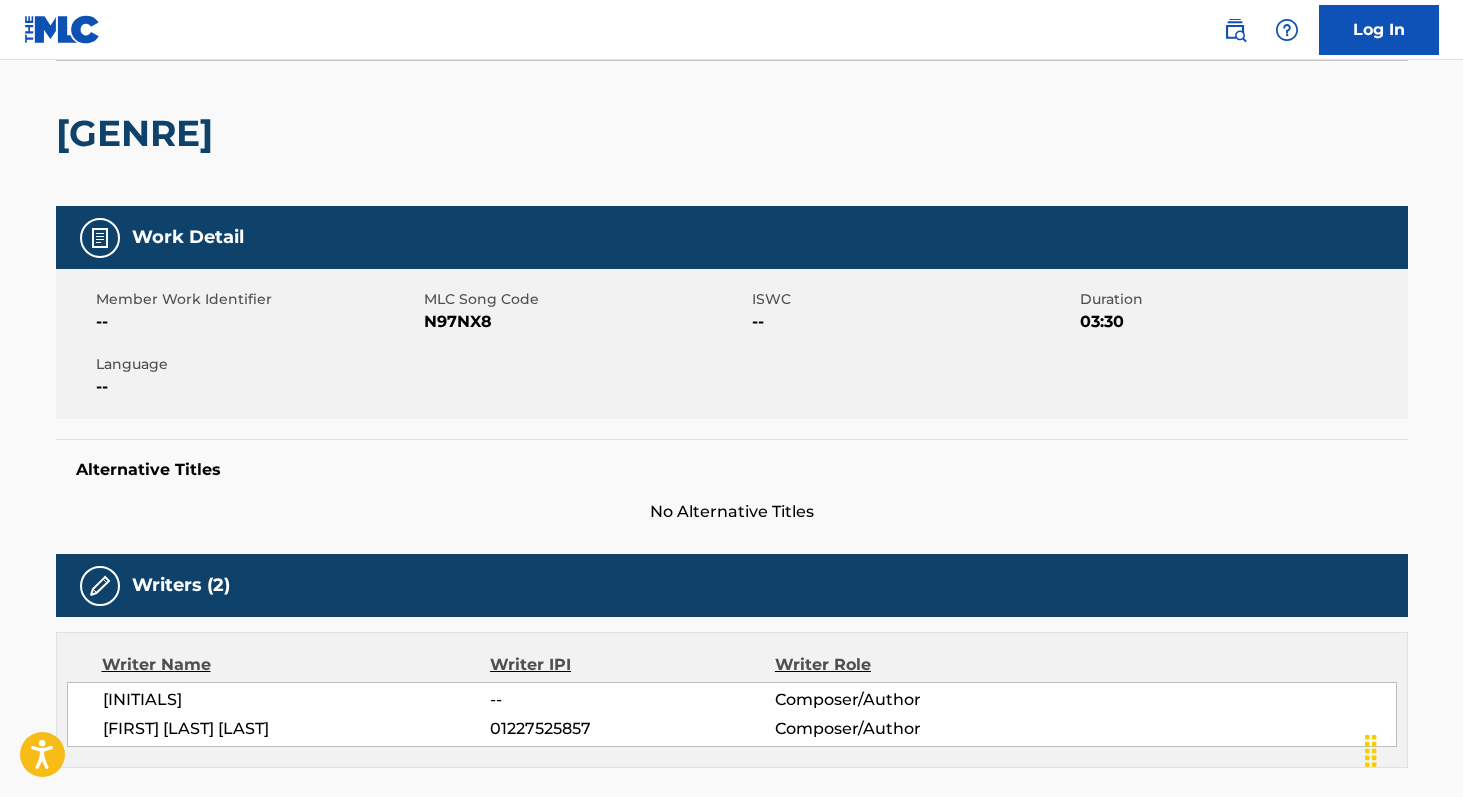scroll, scrollTop: 0, scrollLeft: 0, axis: both 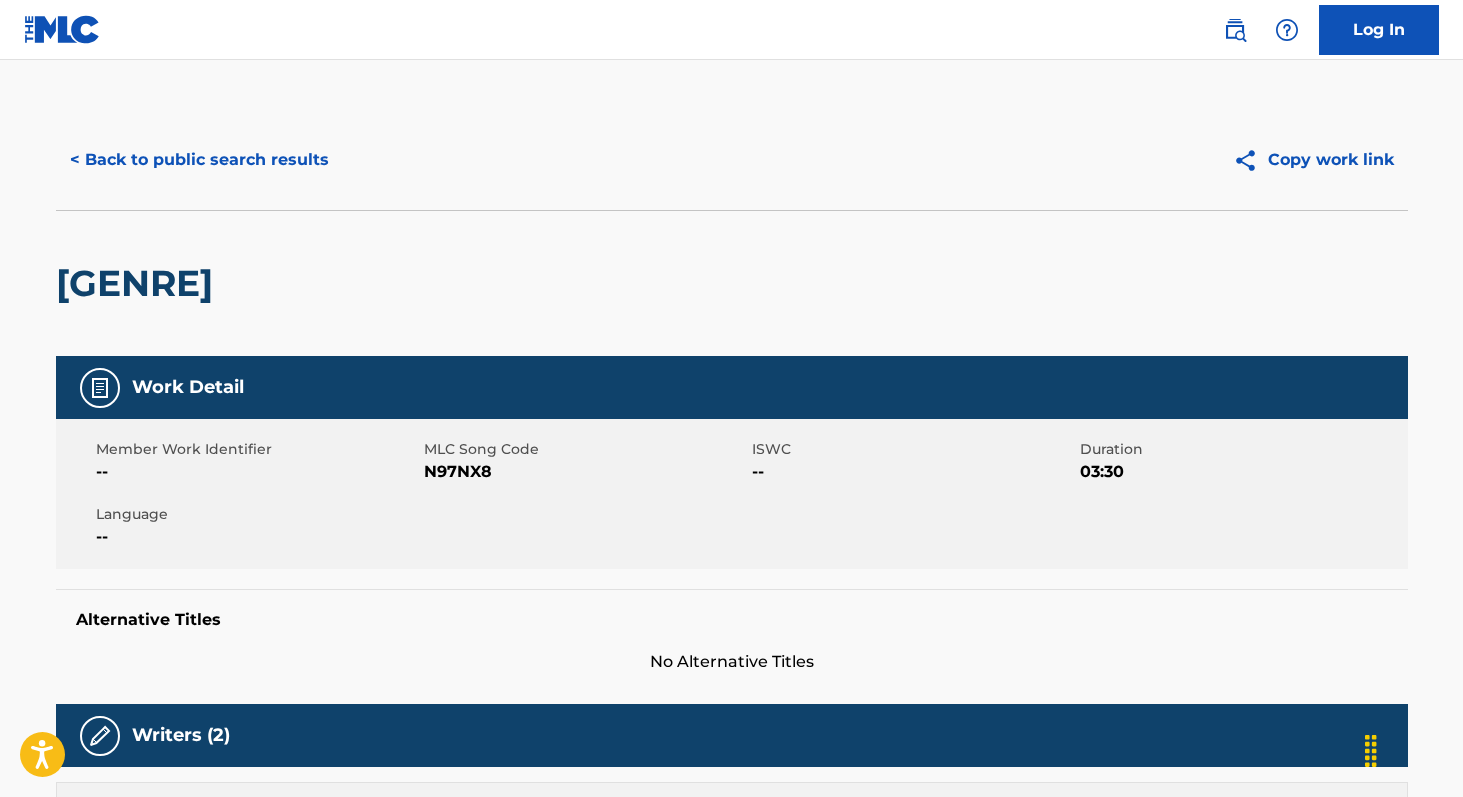 click on "< Back to public search results" at bounding box center (199, 160) 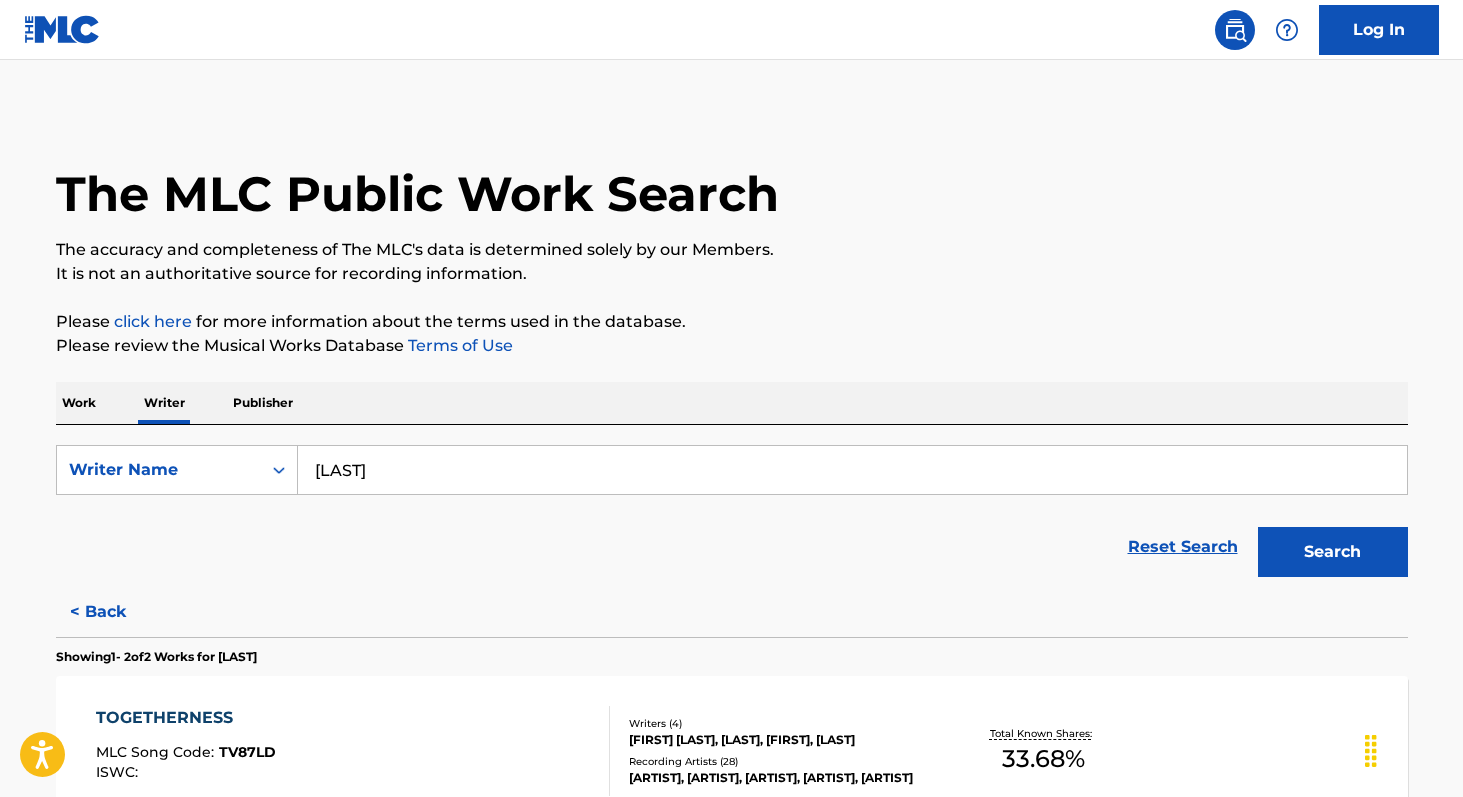 click on "[LAST]" at bounding box center (852, 470) 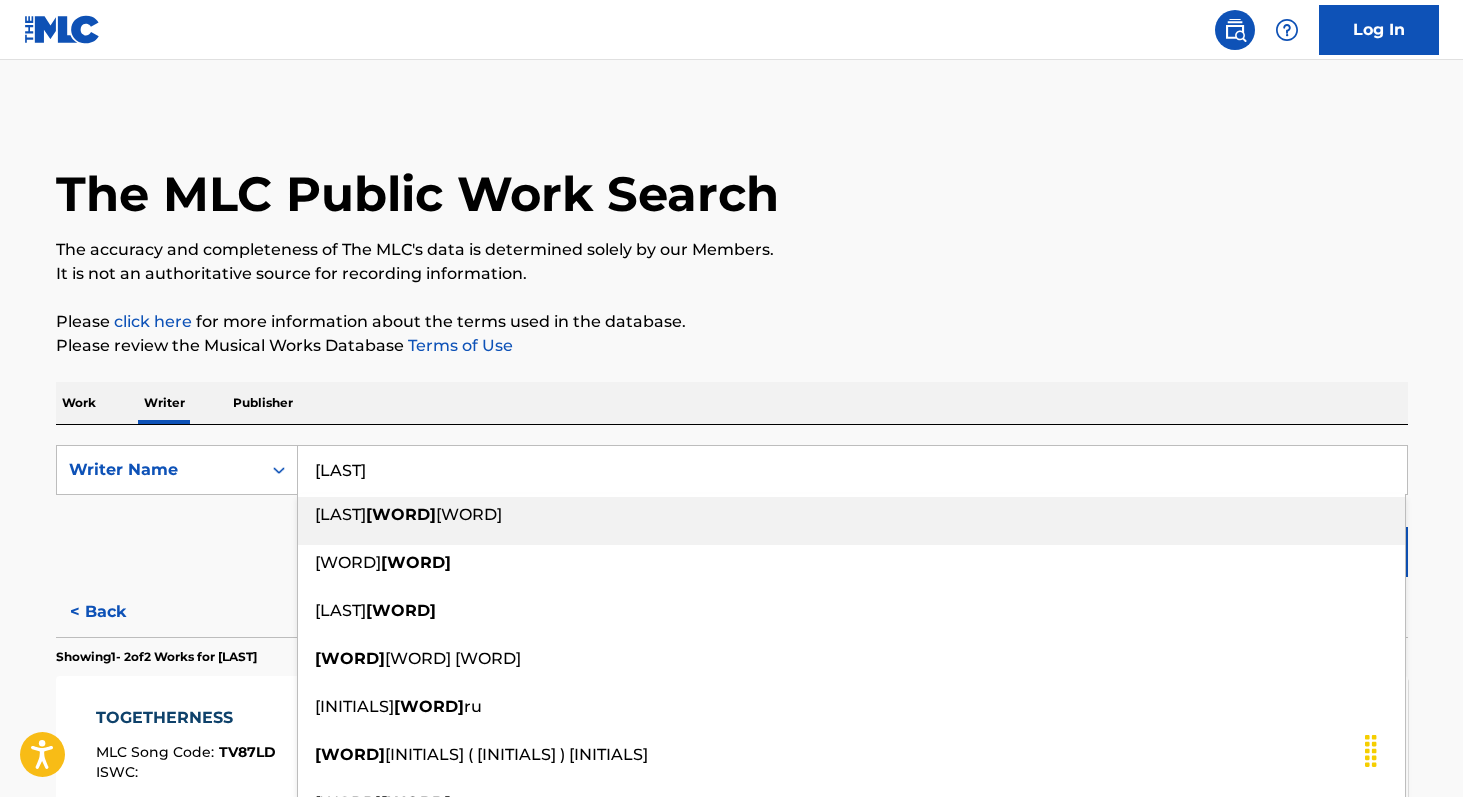 paste on "[FIRST] [LAST]" 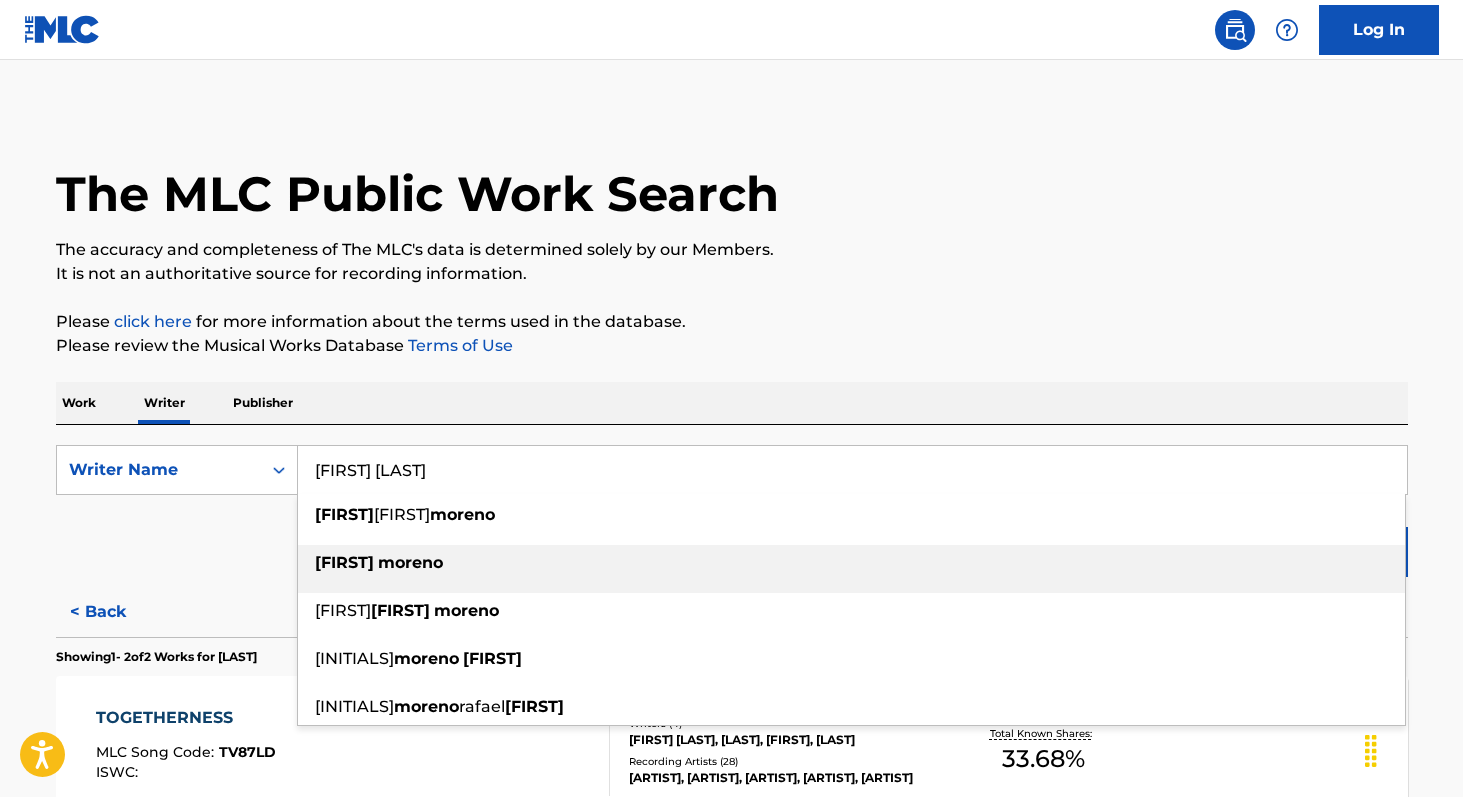 click on "moreno" at bounding box center (410, 562) 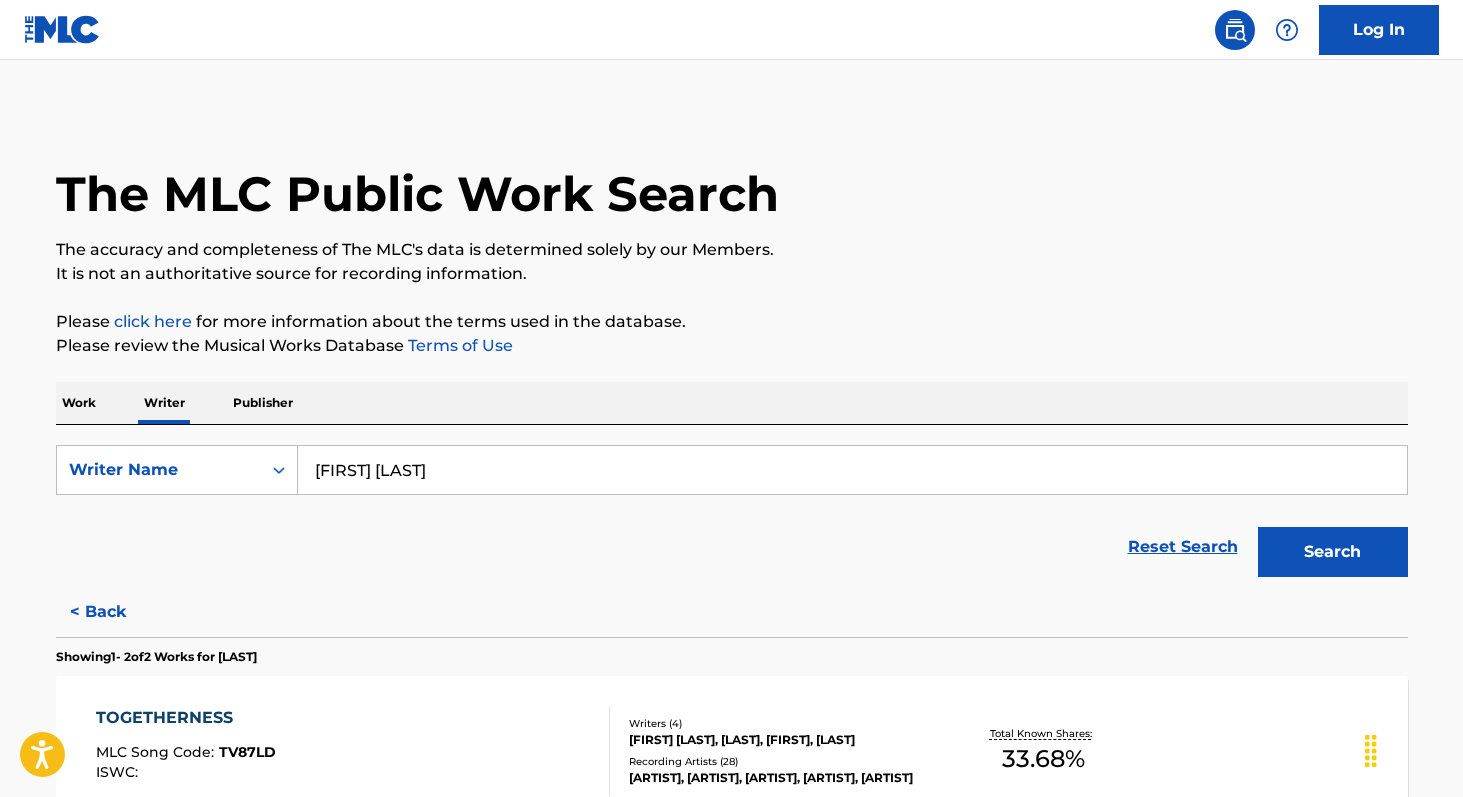 click on "Search" at bounding box center [1333, 552] 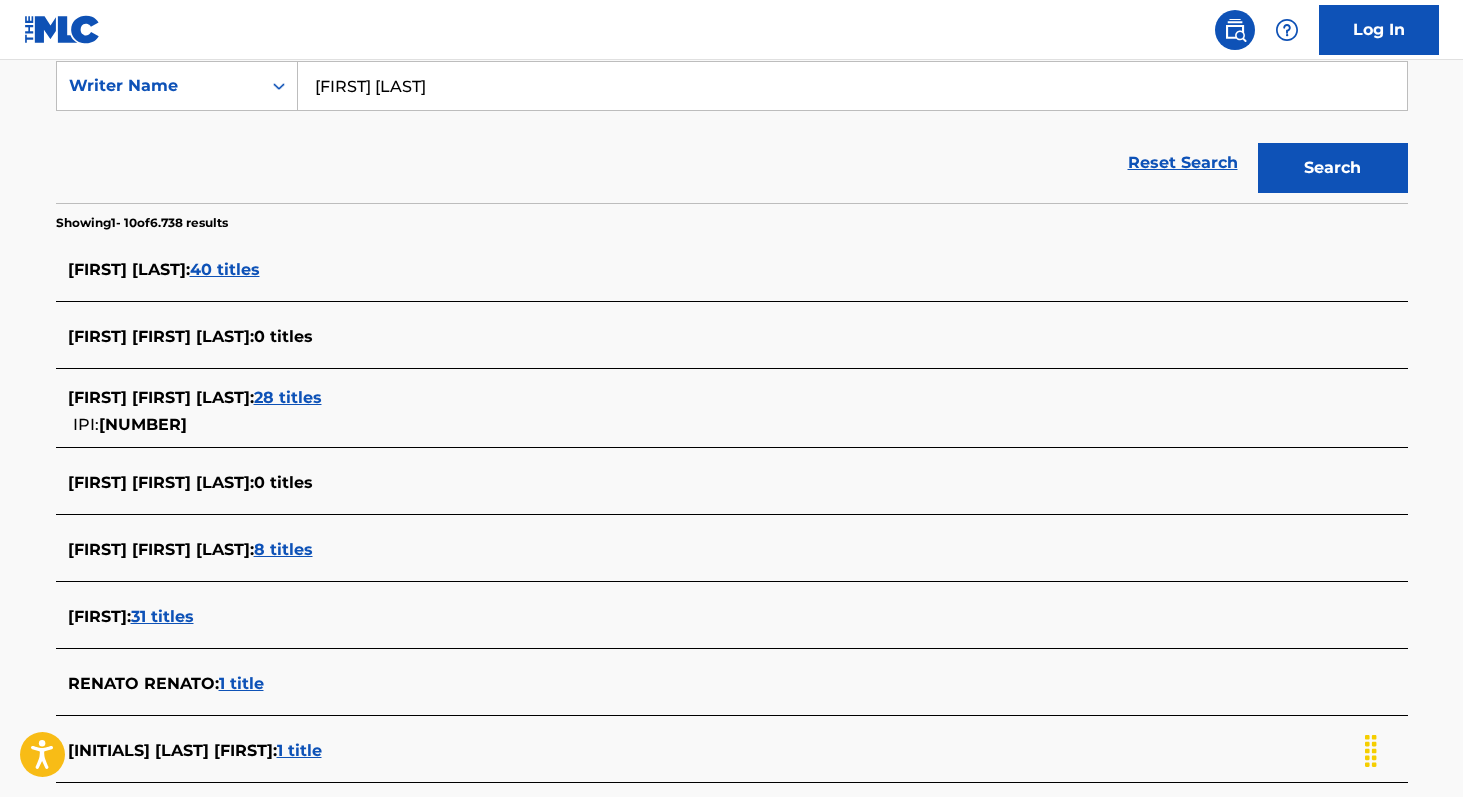 scroll, scrollTop: 300, scrollLeft: 0, axis: vertical 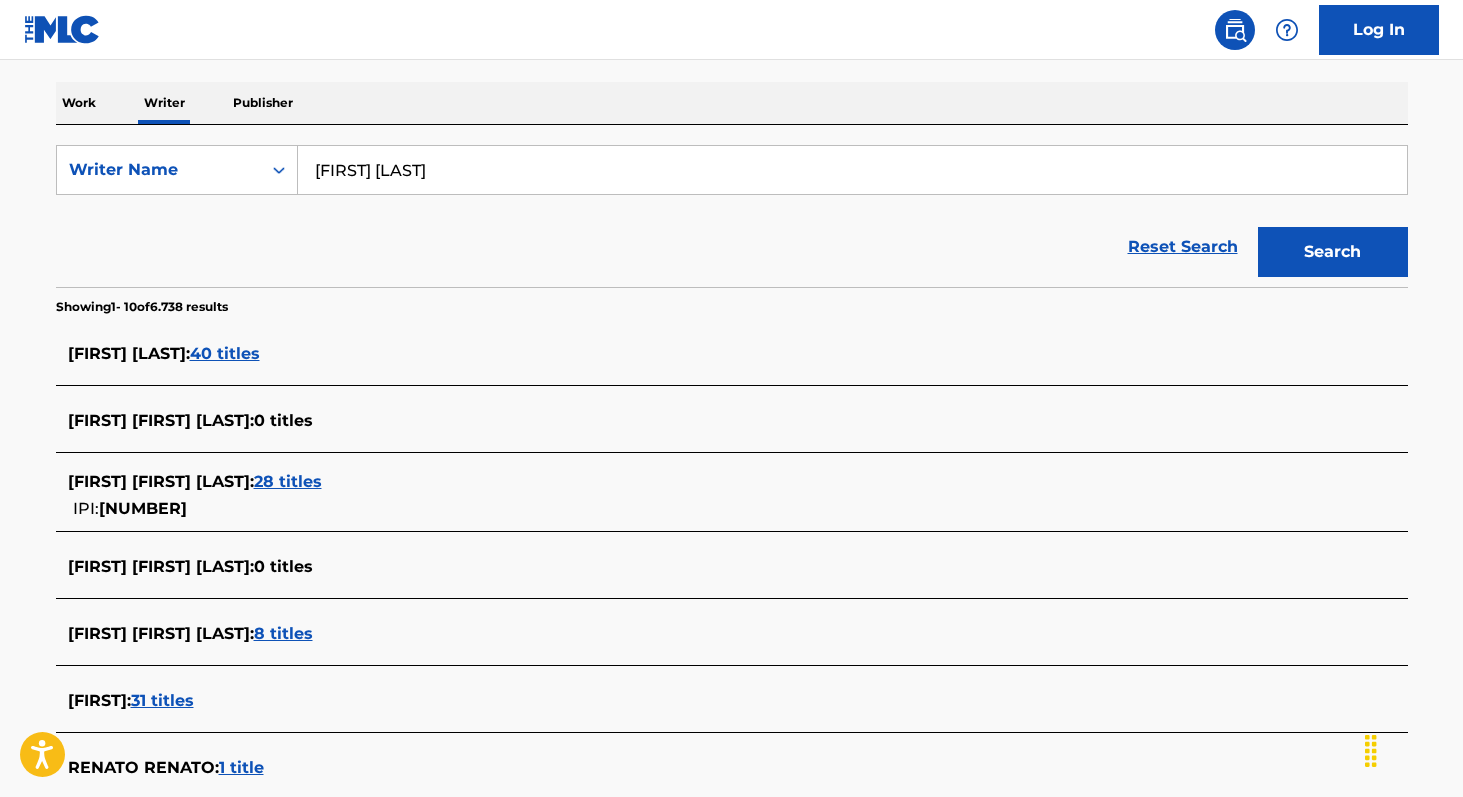 click on "40 titles" at bounding box center (225, 353) 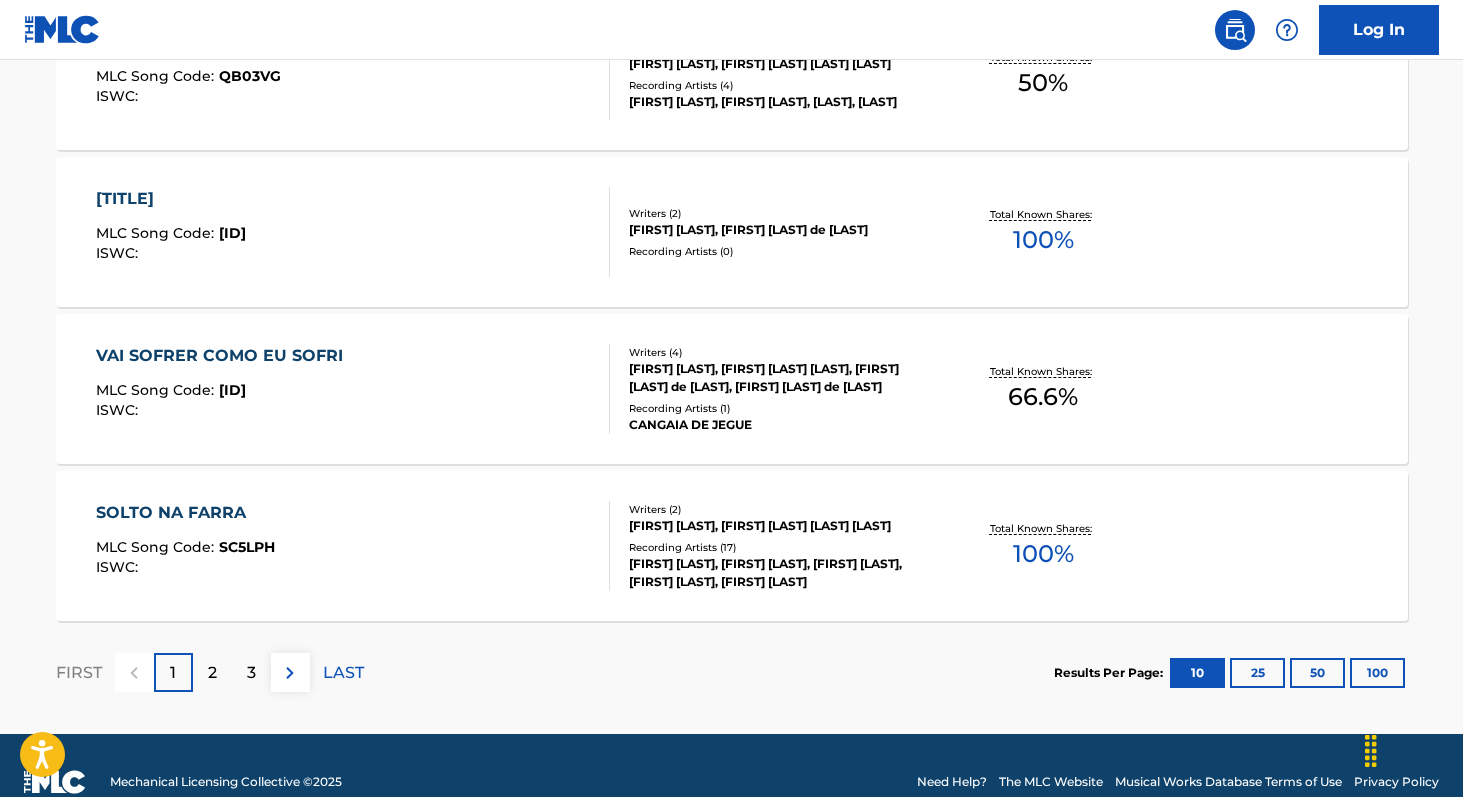 scroll, scrollTop: 1613, scrollLeft: 0, axis: vertical 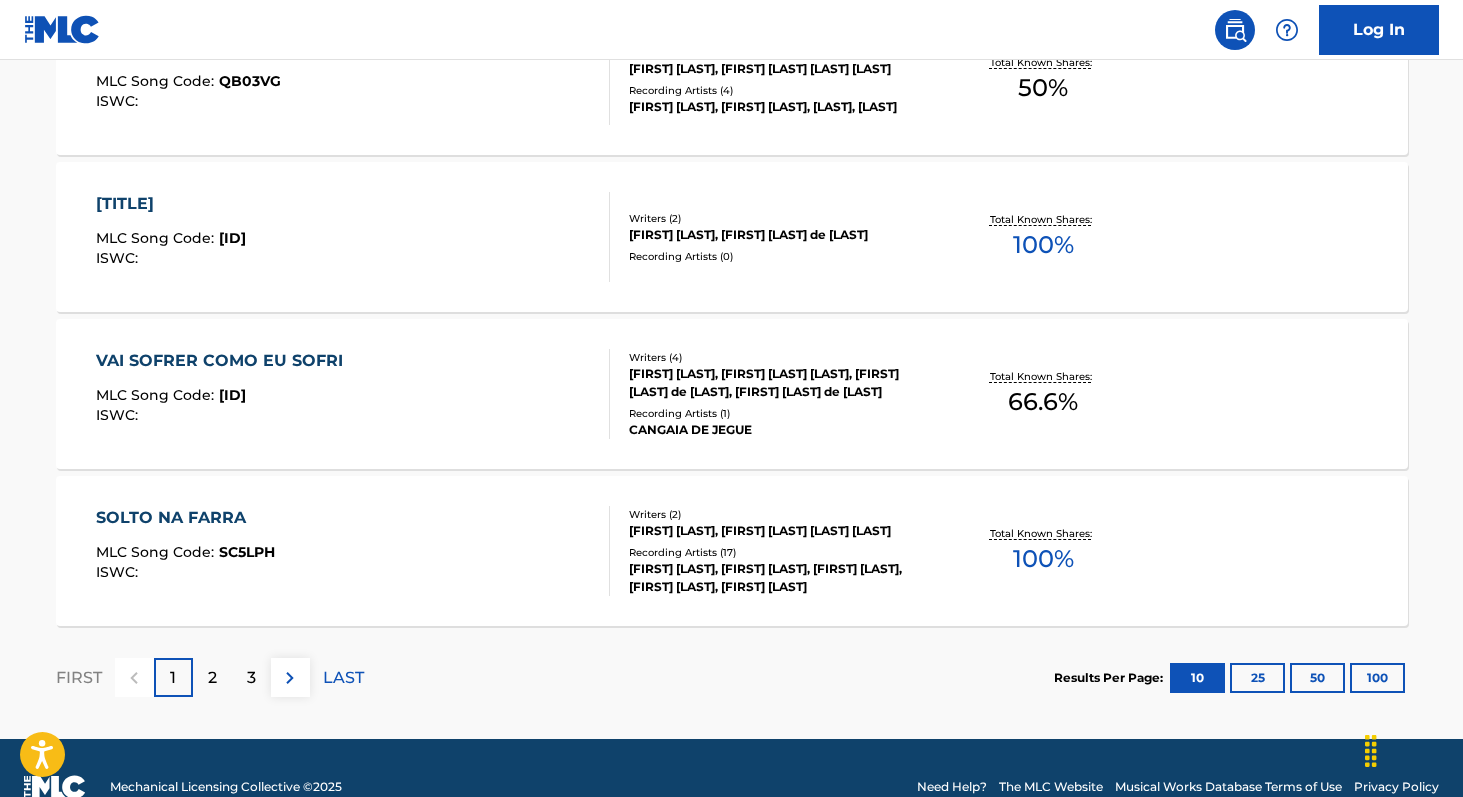 click on "100 %" at bounding box center (1043, 559) 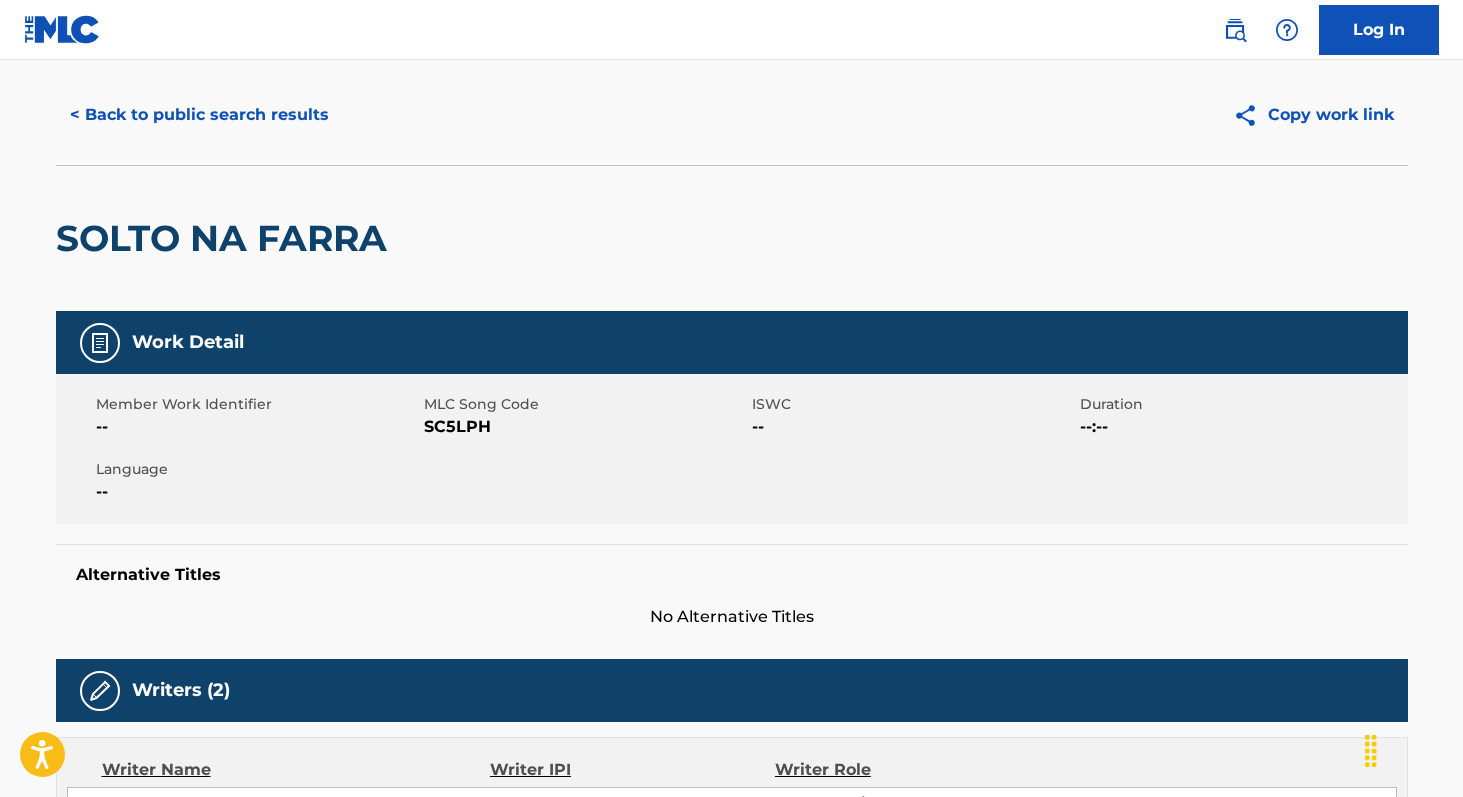 scroll, scrollTop: 0, scrollLeft: 0, axis: both 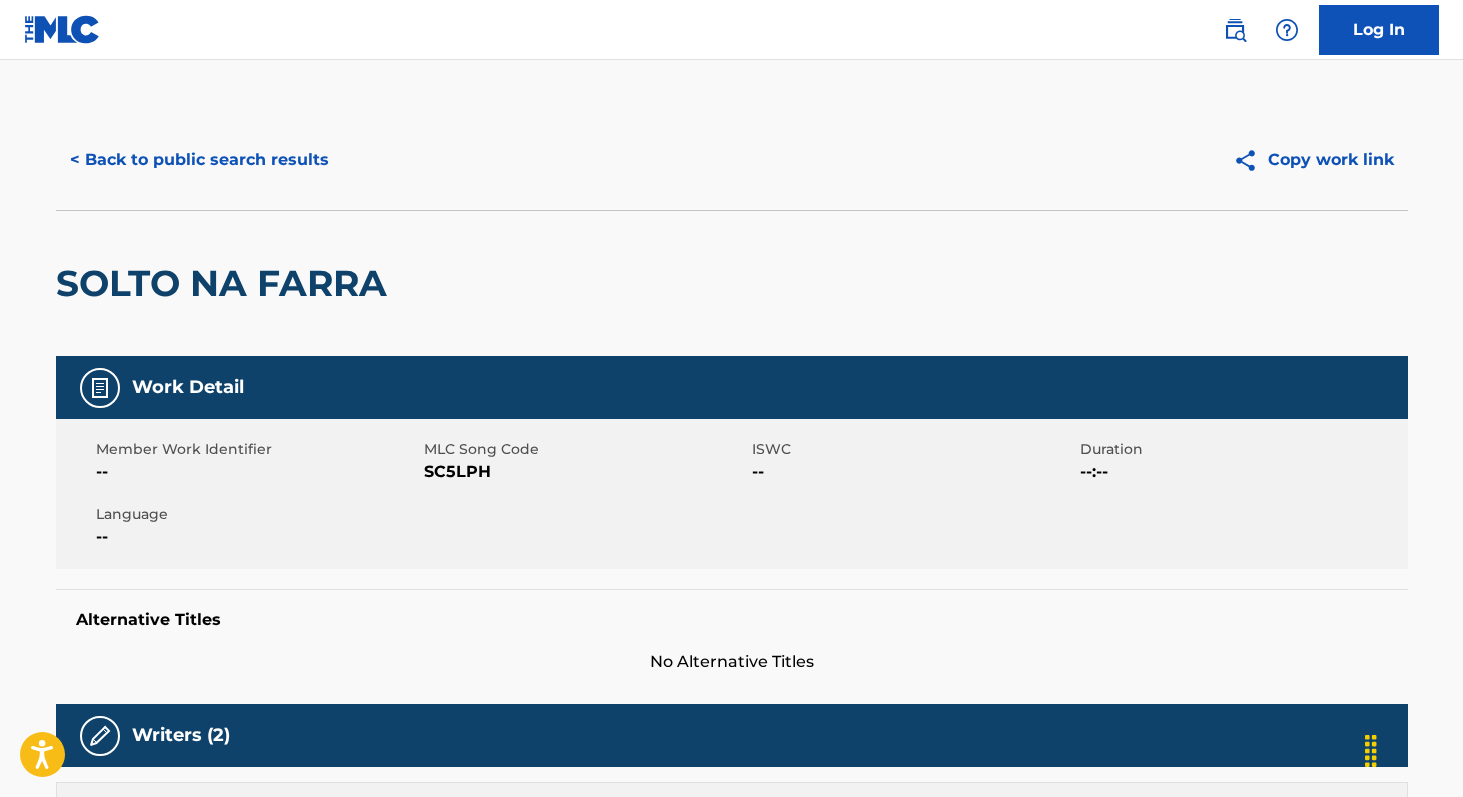 click on "SC5LPH" at bounding box center [585, 472] 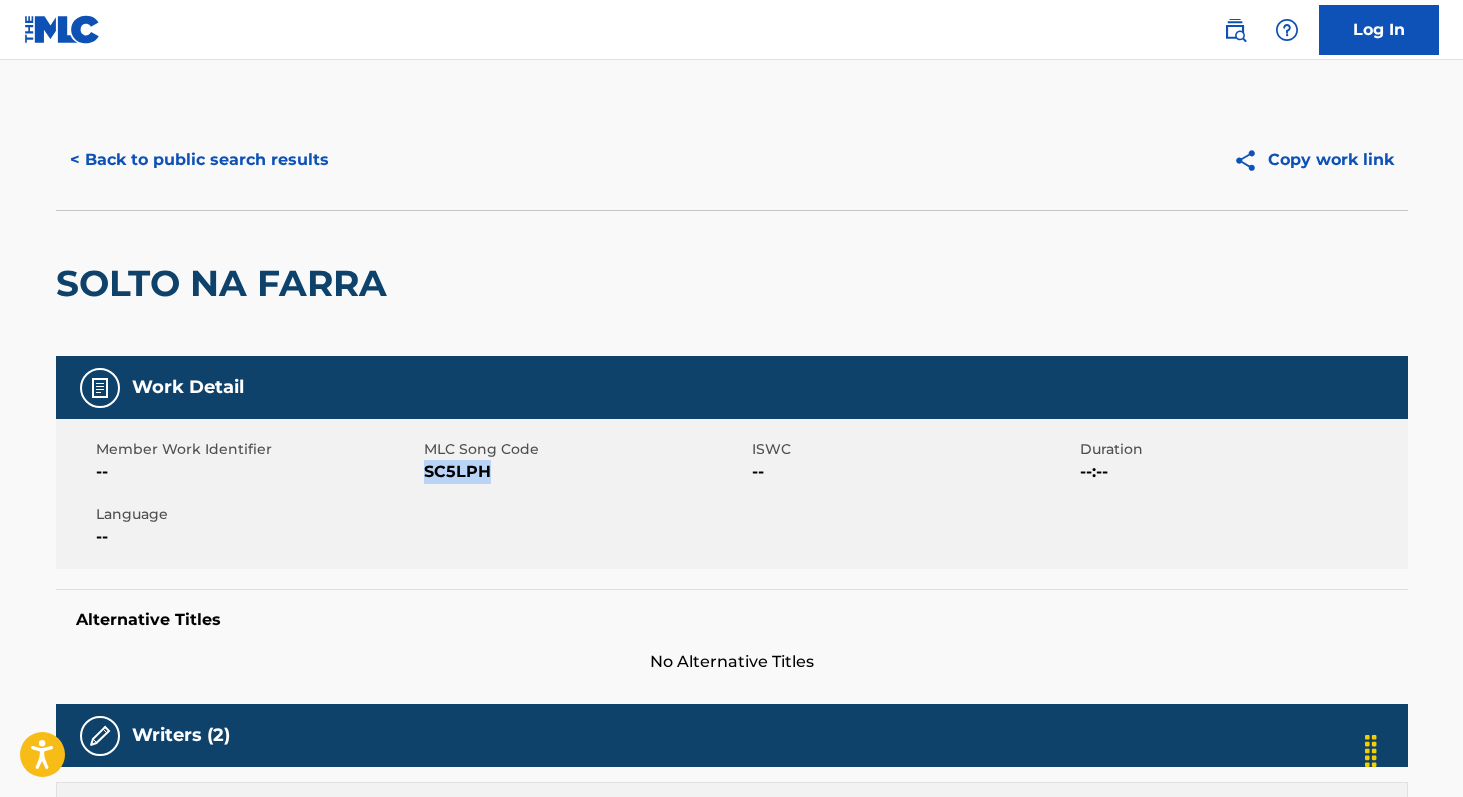 click on "SC5LPH" at bounding box center [585, 472] 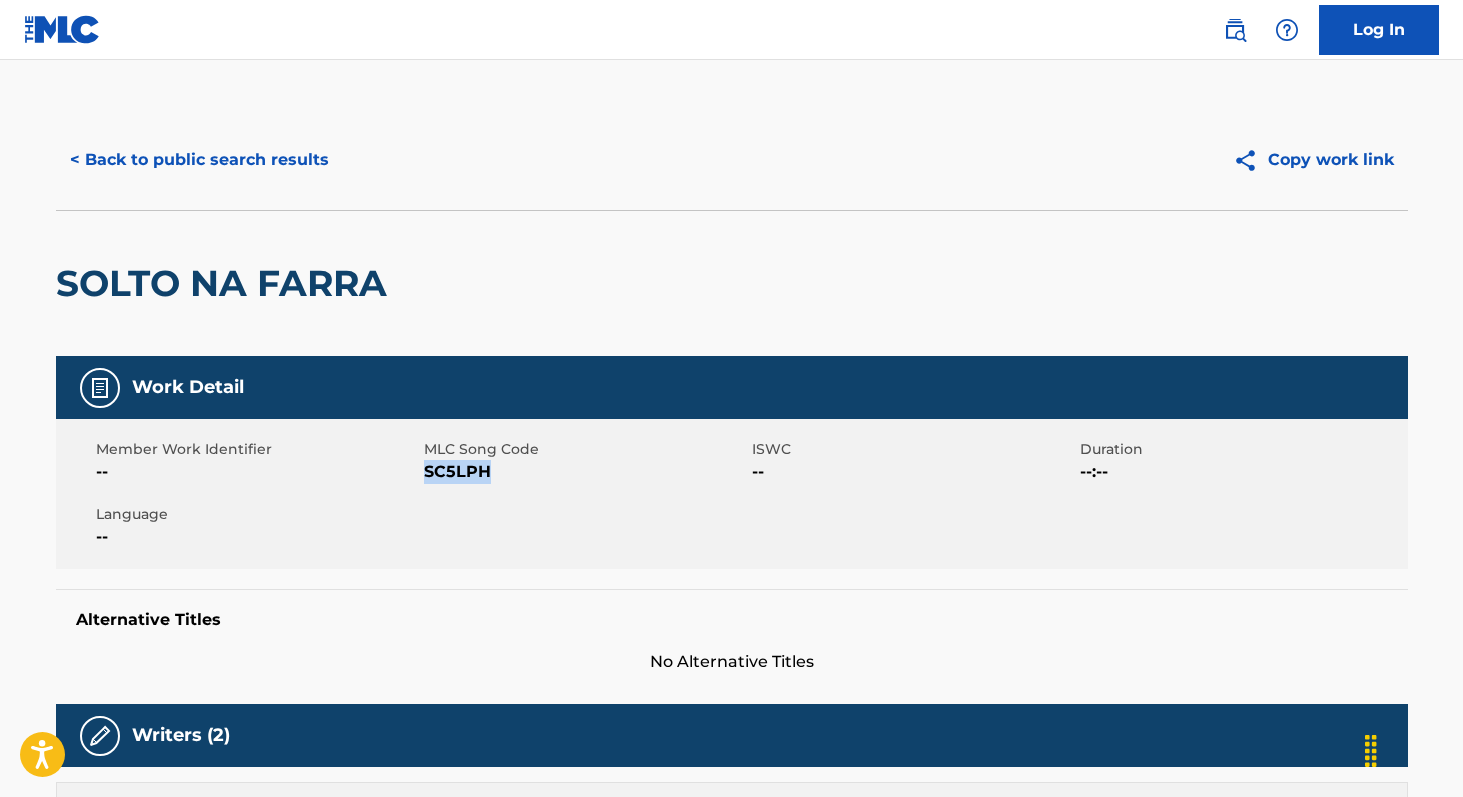 click on "< Back to public search results" at bounding box center [199, 160] 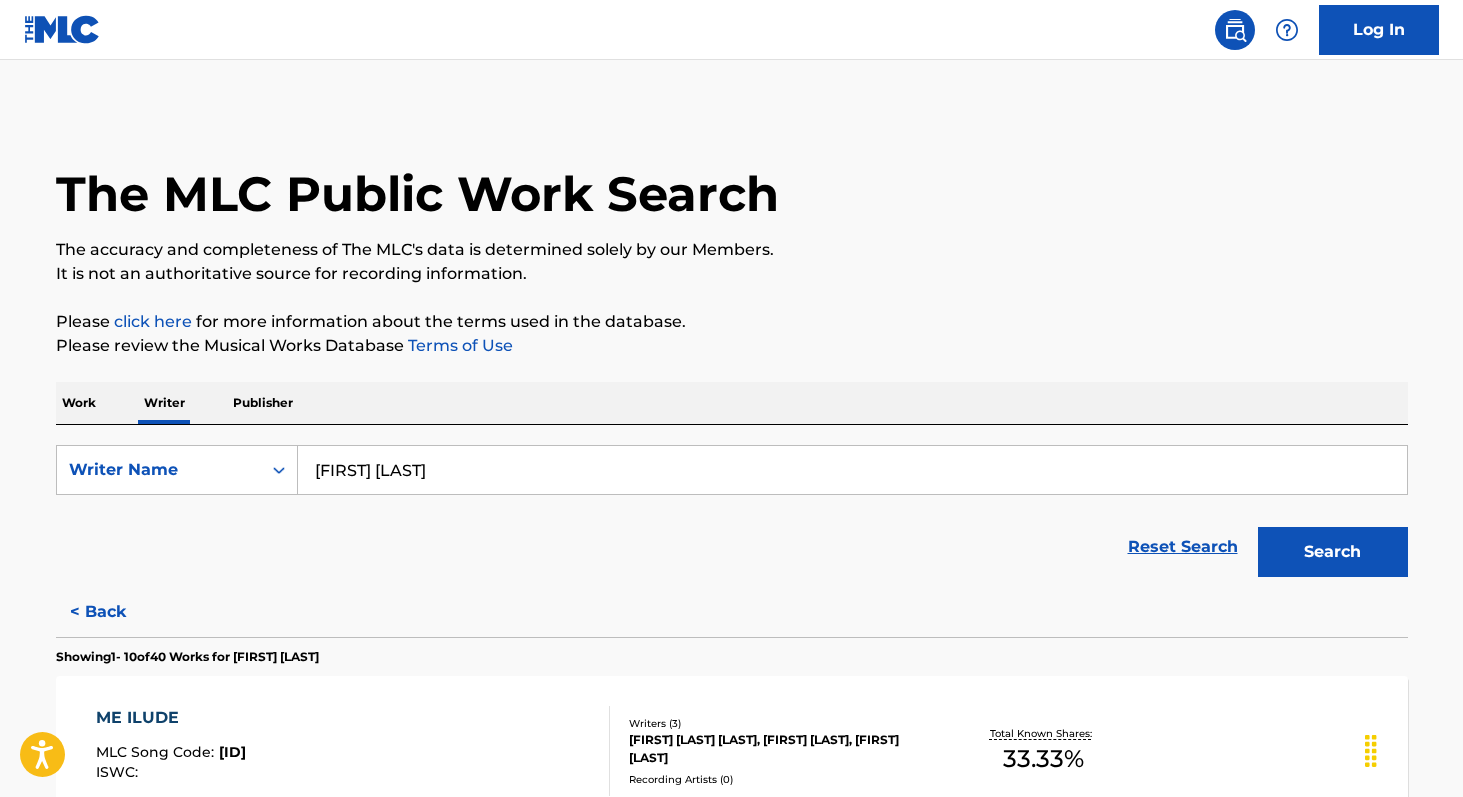 click on "Work" at bounding box center [79, 403] 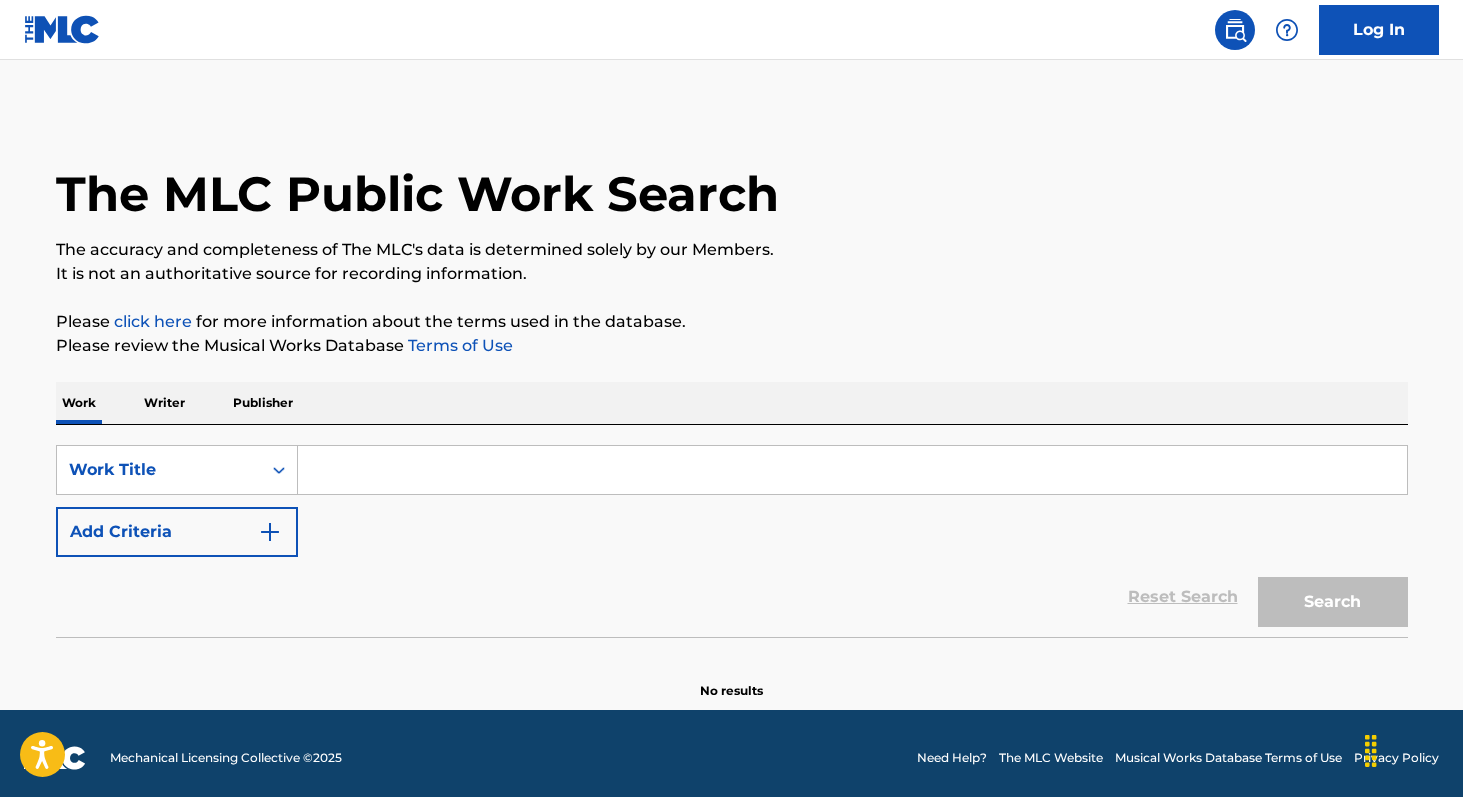 click at bounding box center (852, 470) 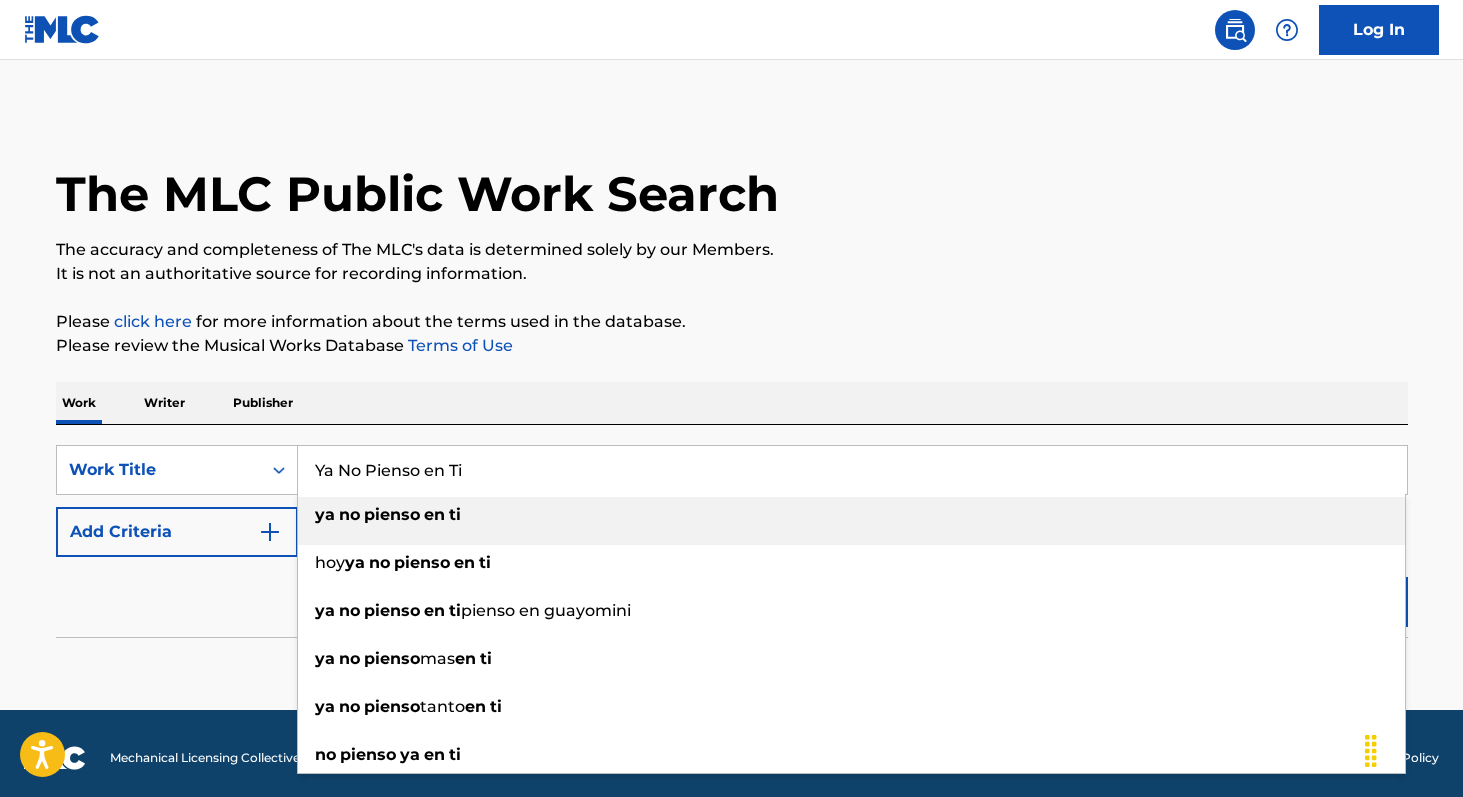 click on "ya   no   pienso   en   ti" at bounding box center [851, 521] 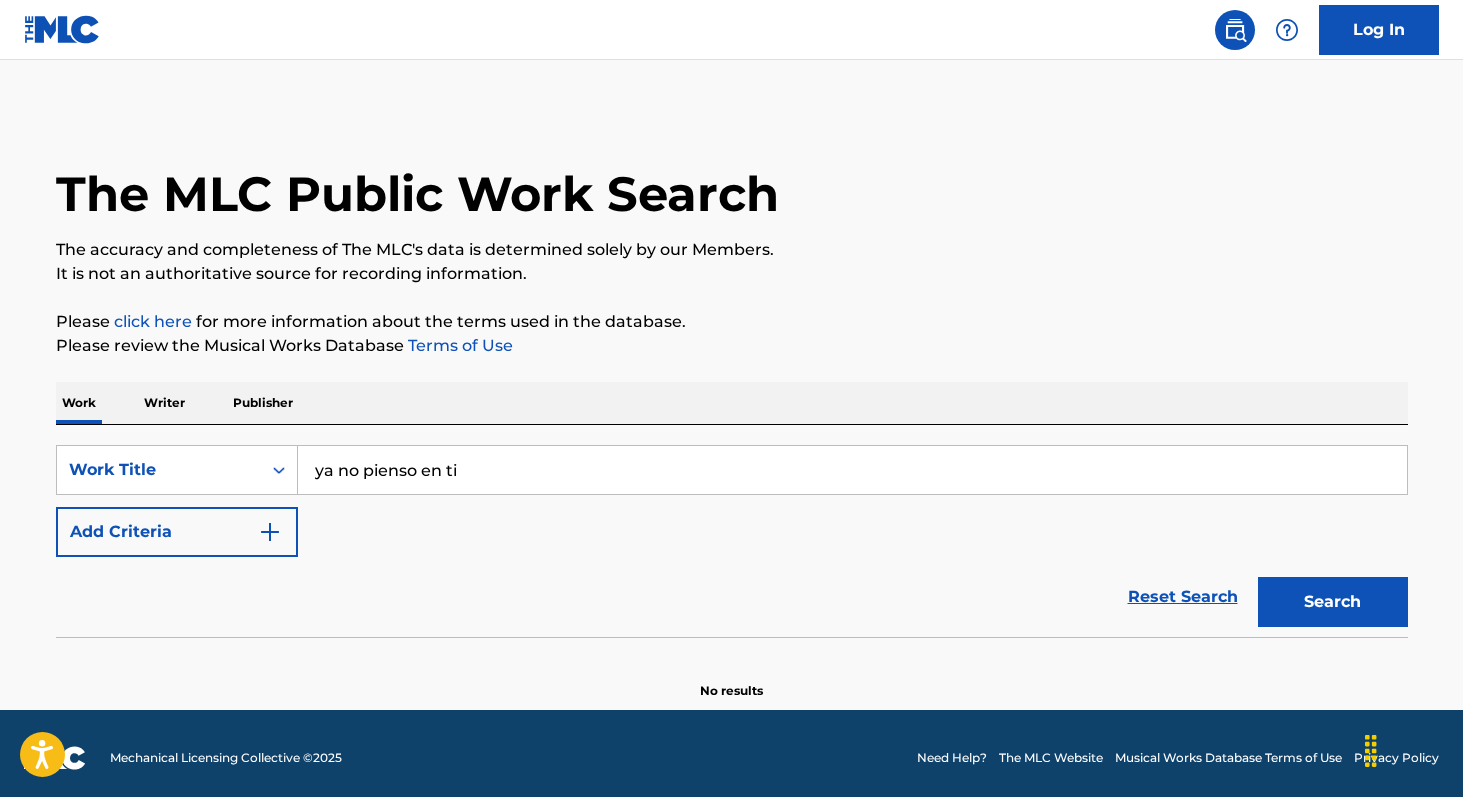click on "Add Criteria" at bounding box center (177, 532) 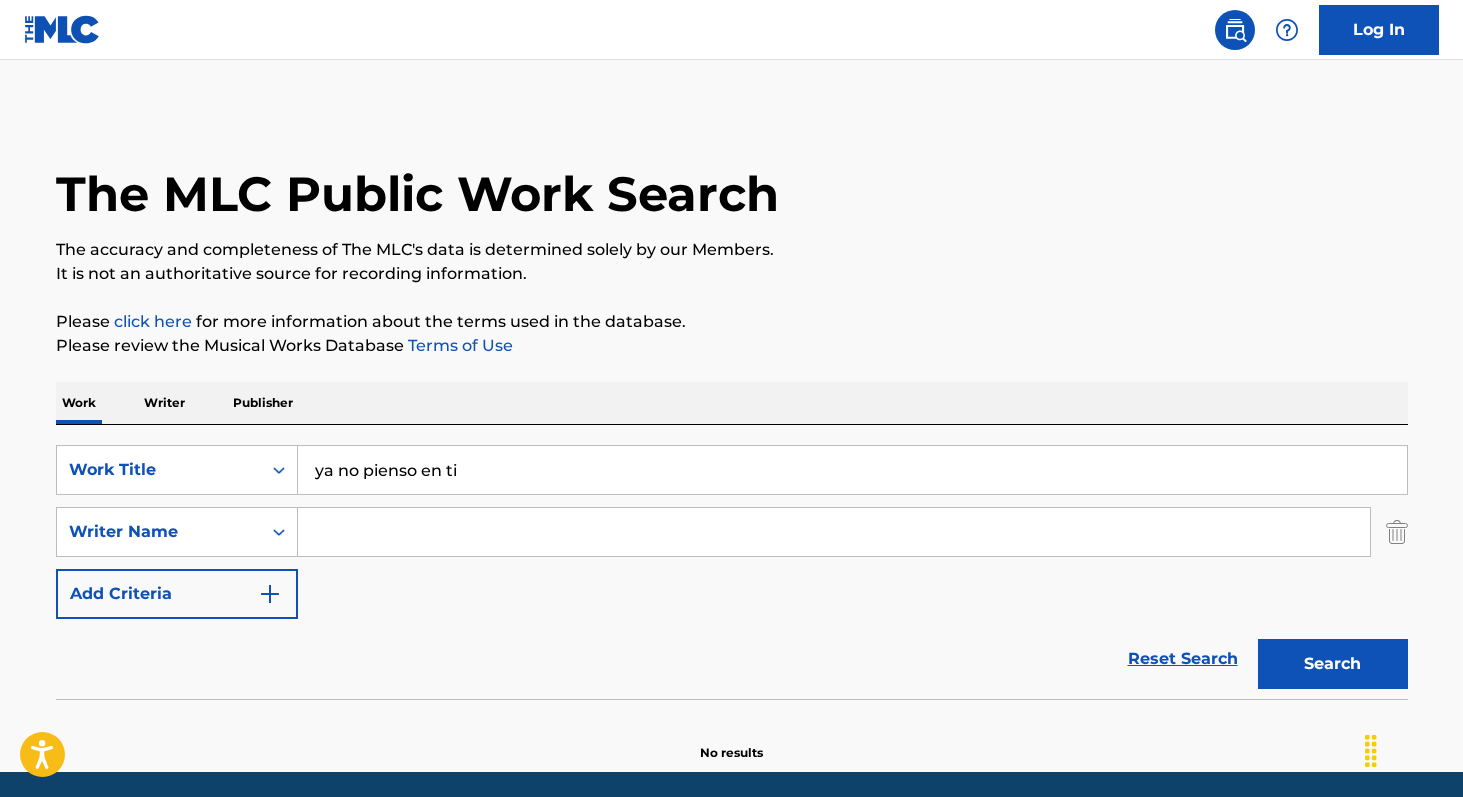 click at bounding box center [834, 532] 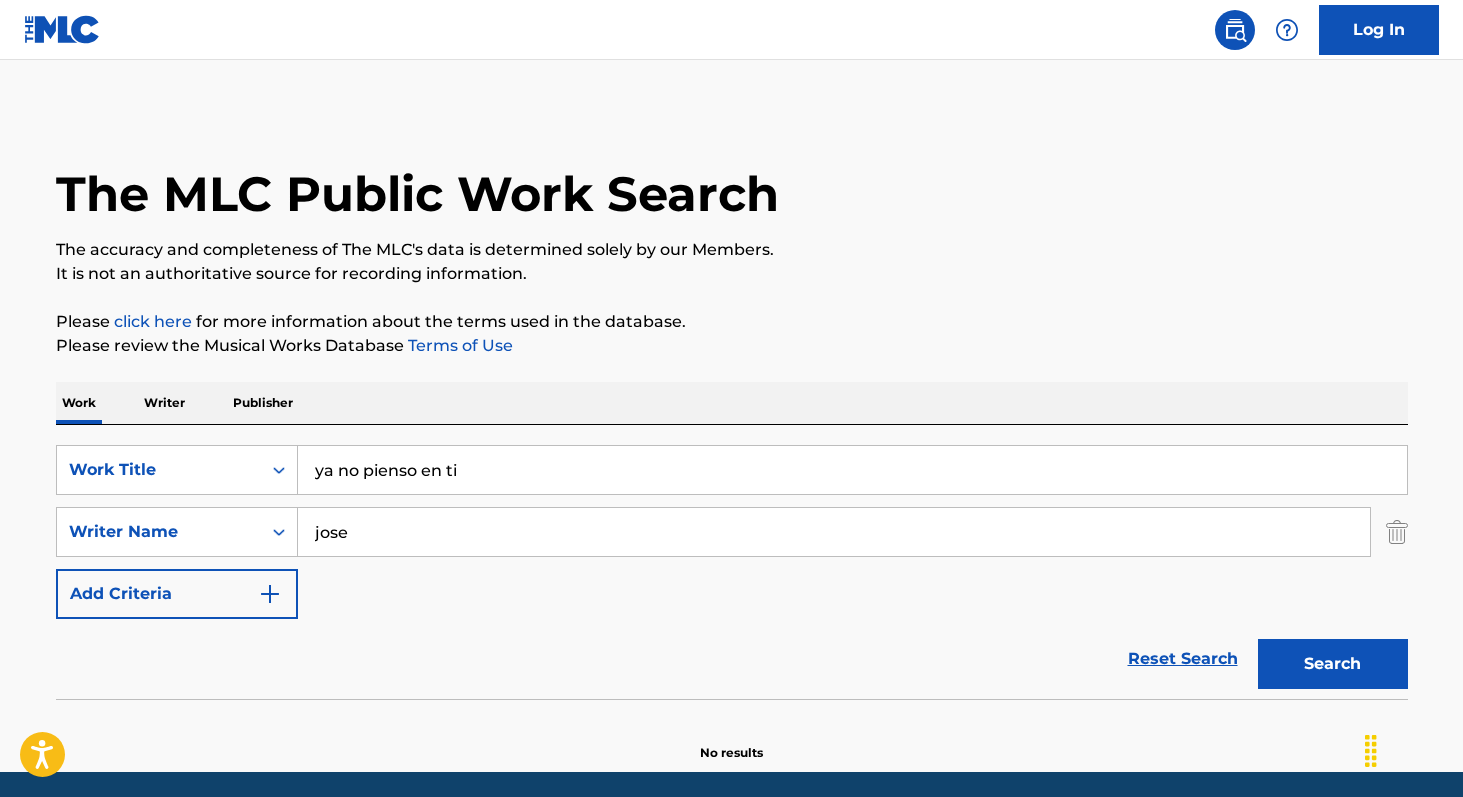 type on "jose" 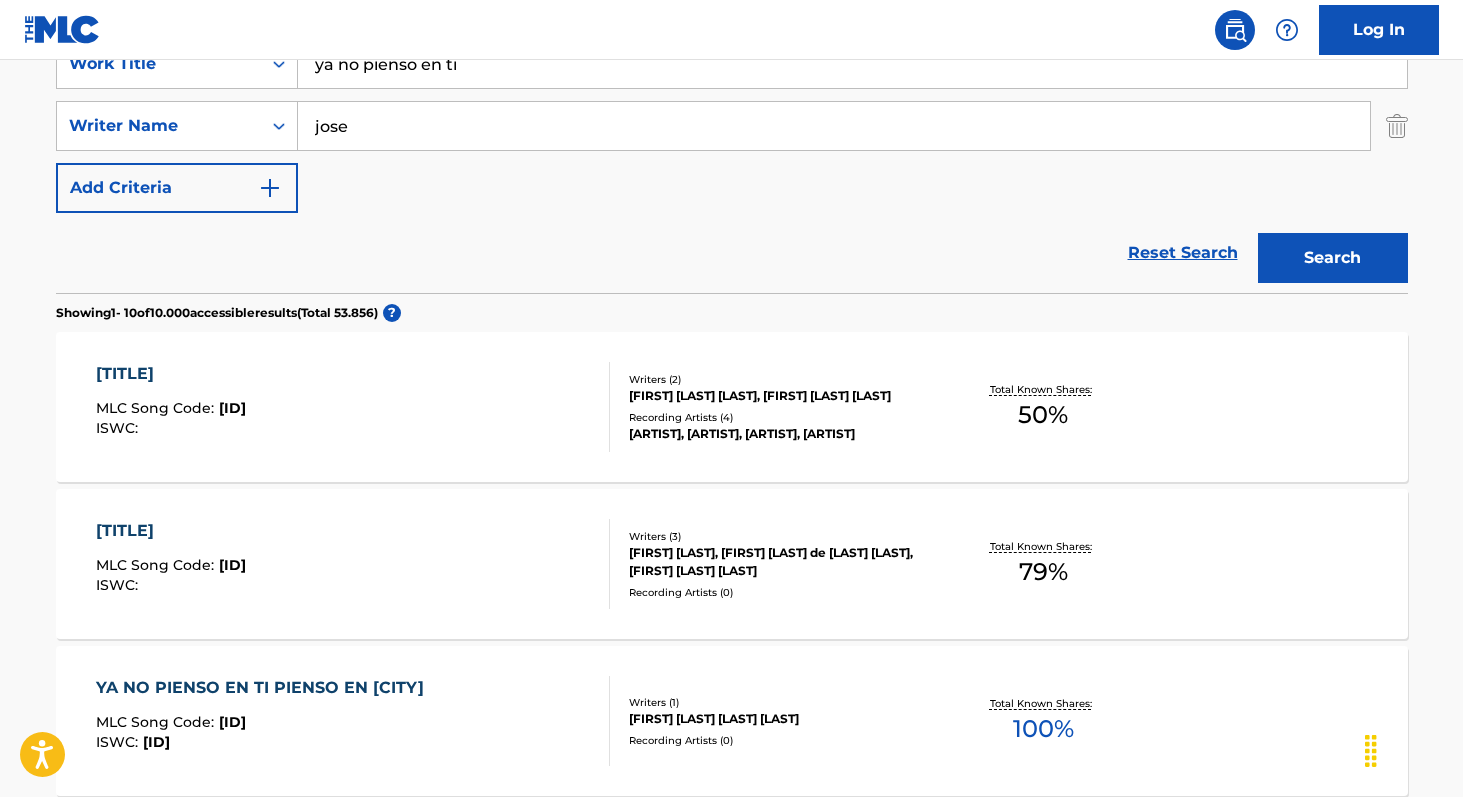 scroll, scrollTop: 410, scrollLeft: 0, axis: vertical 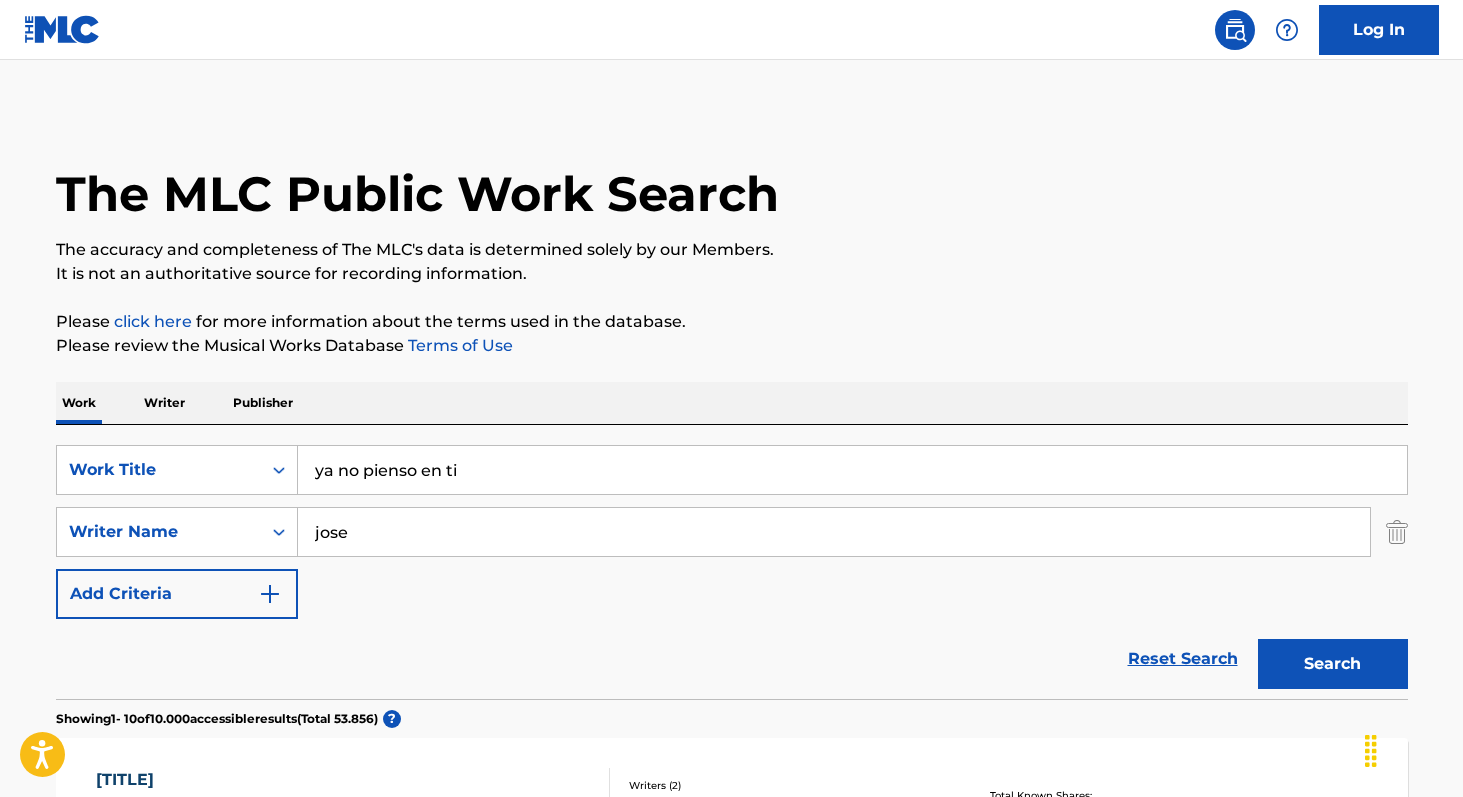 click on "Writer" at bounding box center [164, 403] 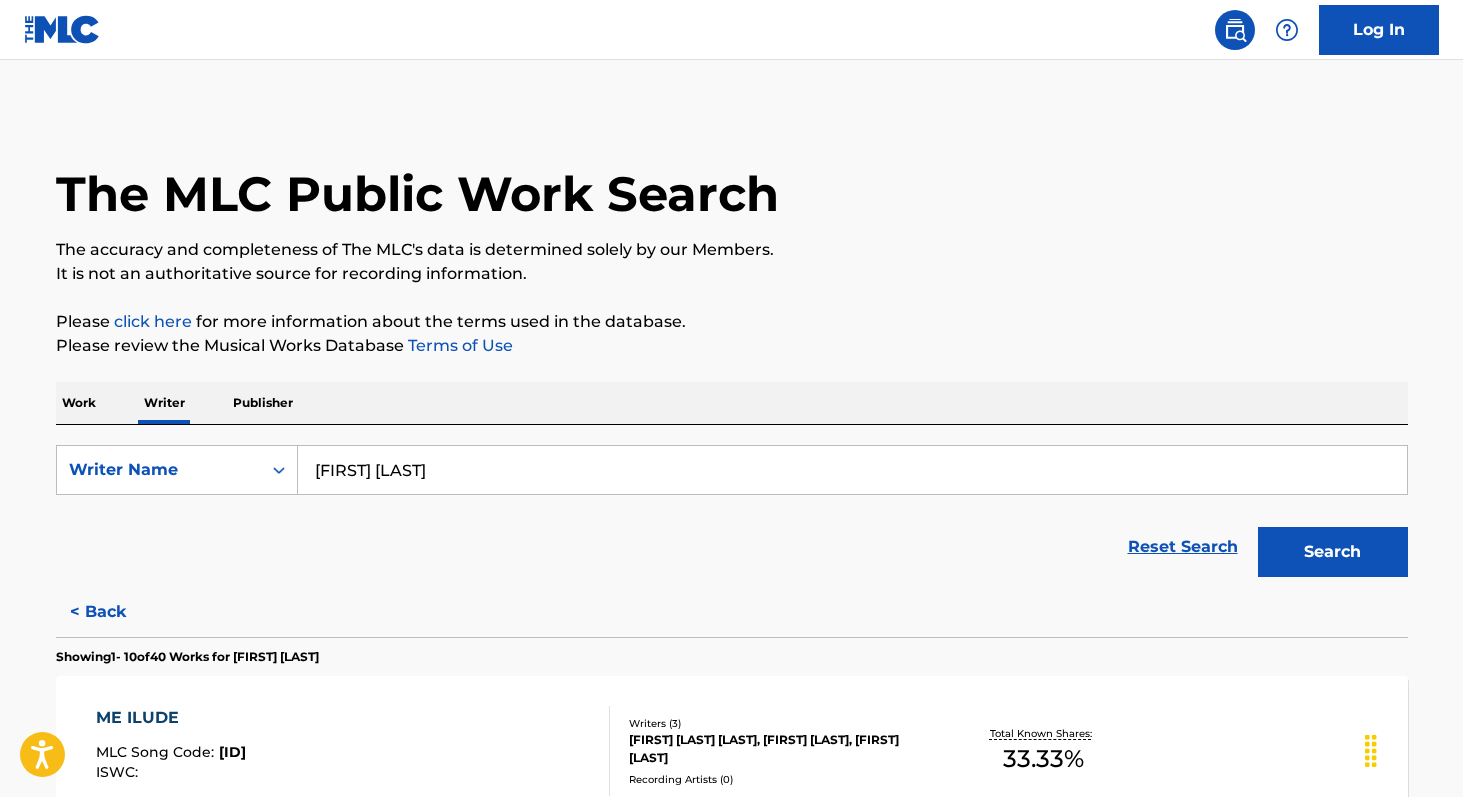 click on "[FIRST] [LAST]" at bounding box center (852, 470) 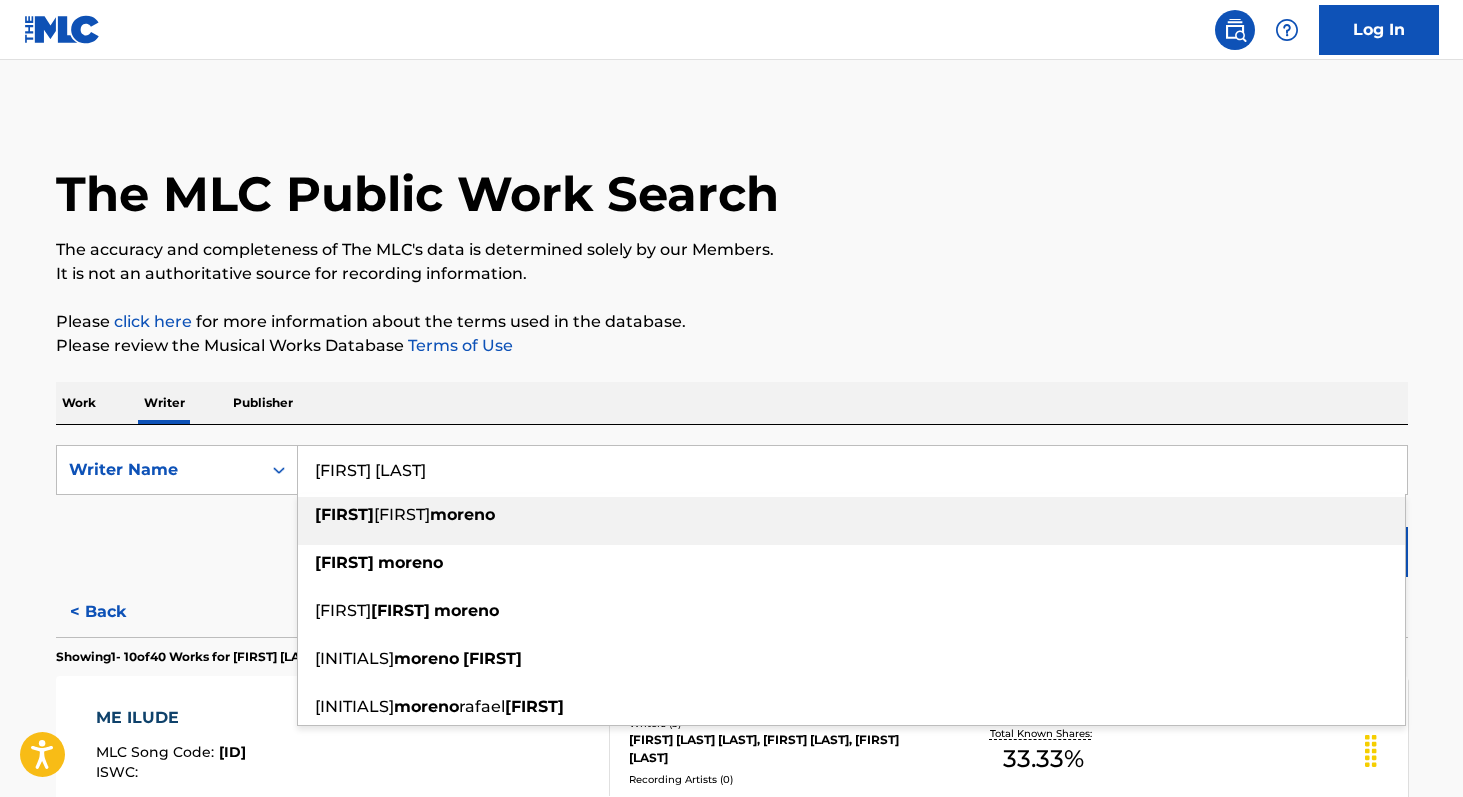 paste on "[FIRST] [LAST] [LAST]" 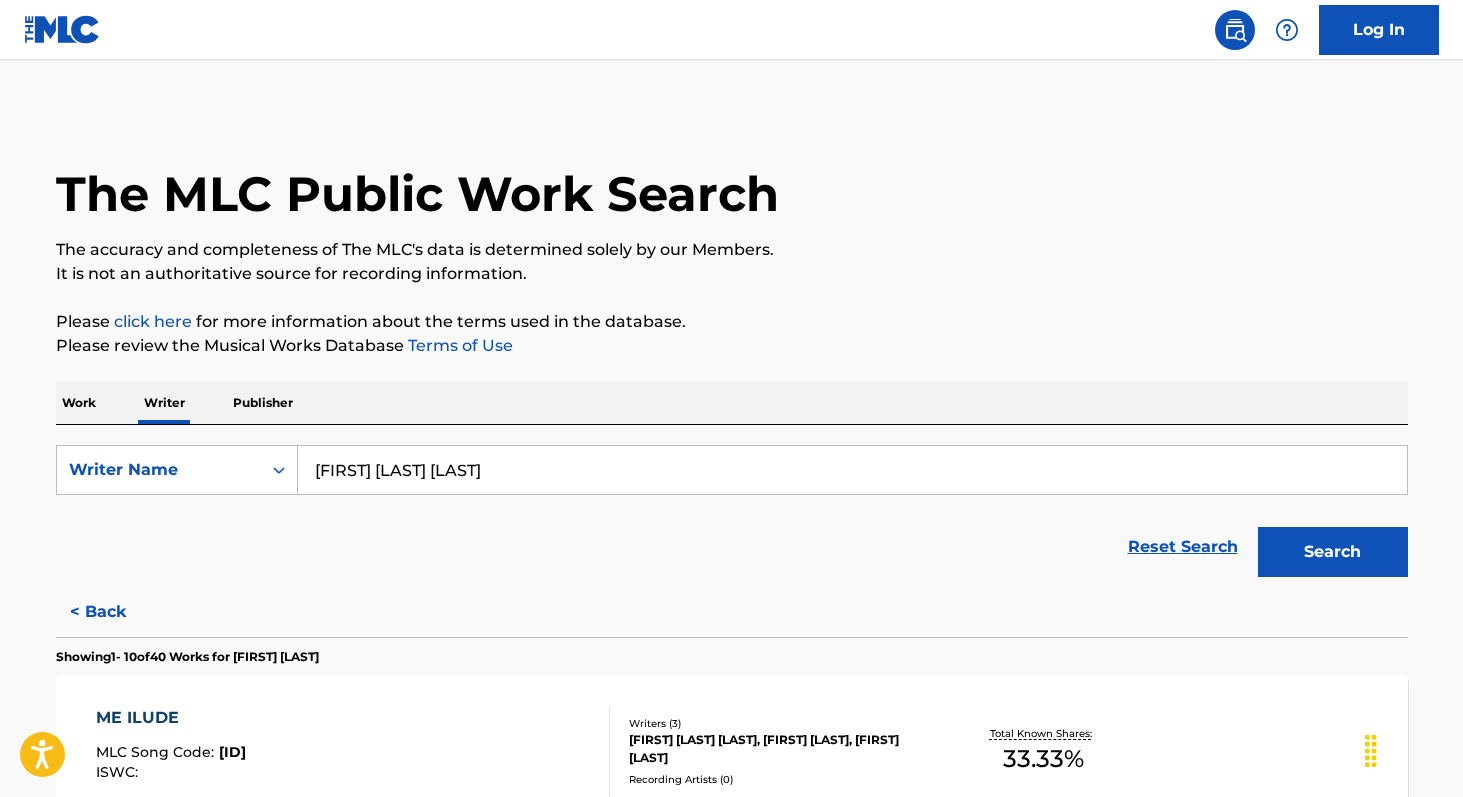 click on "Search" at bounding box center [1333, 552] 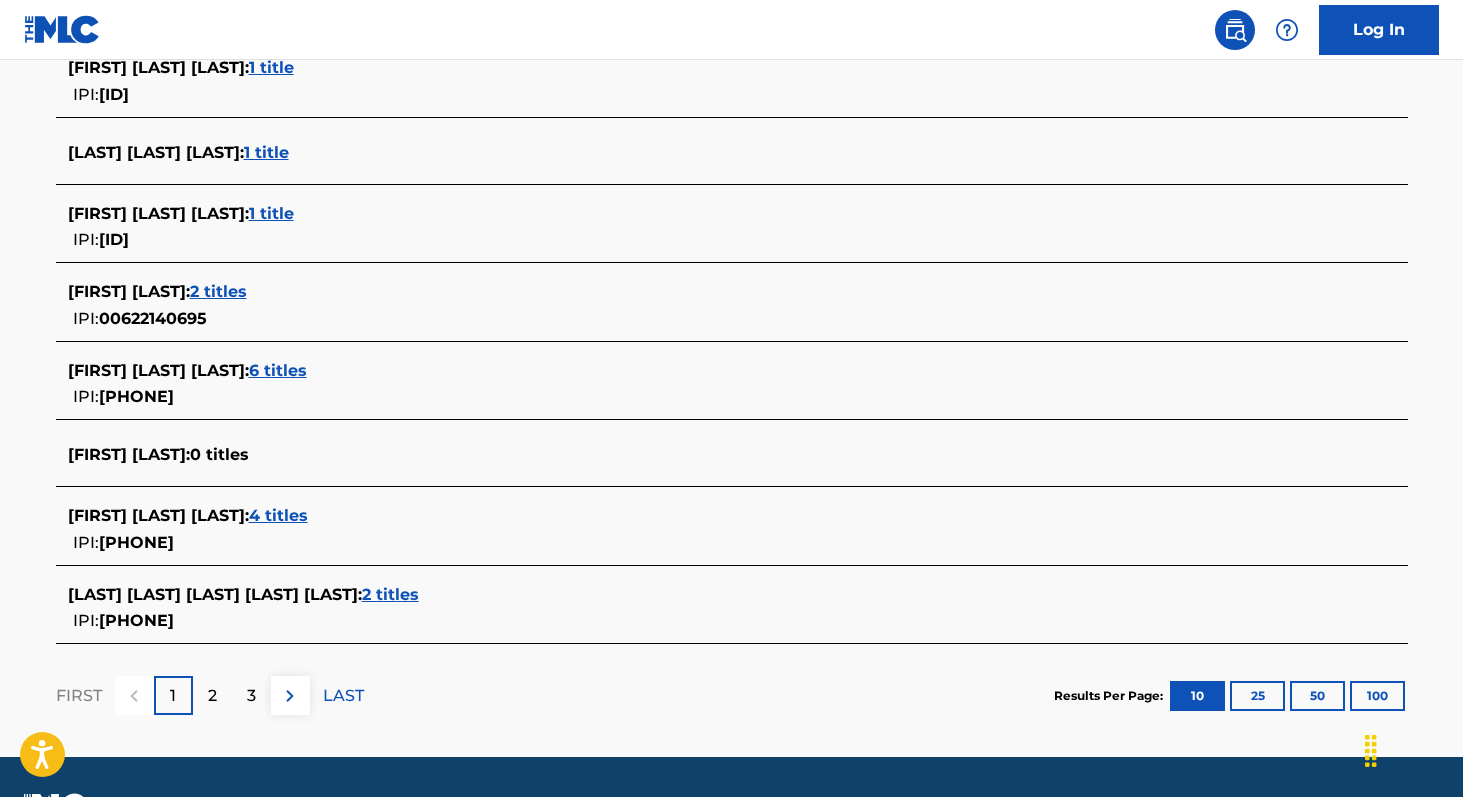 scroll, scrollTop: 720, scrollLeft: 0, axis: vertical 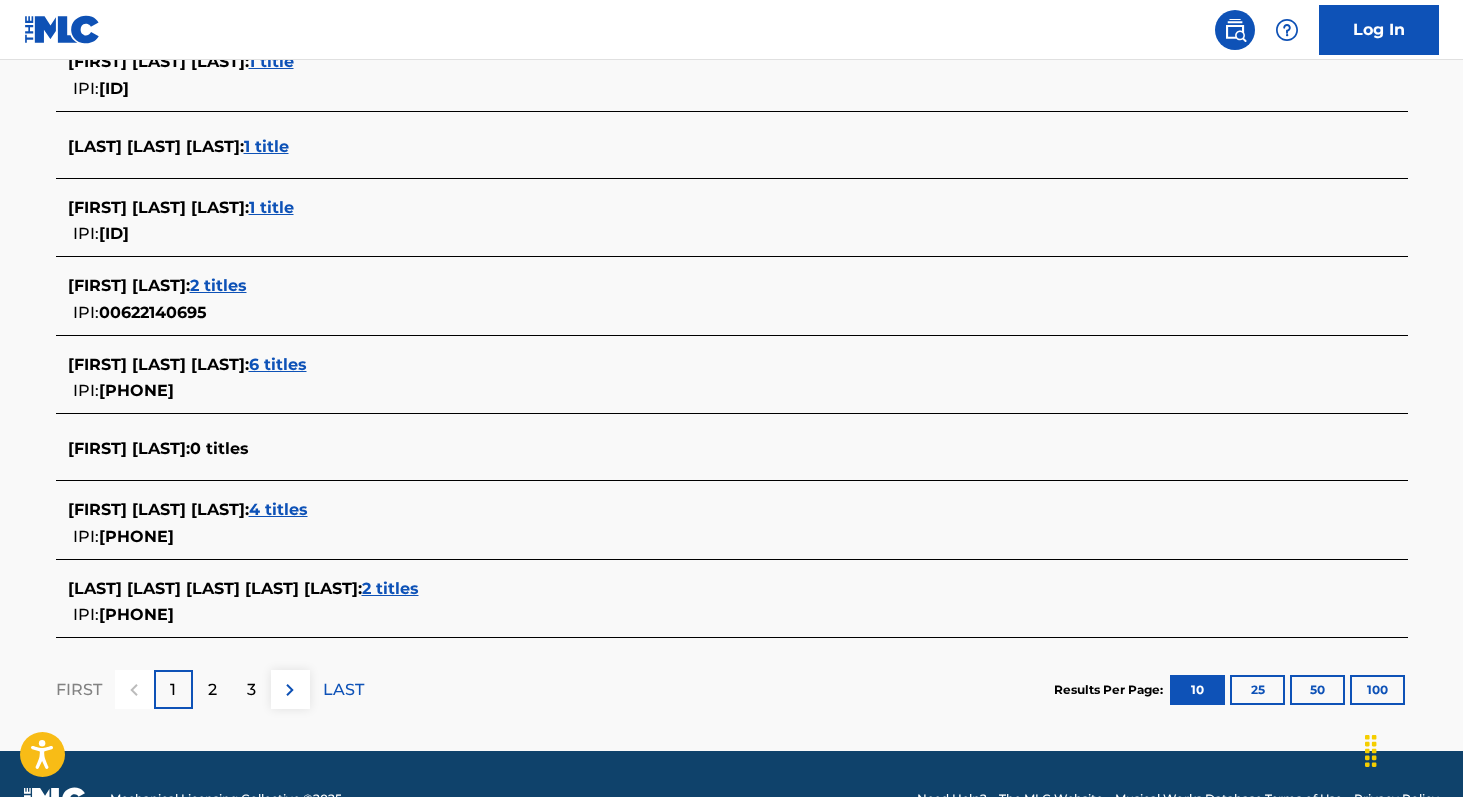 click on "2 titles" at bounding box center (390, 588) 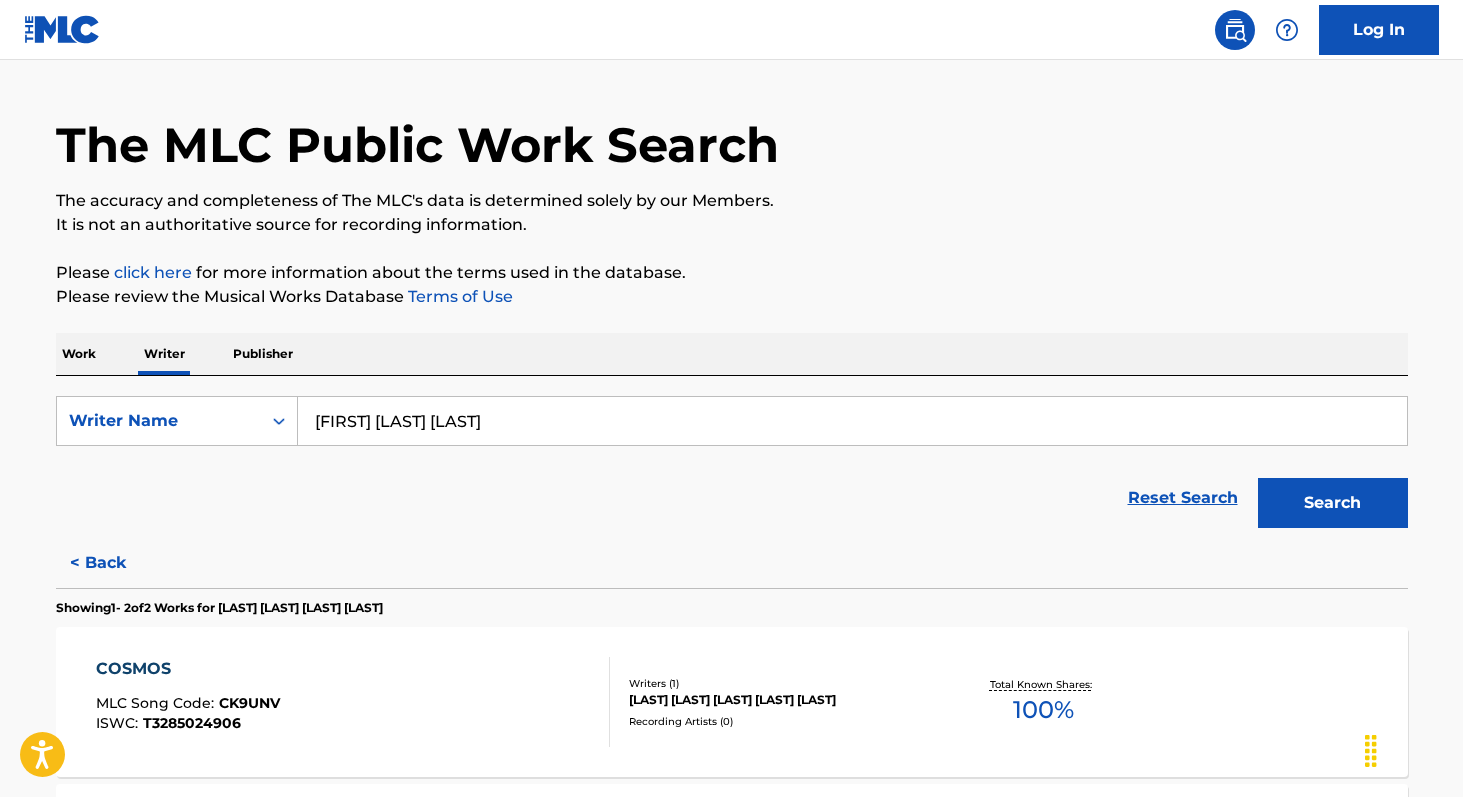scroll, scrollTop: 0, scrollLeft: 0, axis: both 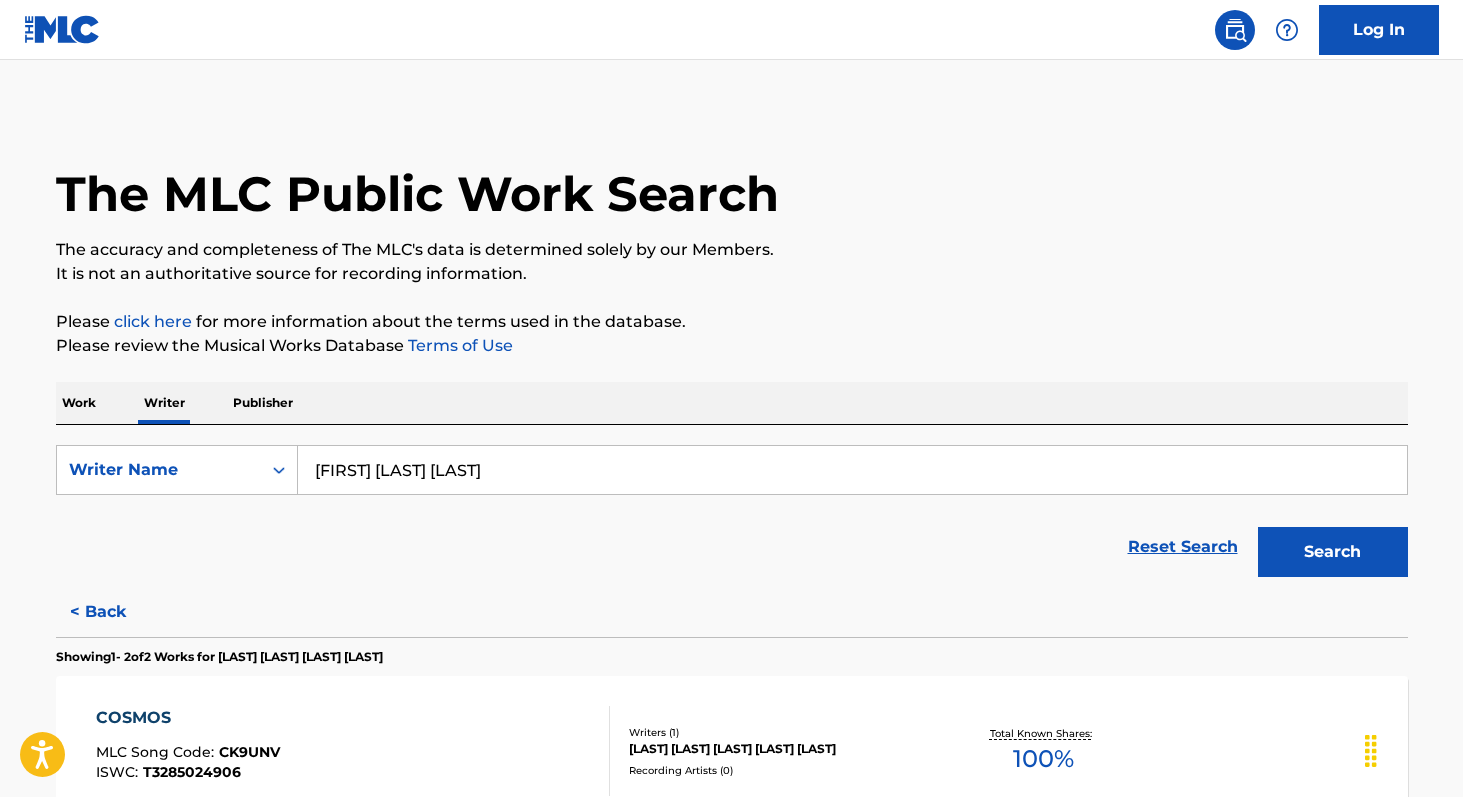 click on "[FIRST] [LAST] [LAST]" at bounding box center (852, 470) 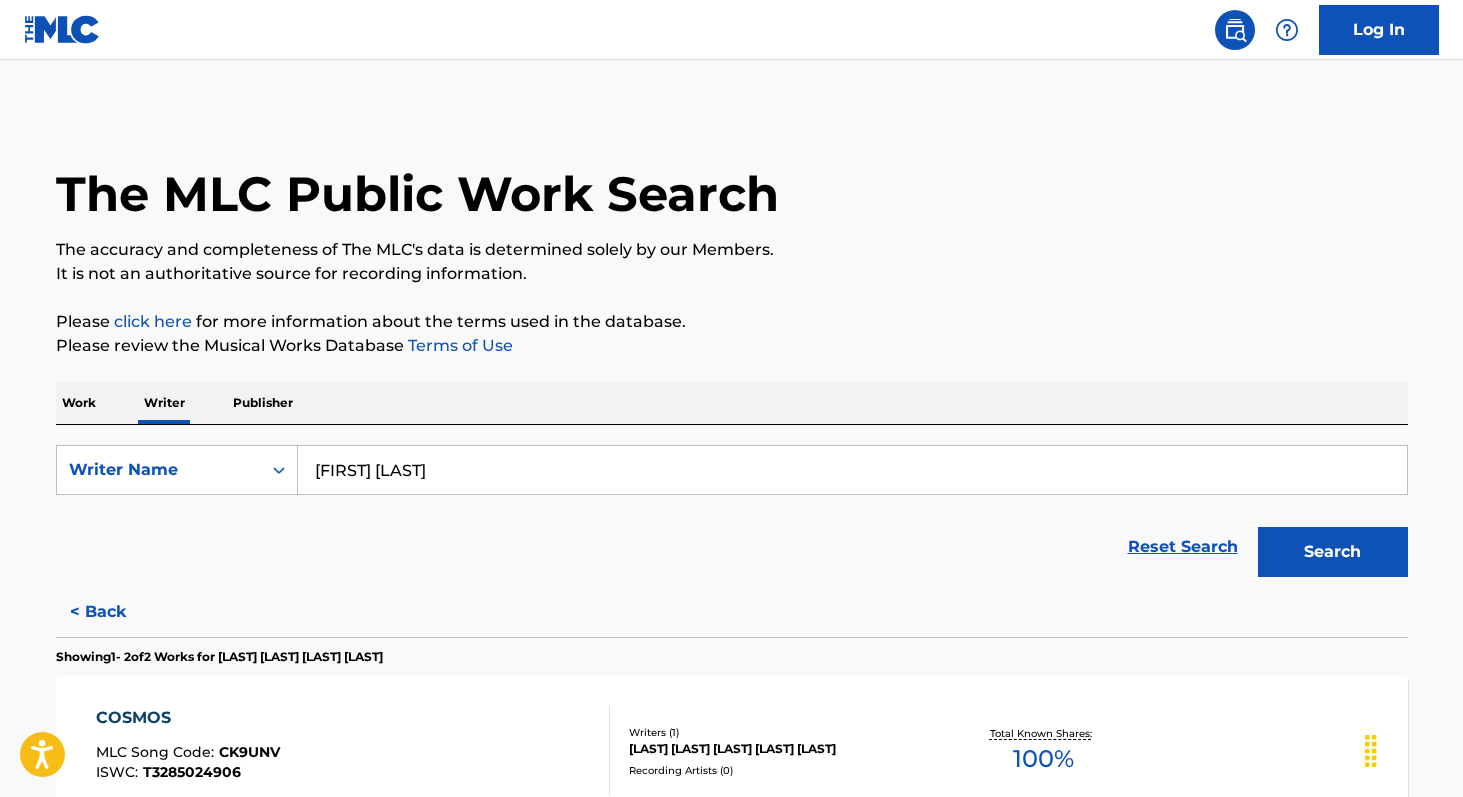 type on "[FIRST] [LAST]" 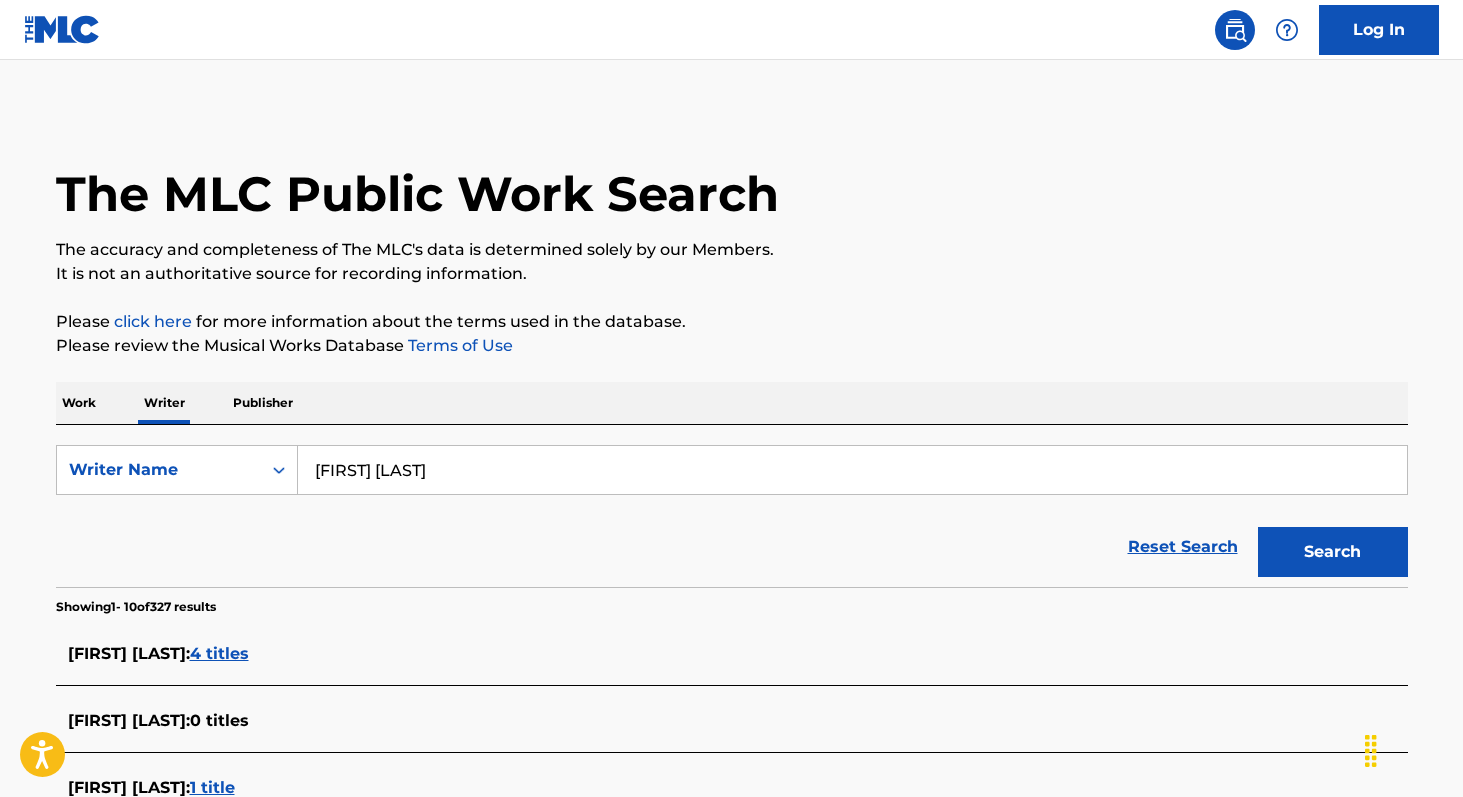 click on "Work" at bounding box center [79, 403] 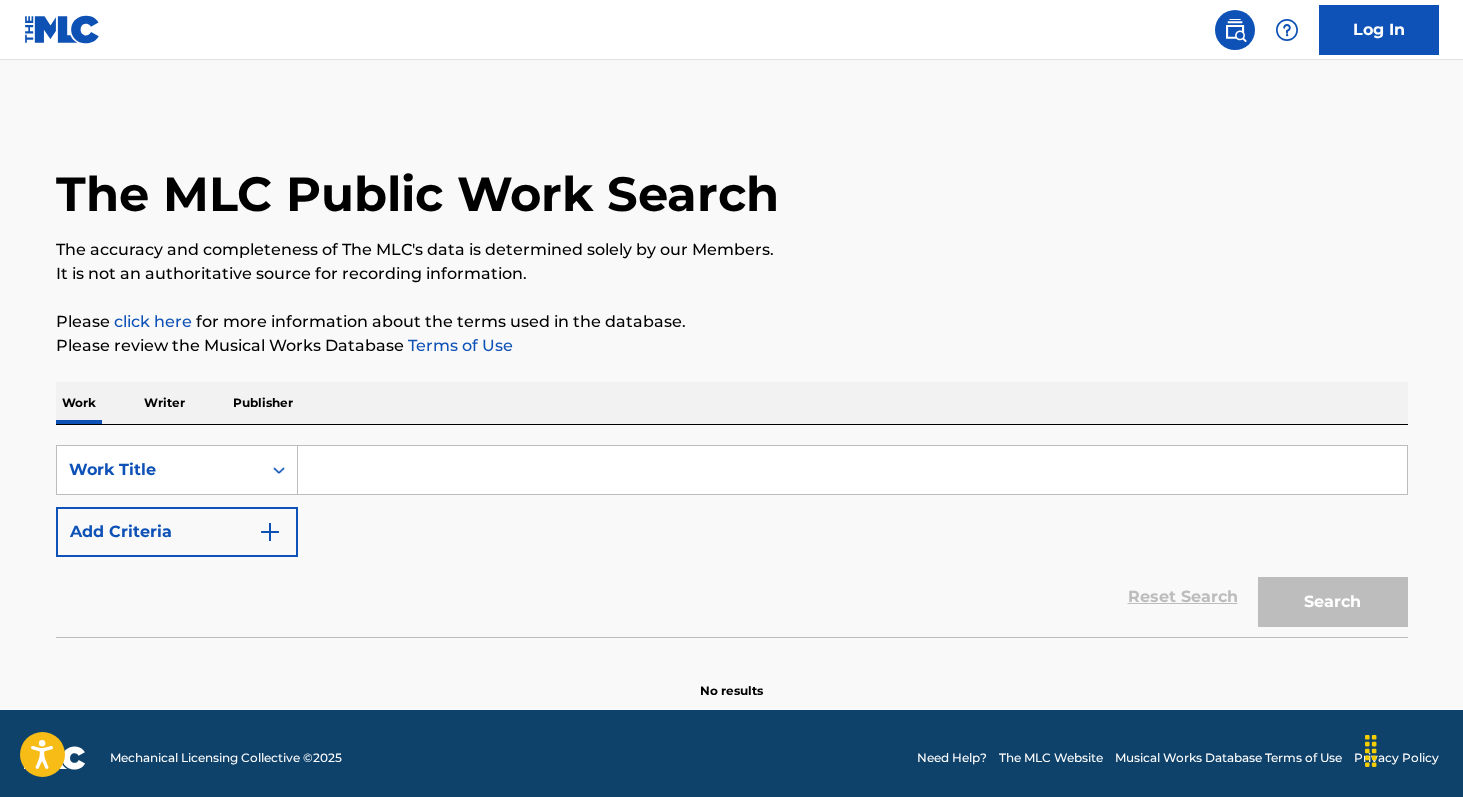 click at bounding box center (852, 470) 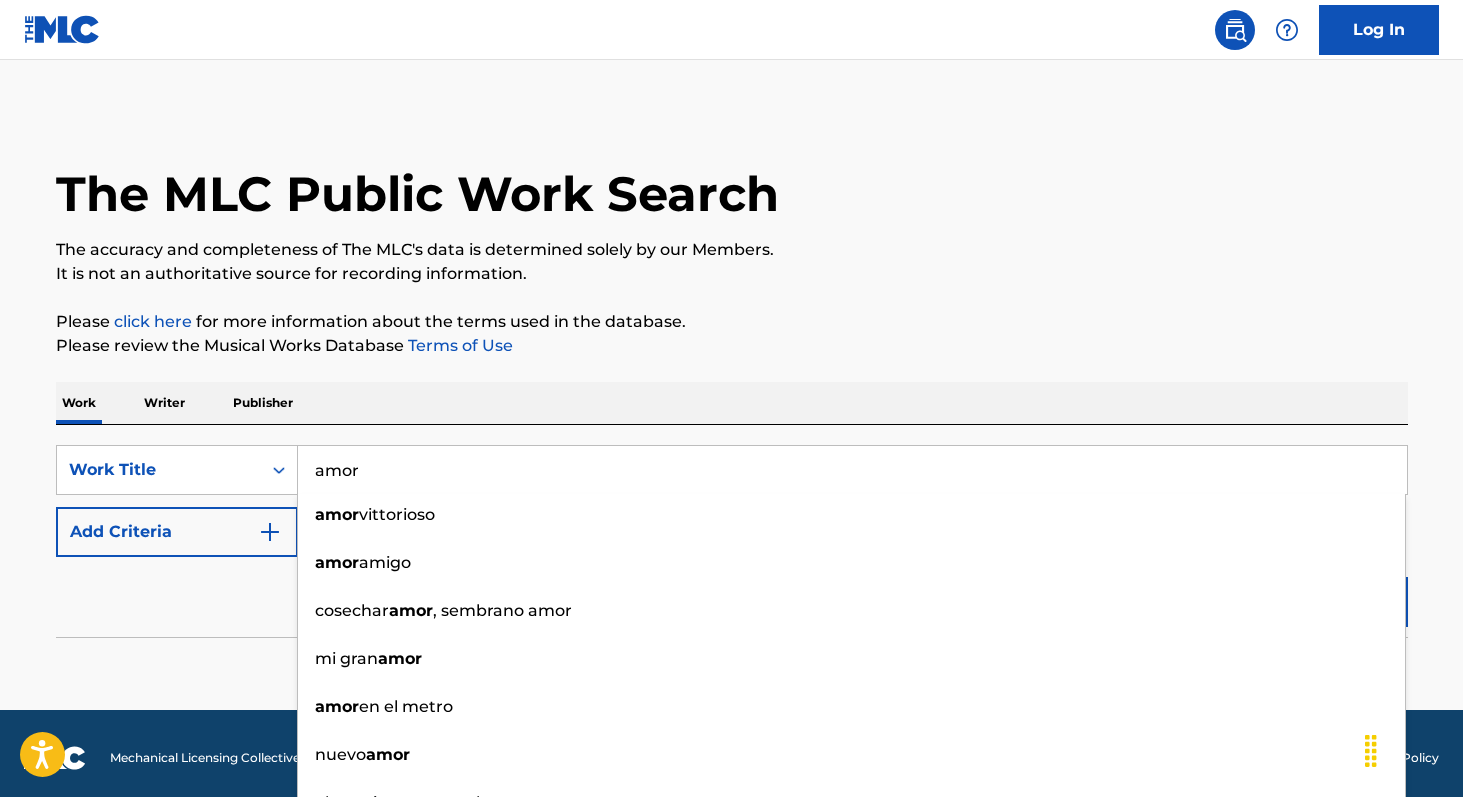 type on "amor" 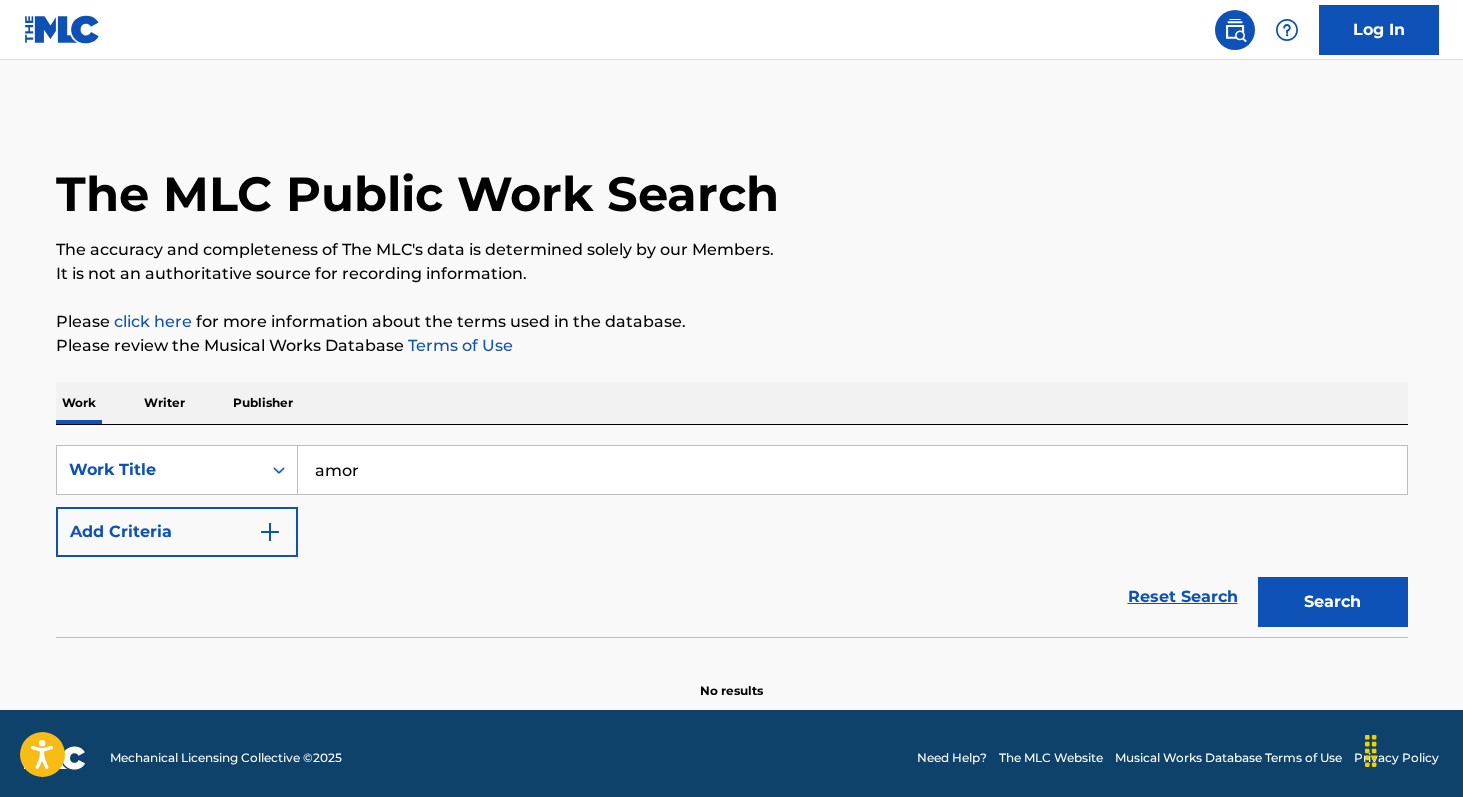click on "Add Criteria" at bounding box center (177, 532) 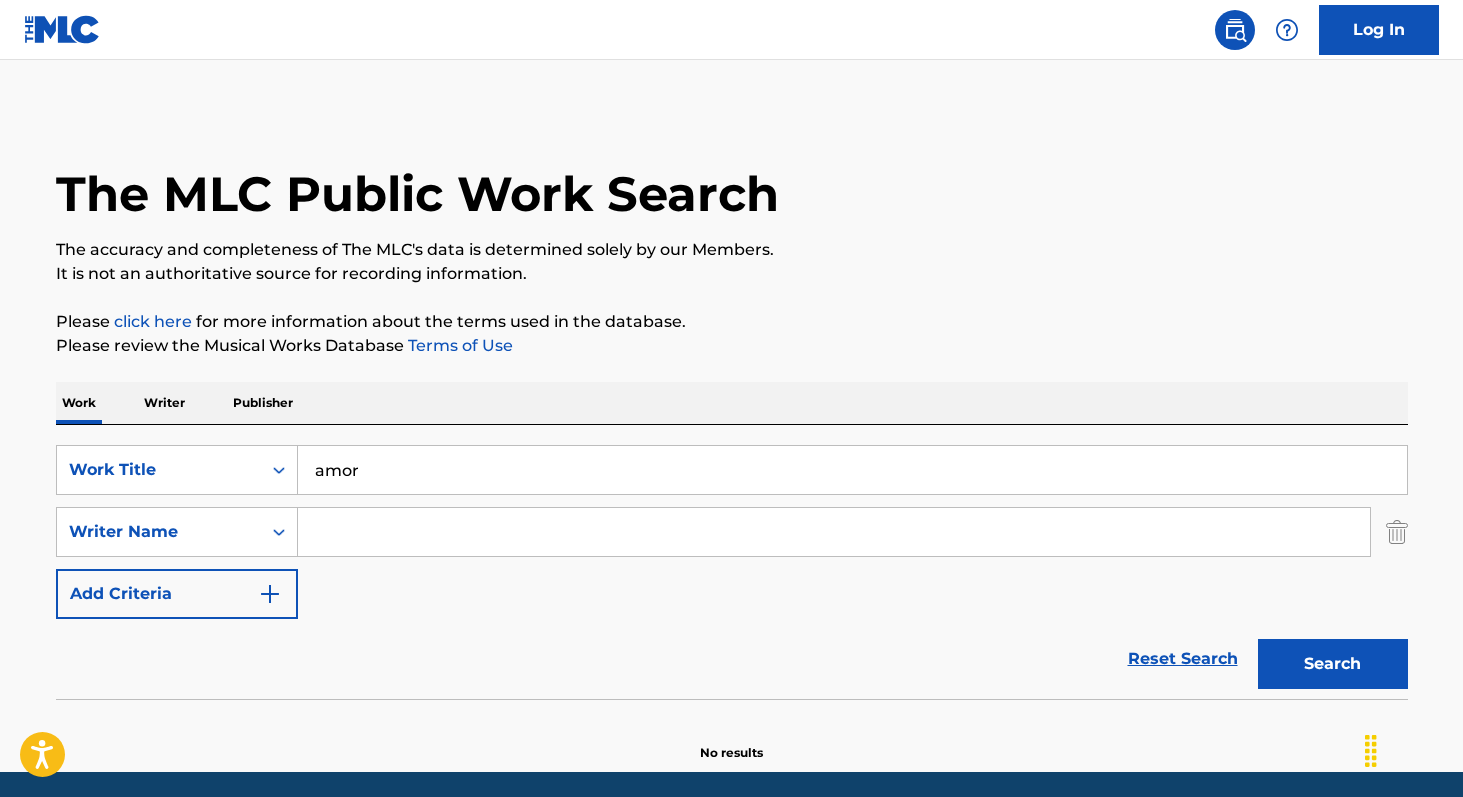 click at bounding box center [834, 532] 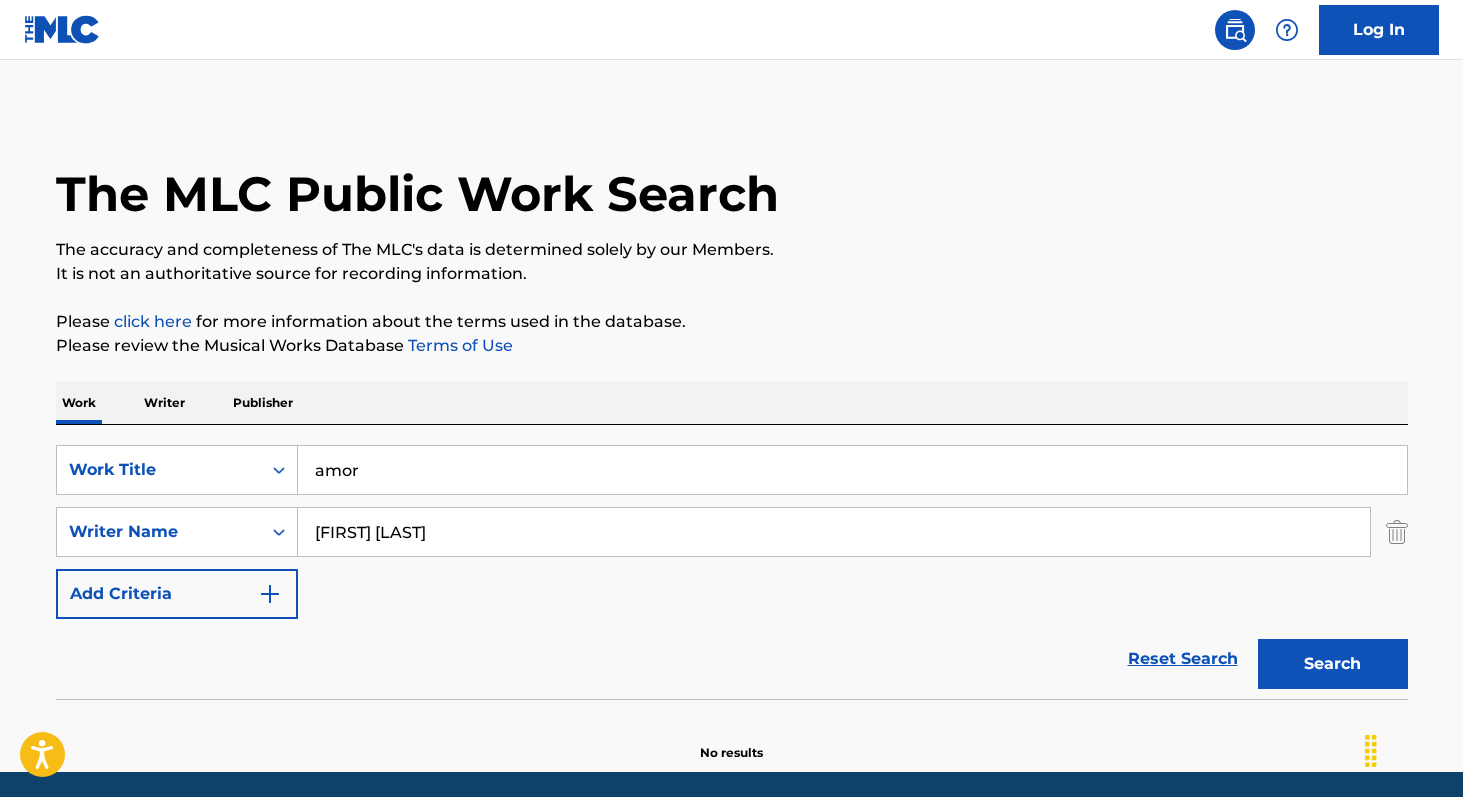 type on "[FIRST] [LAST]" 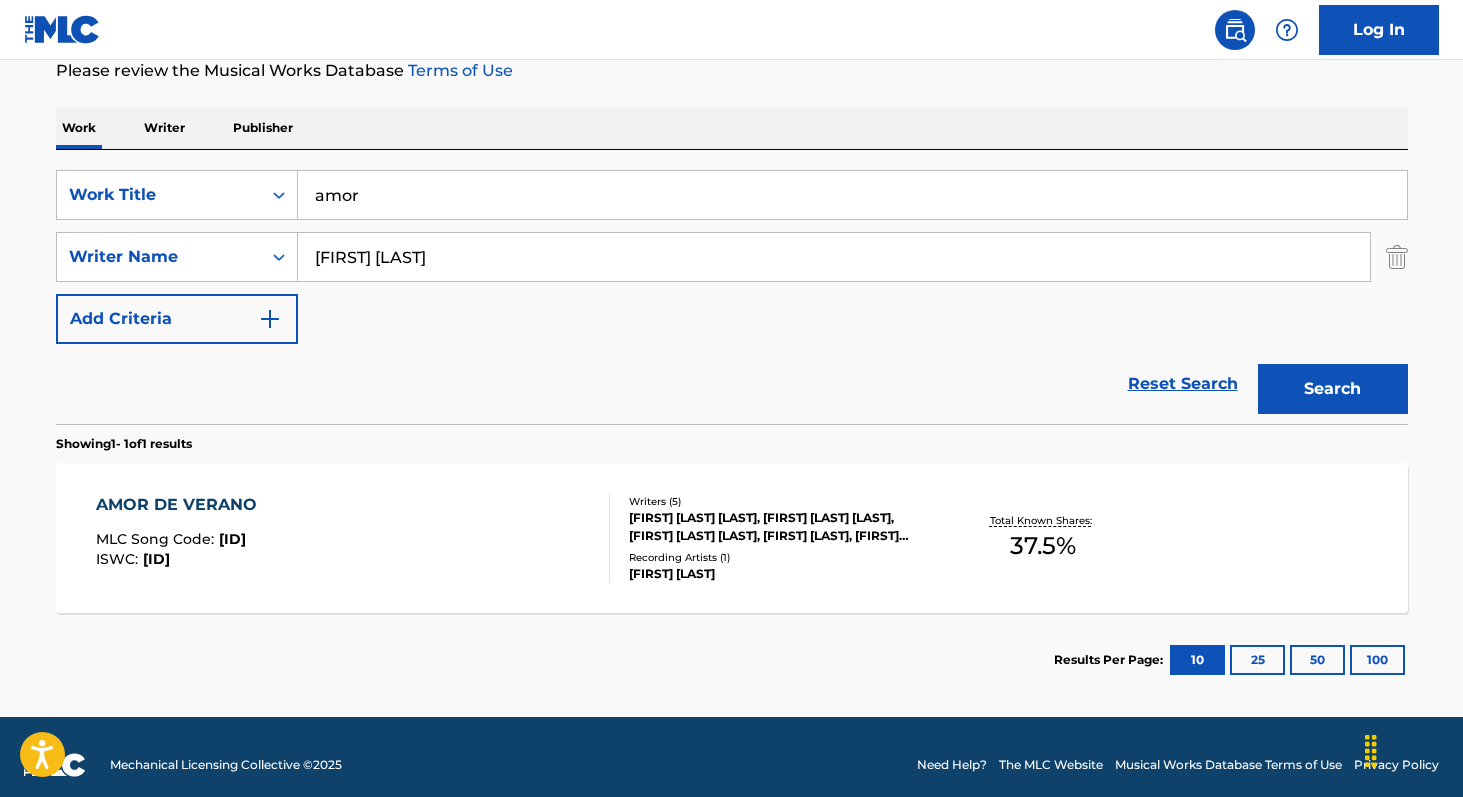 scroll, scrollTop: 277, scrollLeft: 0, axis: vertical 